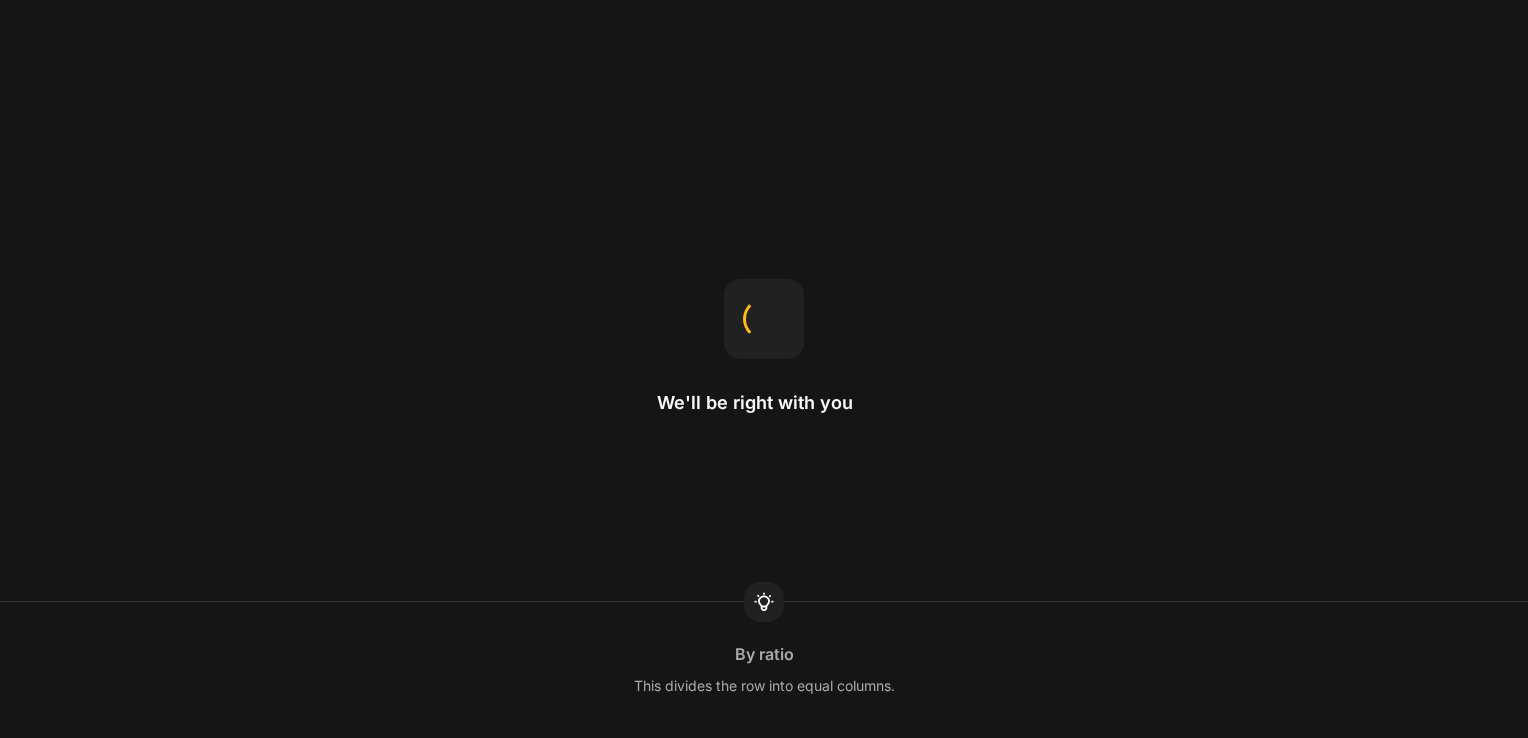 scroll, scrollTop: 0, scrollLeft: 0, axis: both 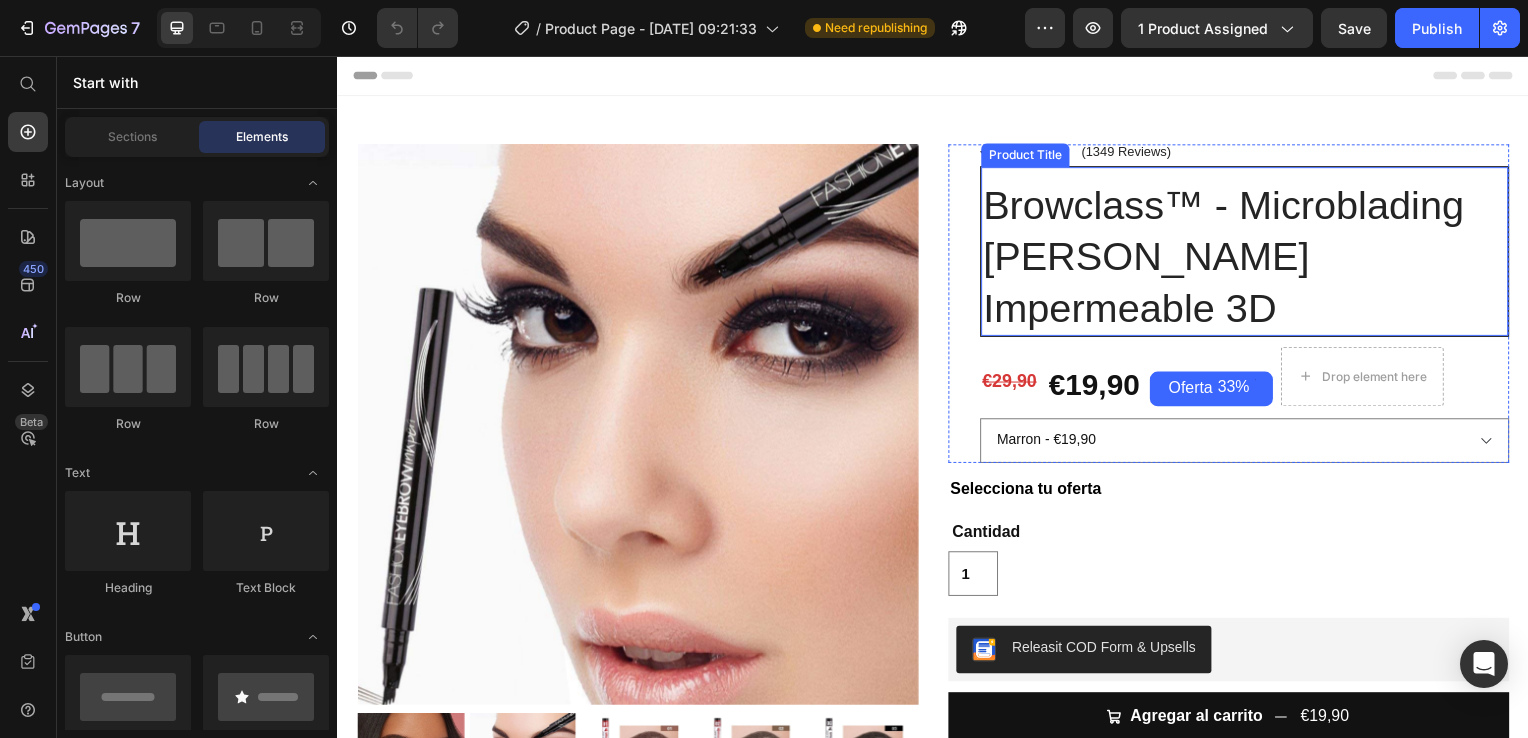 click on "Browclass™ - Microblading [PERSON_NAME] Impermeable 3D Product Title" at bounding box center (1250, 253) 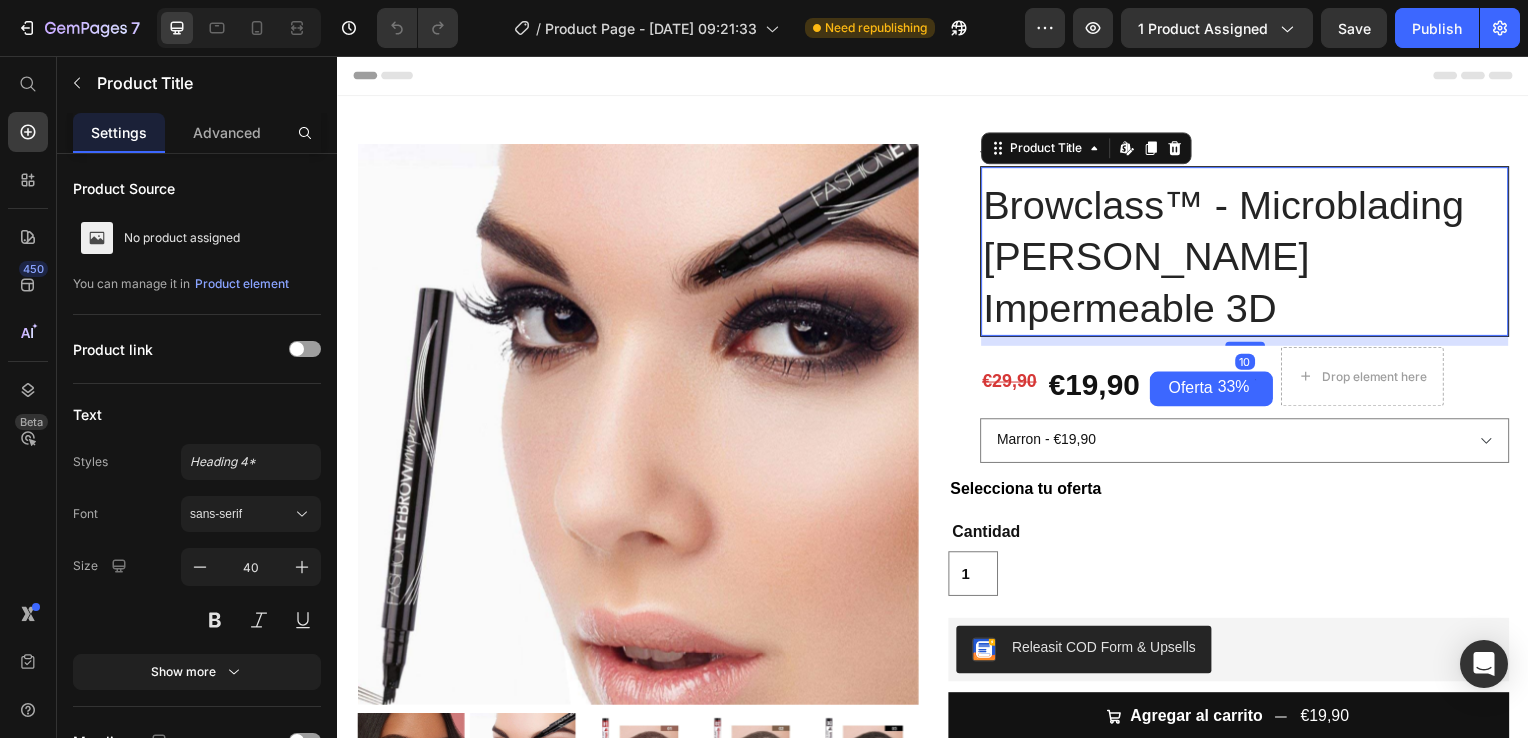 click on "Browclass™ - Microblading [PERSON_NAME] Impermeable 3D Product Title   Edit content in Shopify 10" at bounding box center [1250, 253] 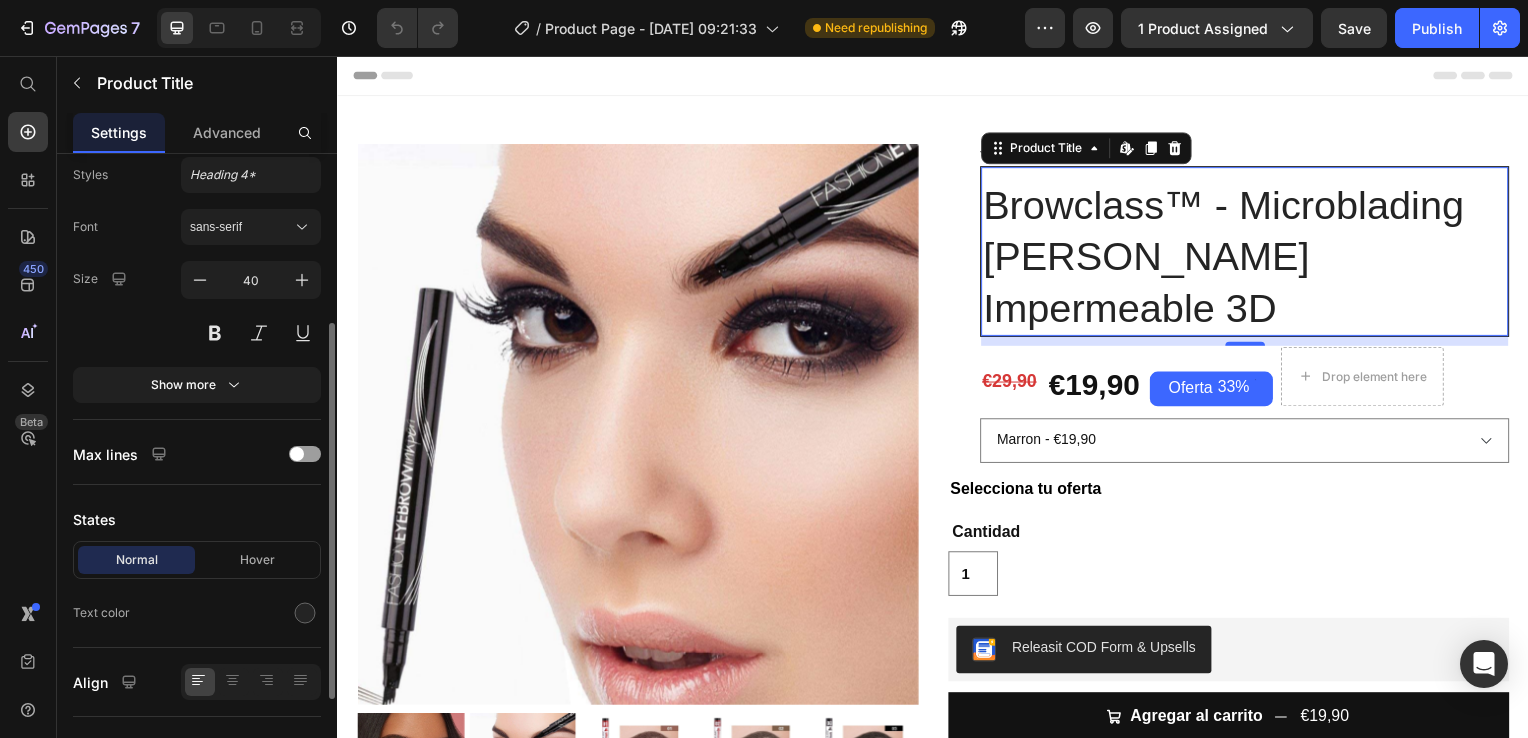 scroll, scrollTop: 288, scrollLeft: 0, axis: vertical 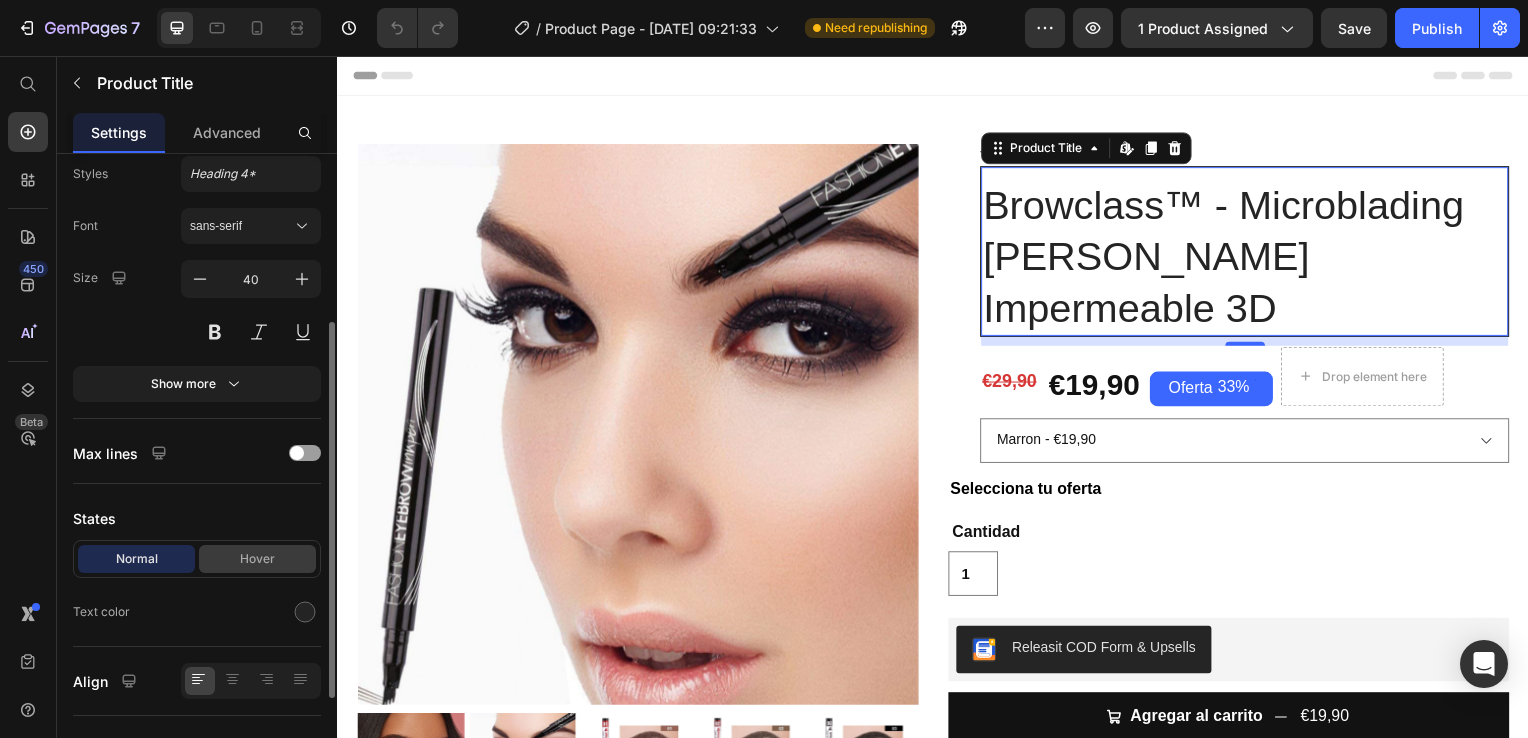 click on "Hover" at bounding box center (257, 559) 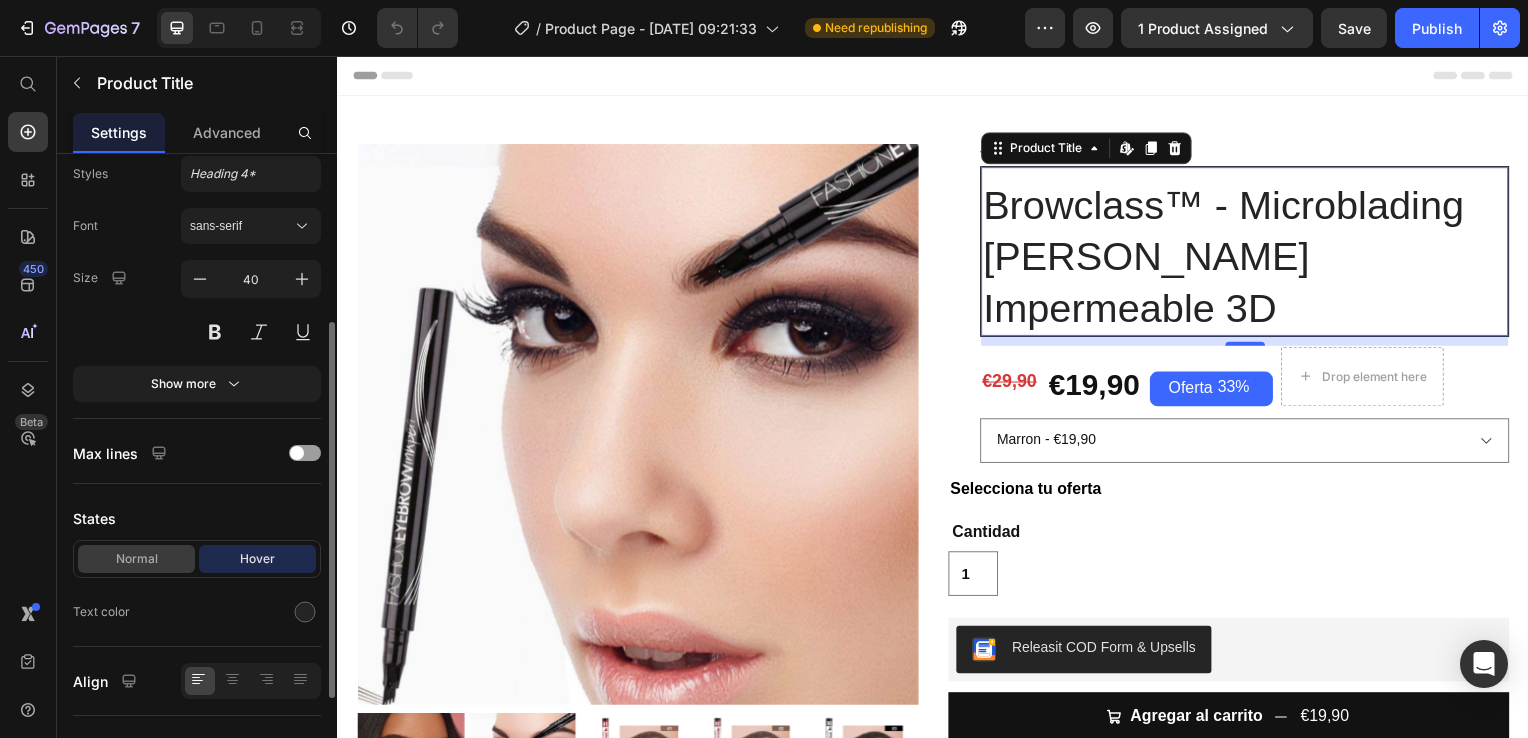 click on "Normal" at bounding box center (136, 559) 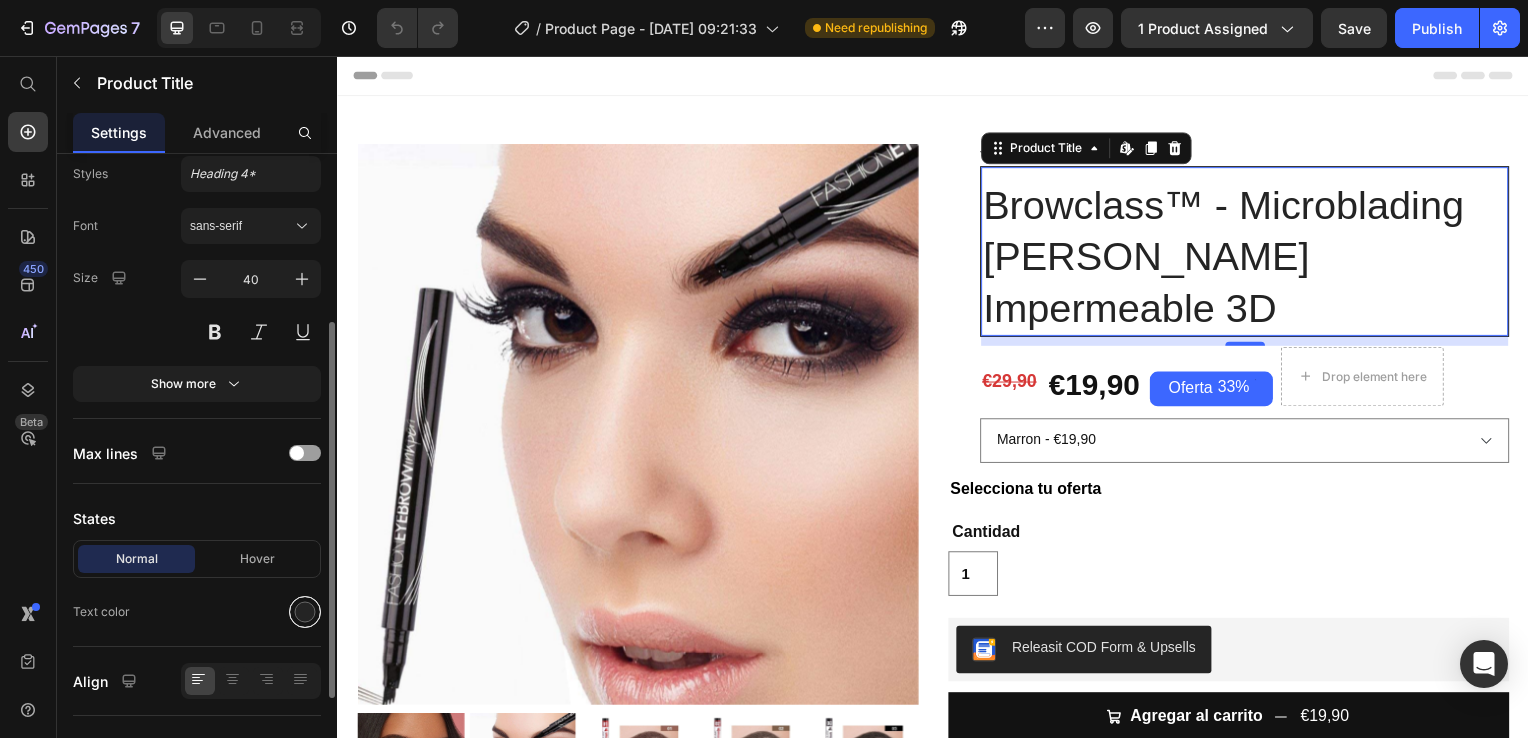 click at bounding box center (305, 612) 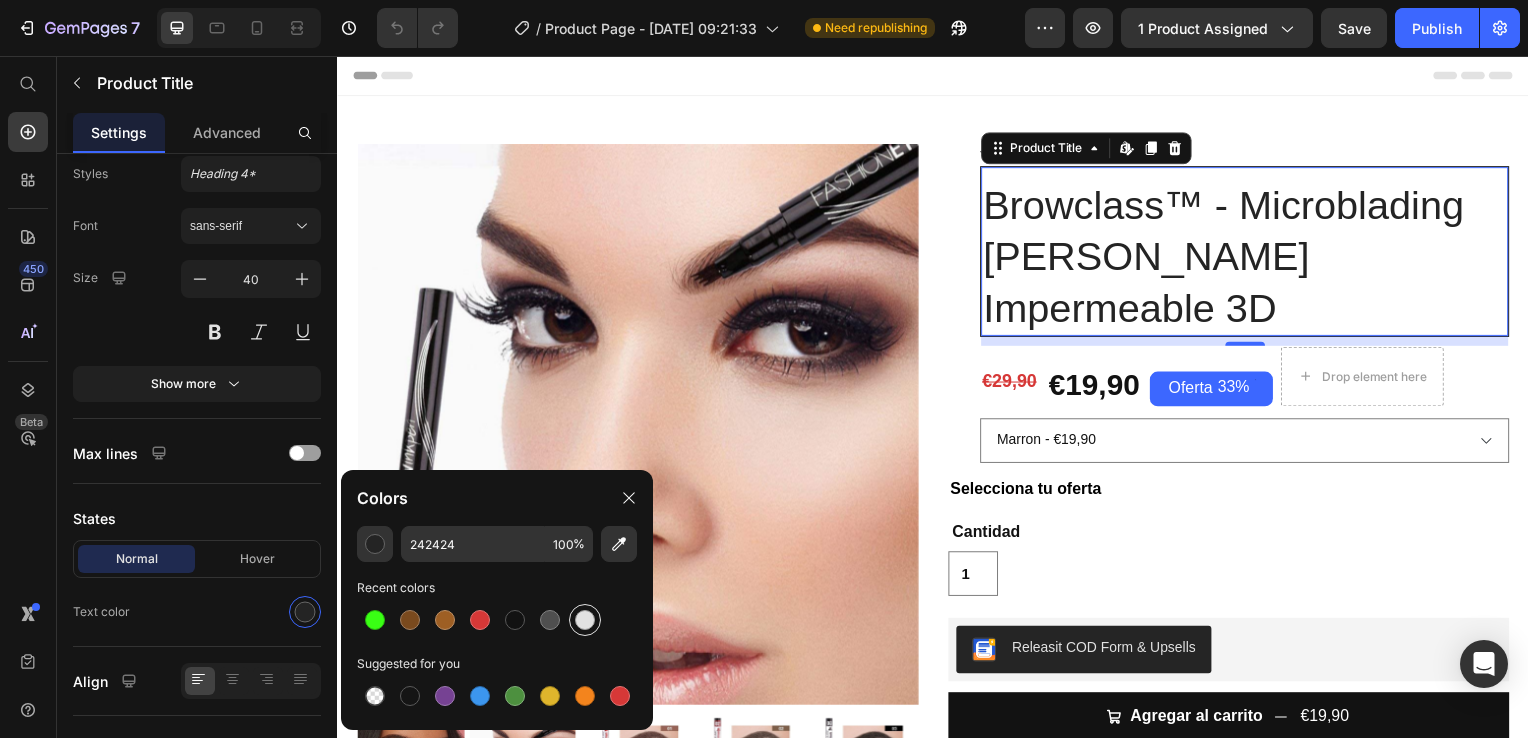 click at bounding box center (585, 620) 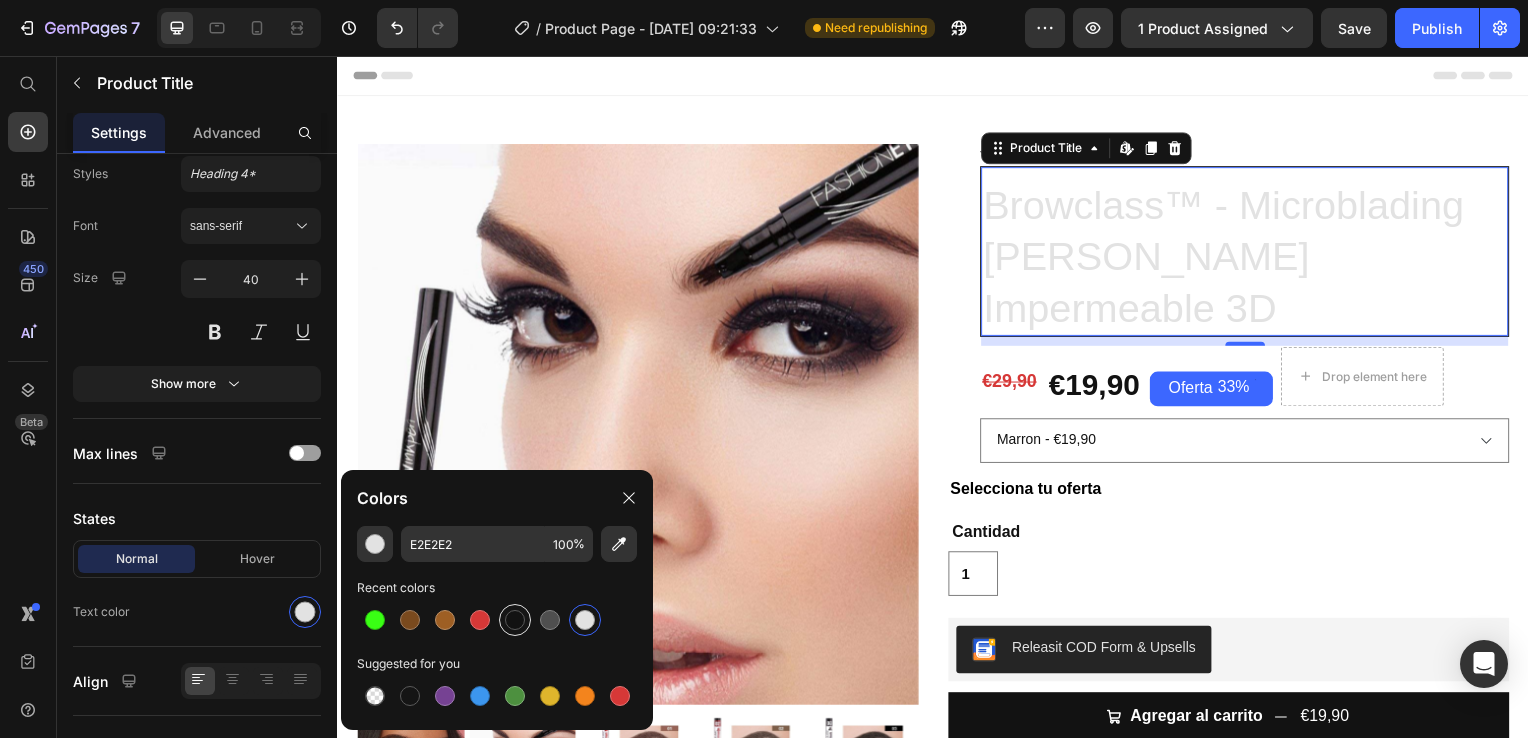 click at bounding box center (515, 620) 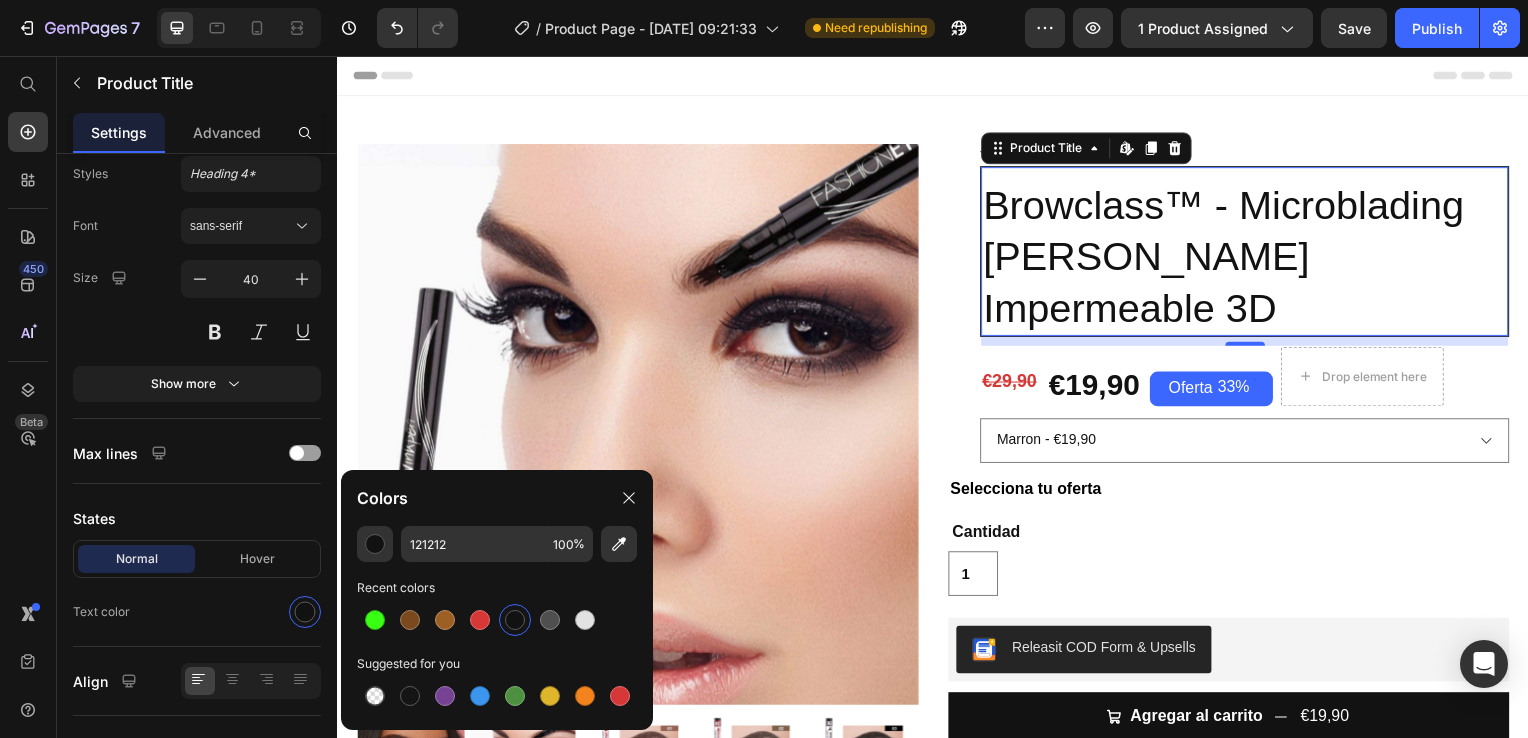 click on "Browclass™ - Microblading [PERSON_NAME] Impermeable 3D Product Title   Edit content in Shopify 10" at bounding box center (1250, 253) 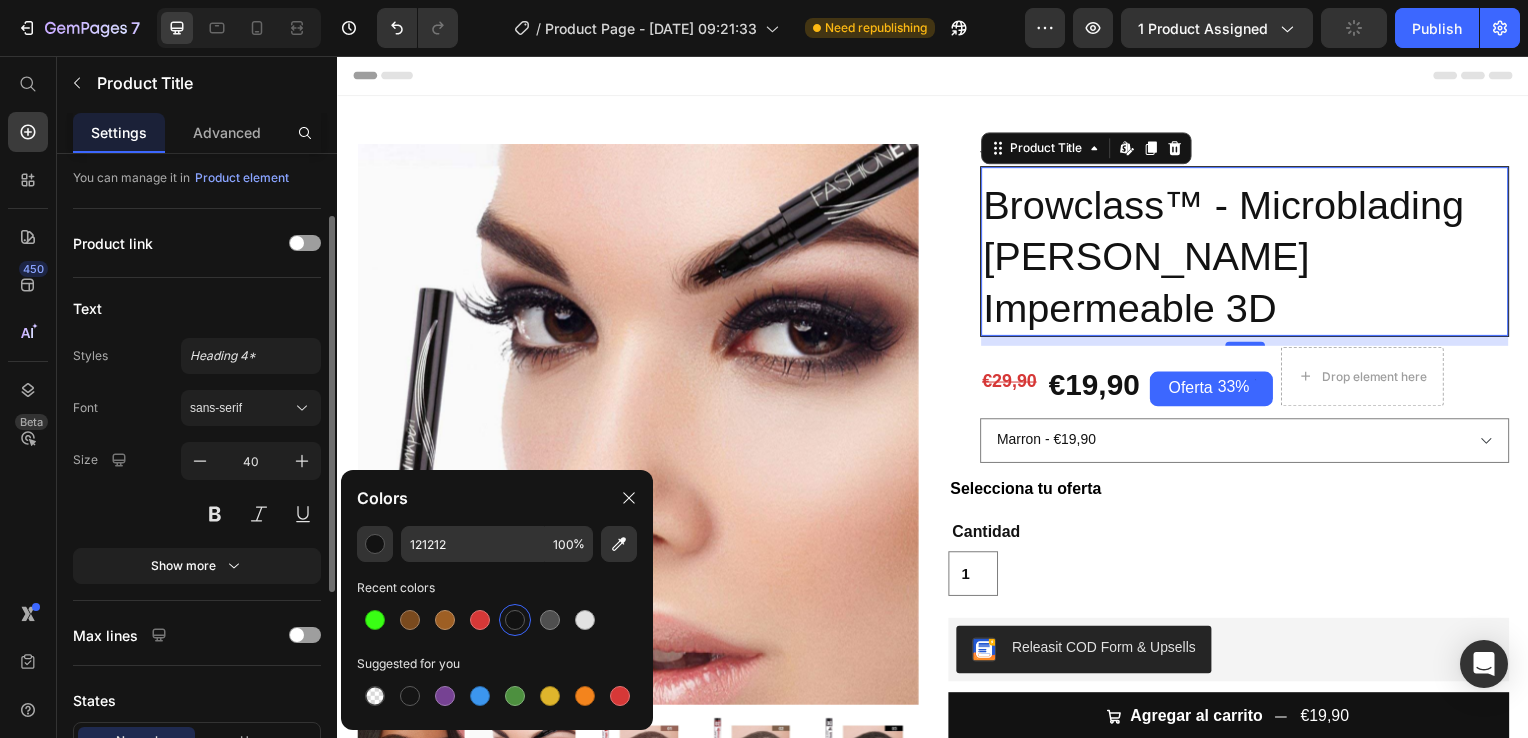 scroll, scrollTop: 0, scrollLeft: 0, axis: both 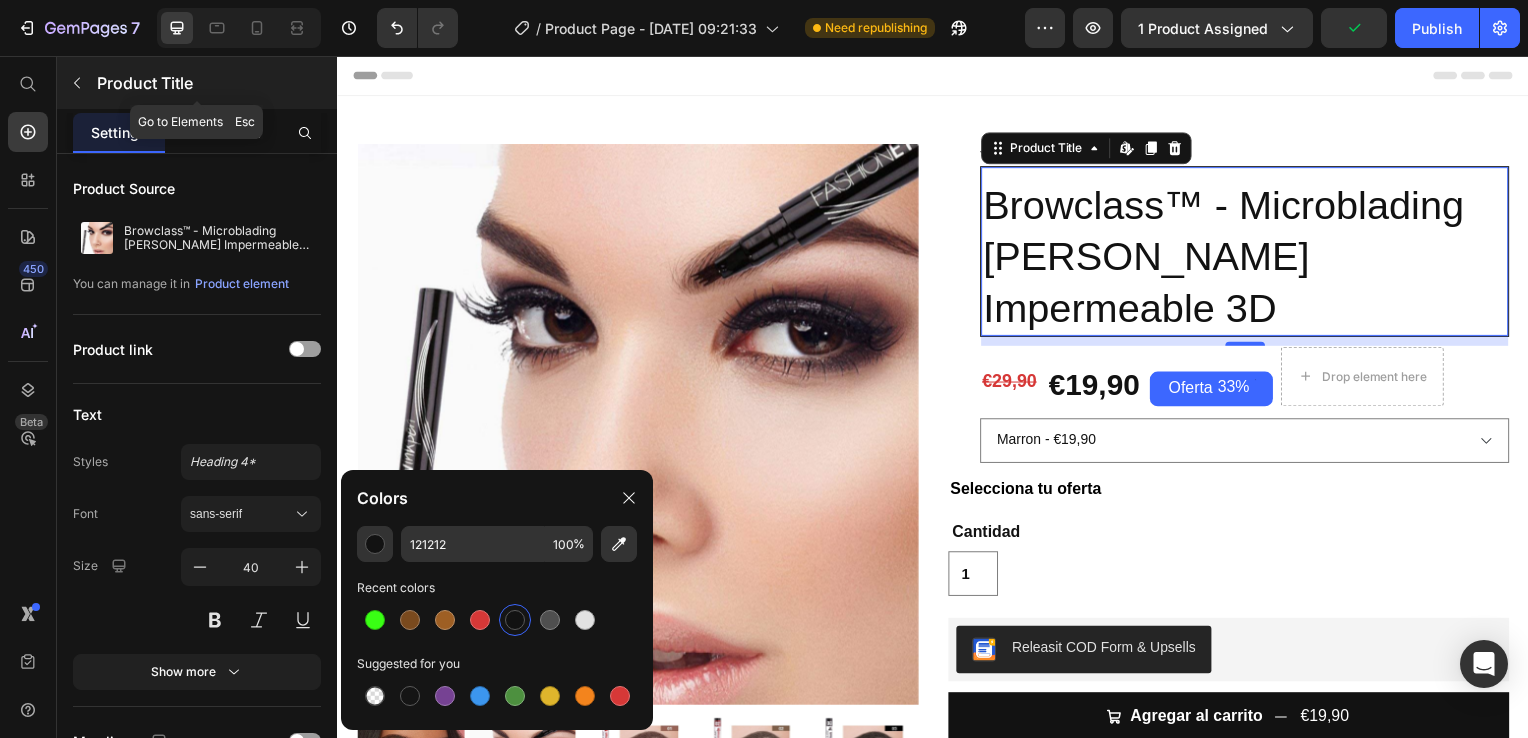 click 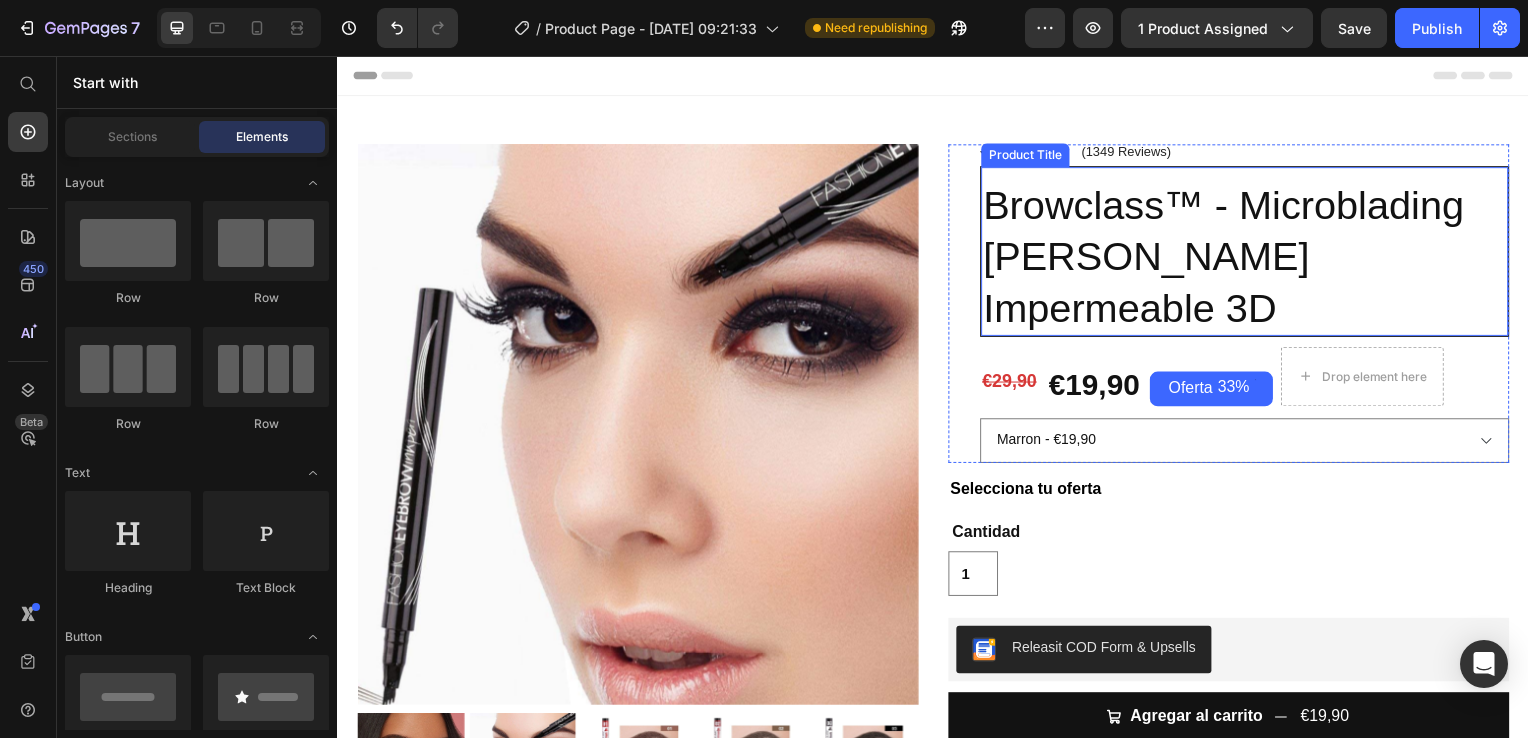 click on "Browclass™ - Microblading [PERSON_NAME] Impermeable 3D Product Title" at bounding box center (1250, 253) 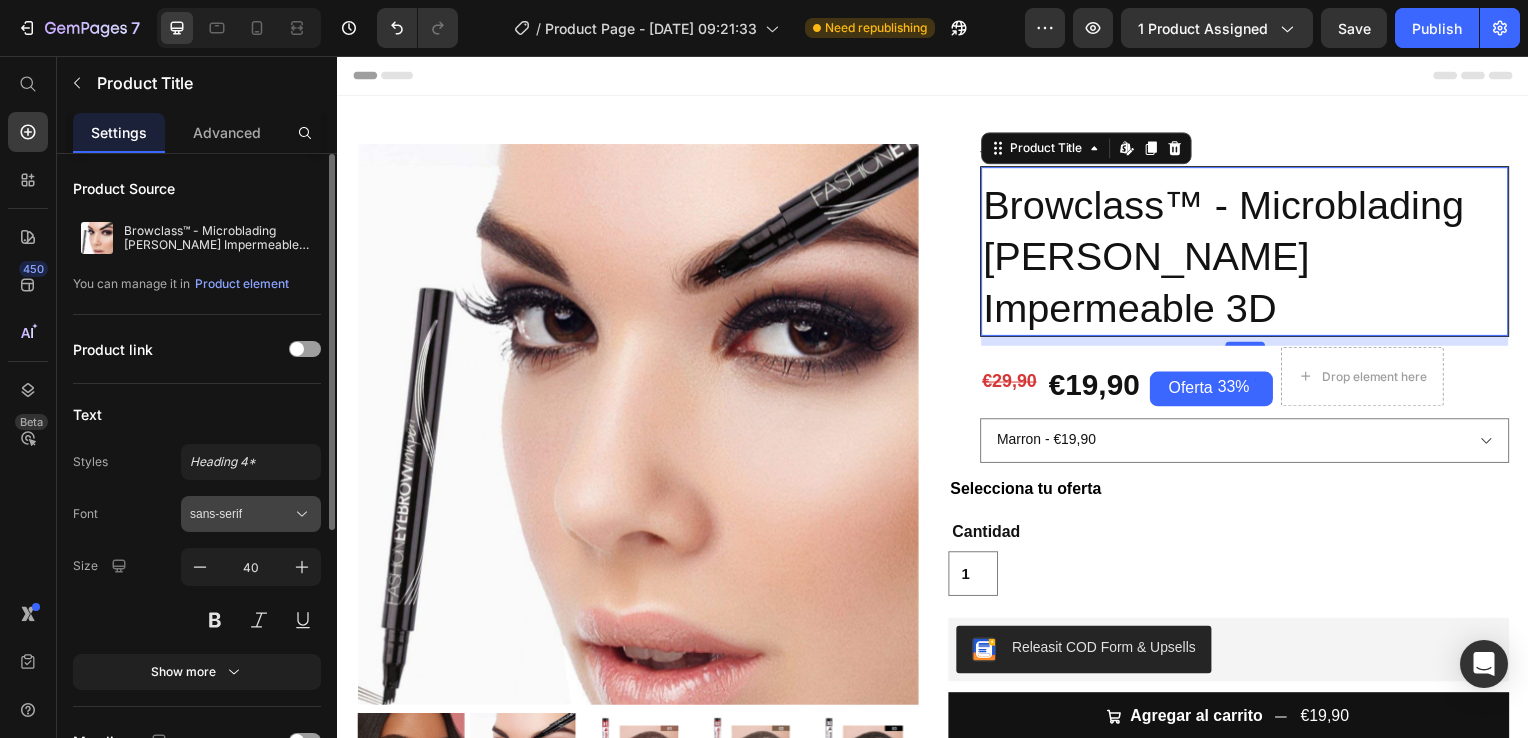click 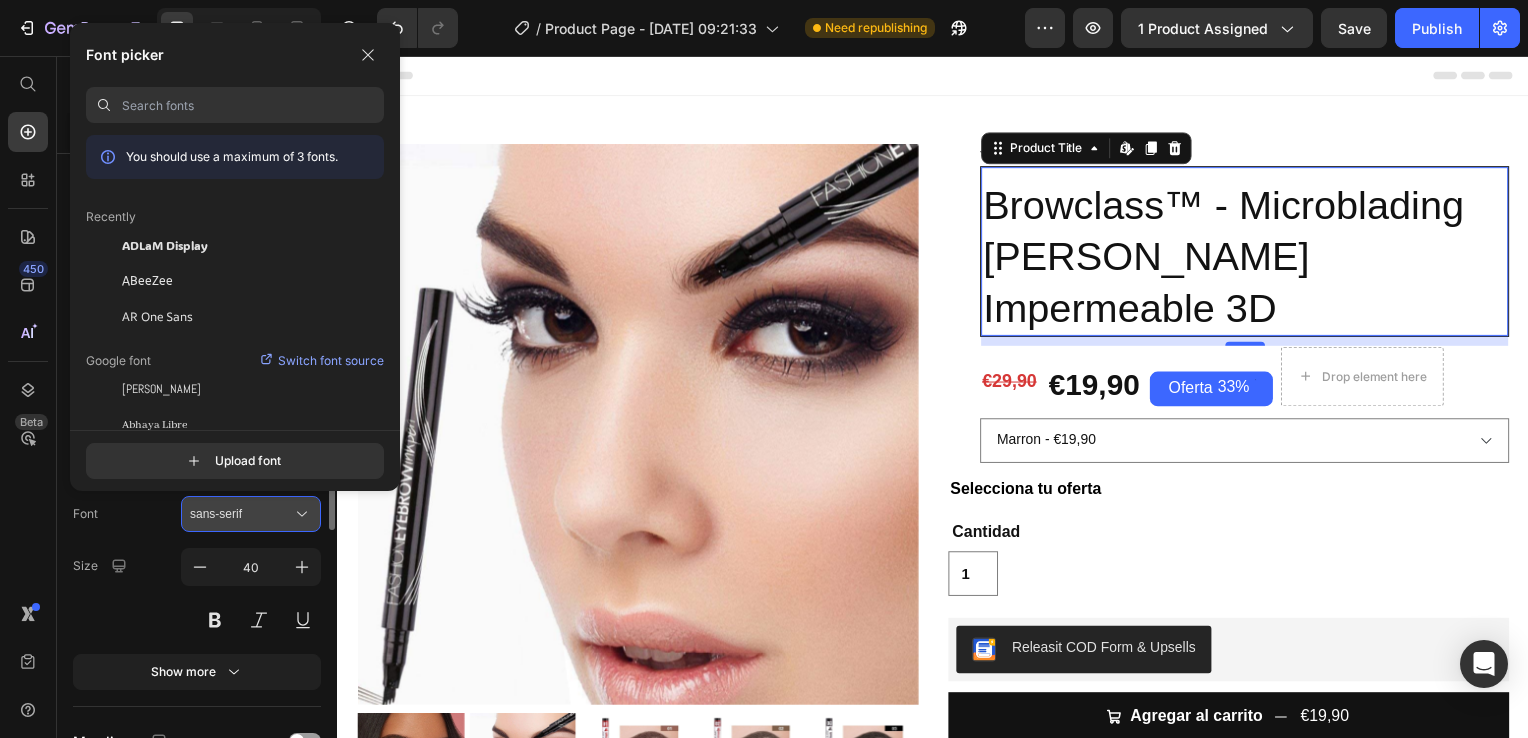 click 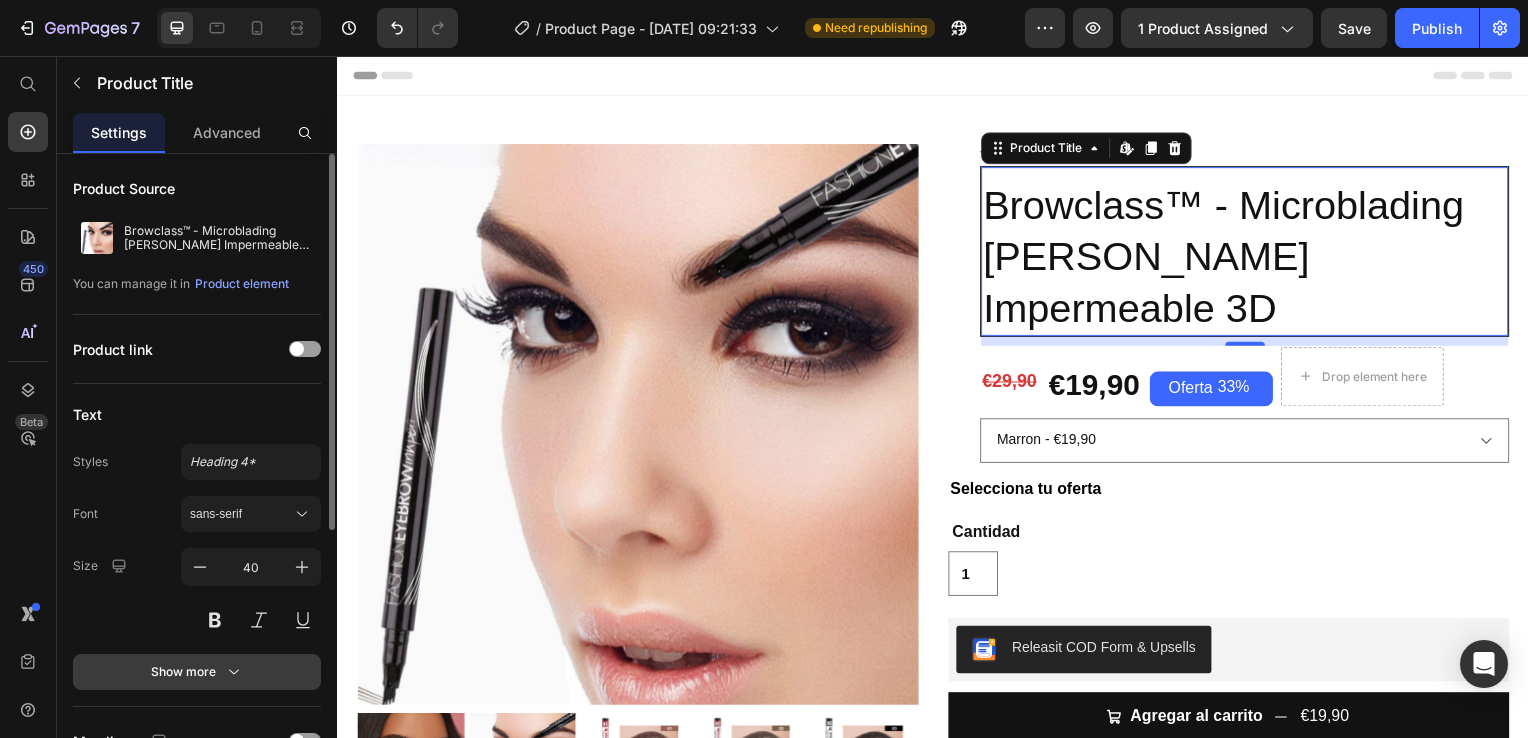 click 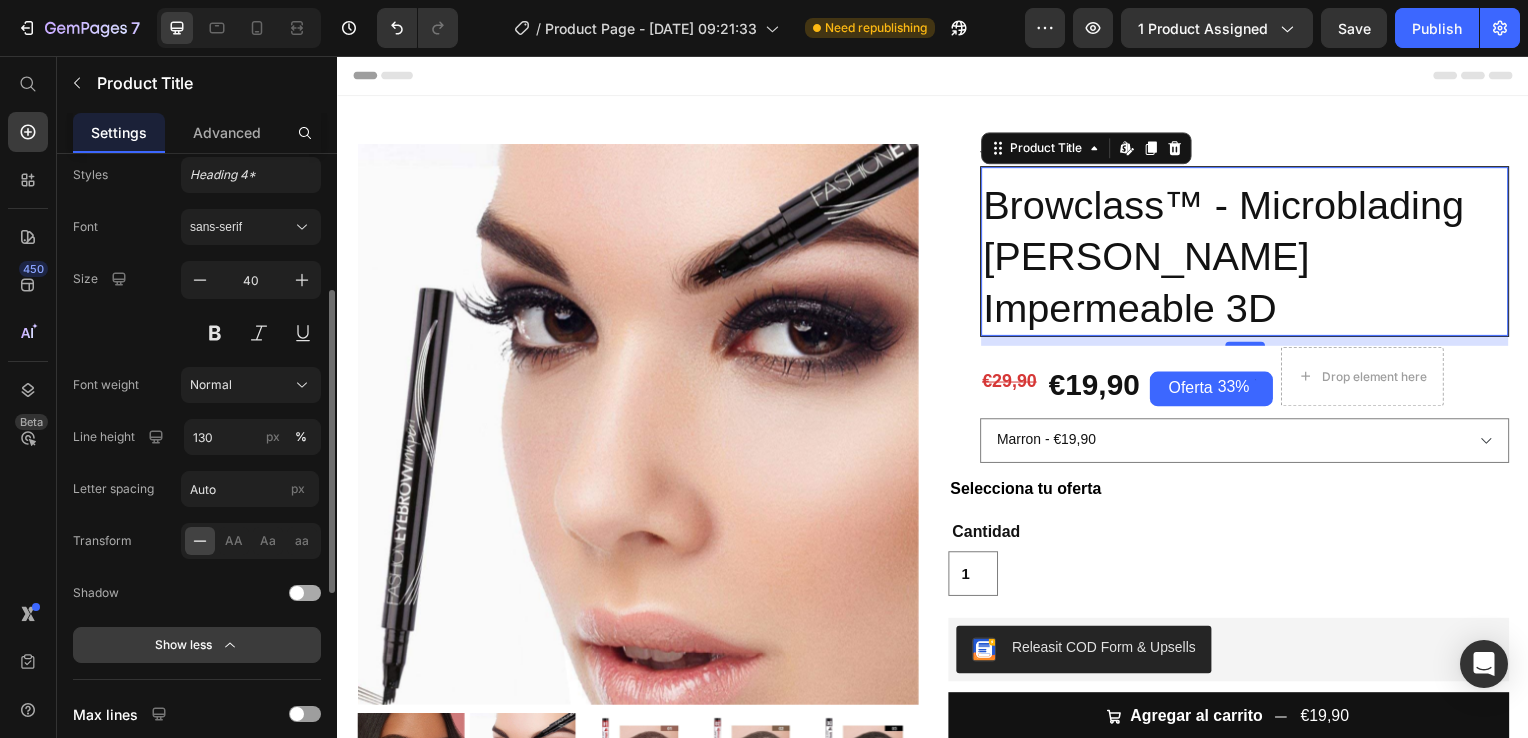 scroll, scrollTop: 289, scrollLeft: 0, axis: vertical 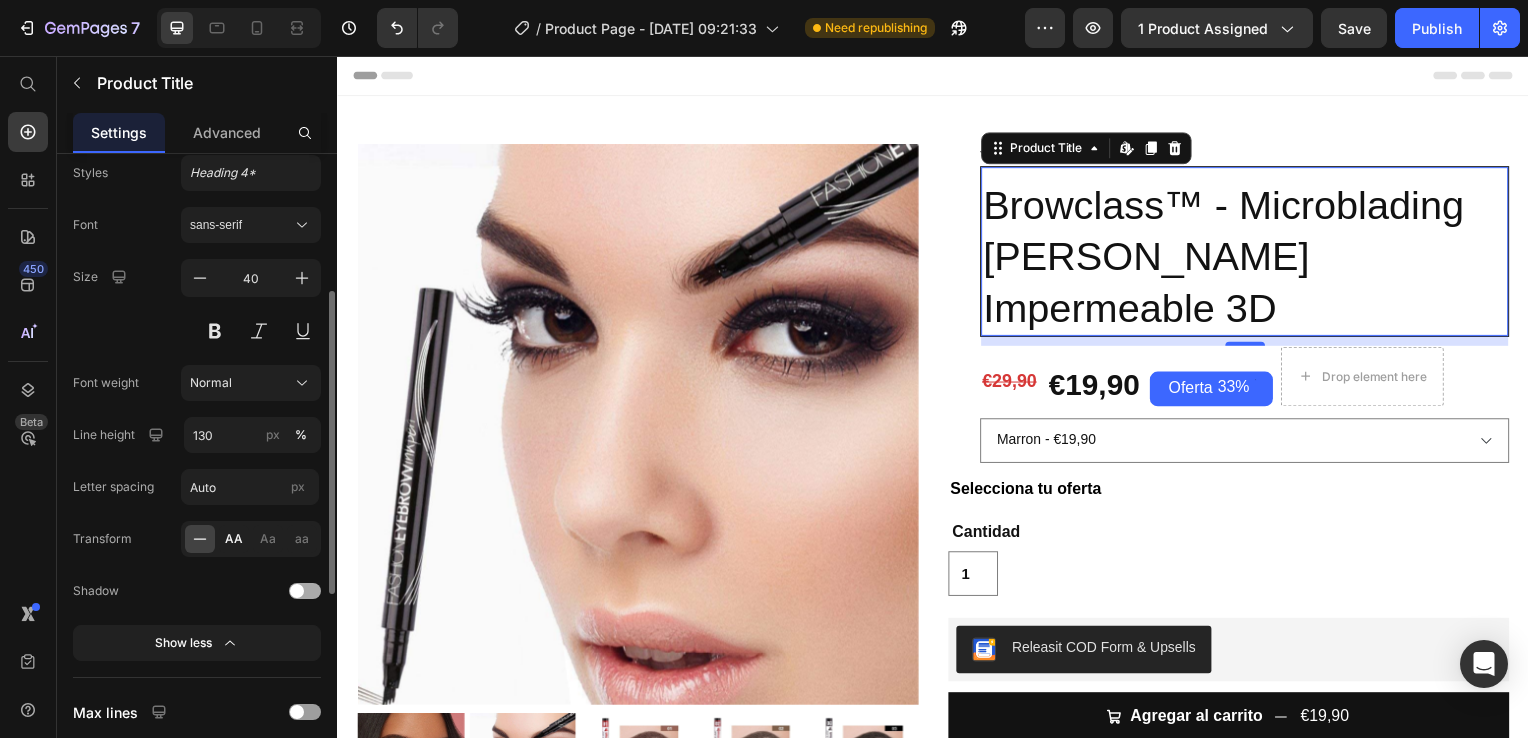 click on "AA" 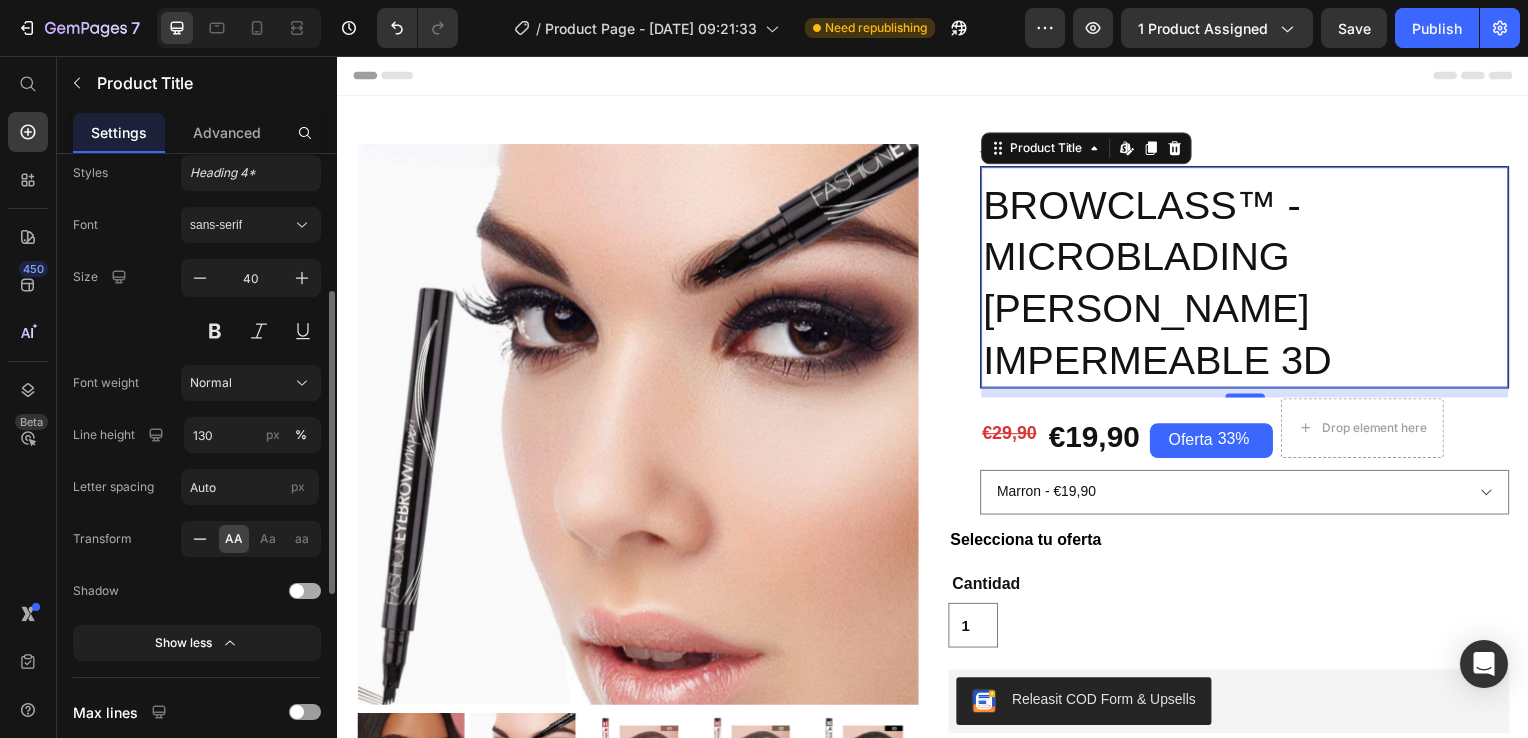 click 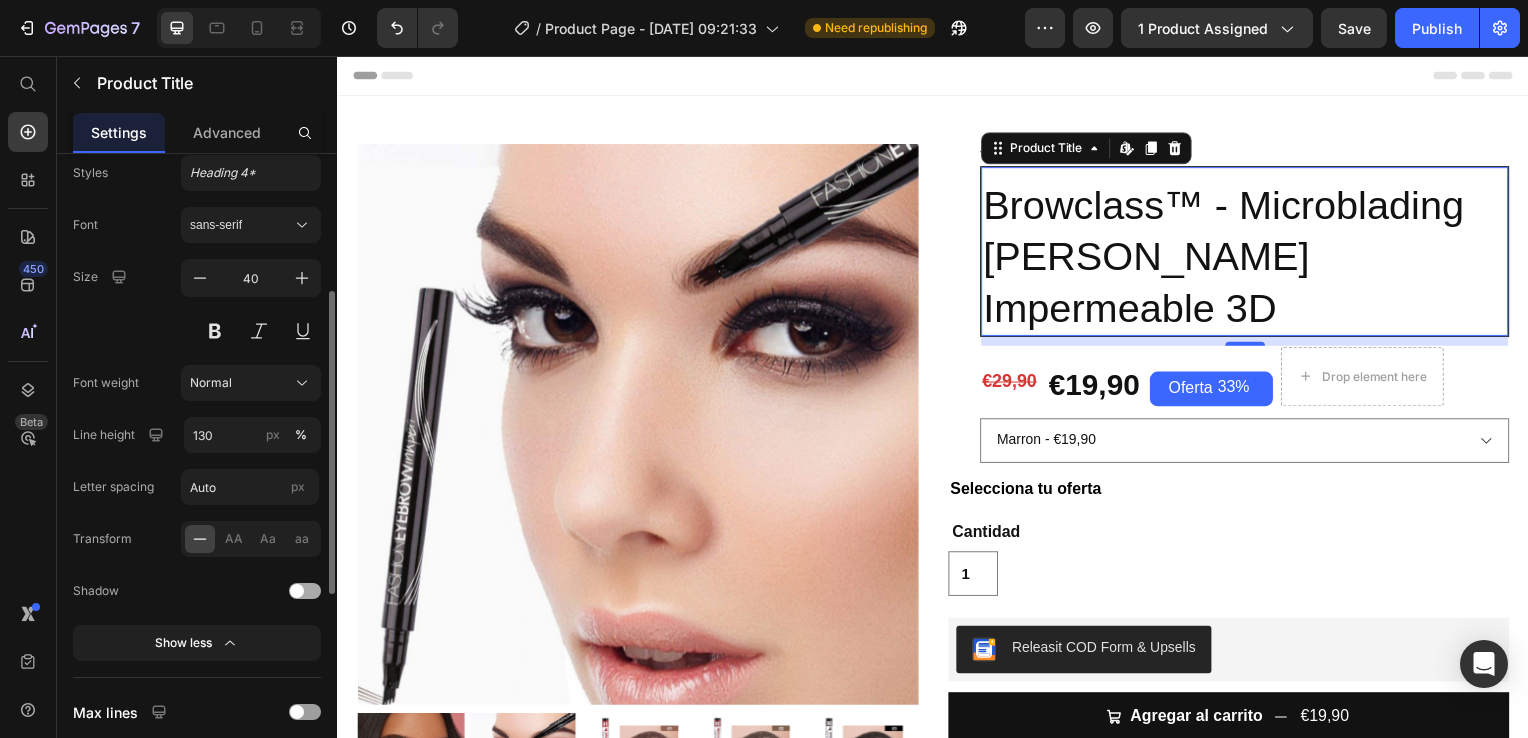click at bounding box center [297, 591] 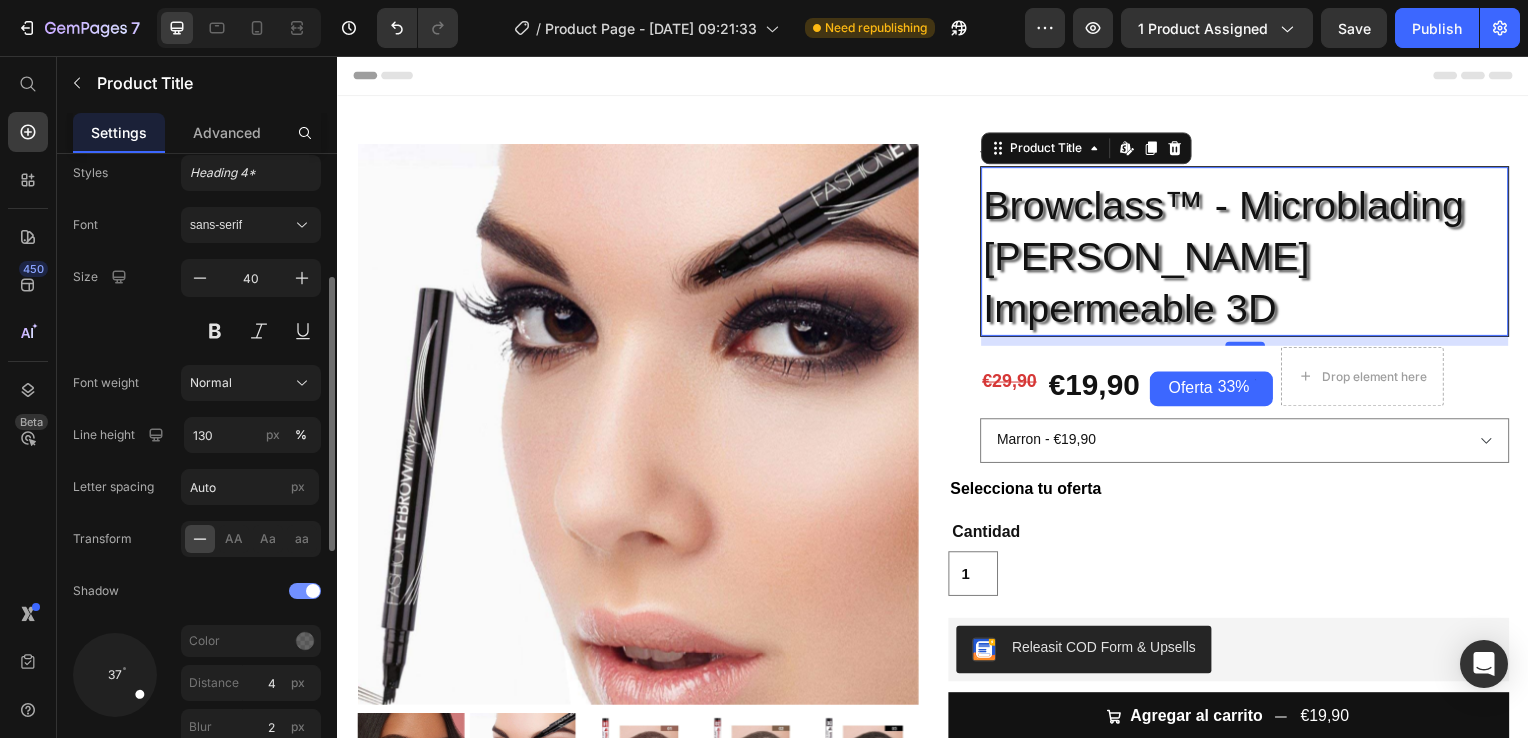 click at bounding box center (305, 591) 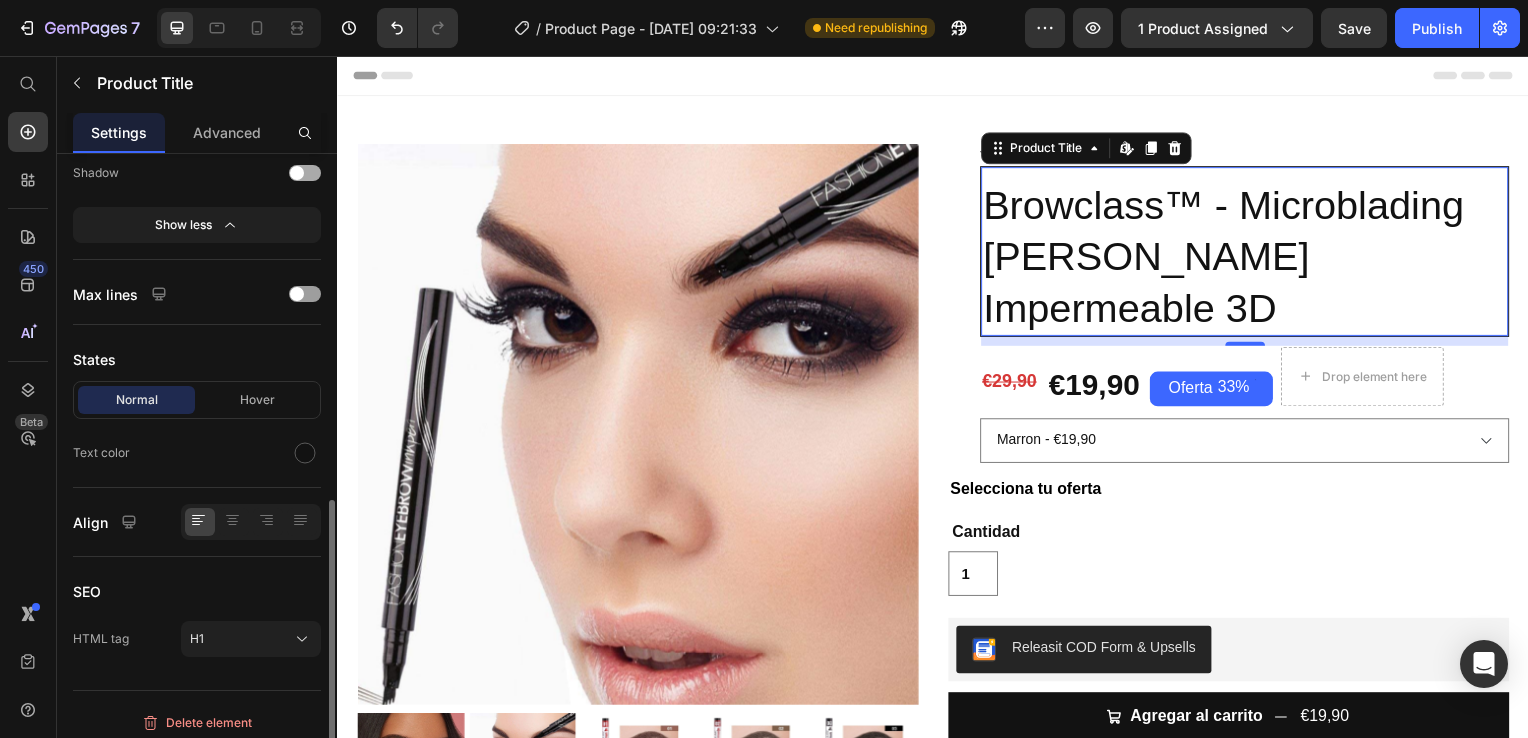 scroll, scrollTop: 714, scrollLeft: 0, axis: vertical 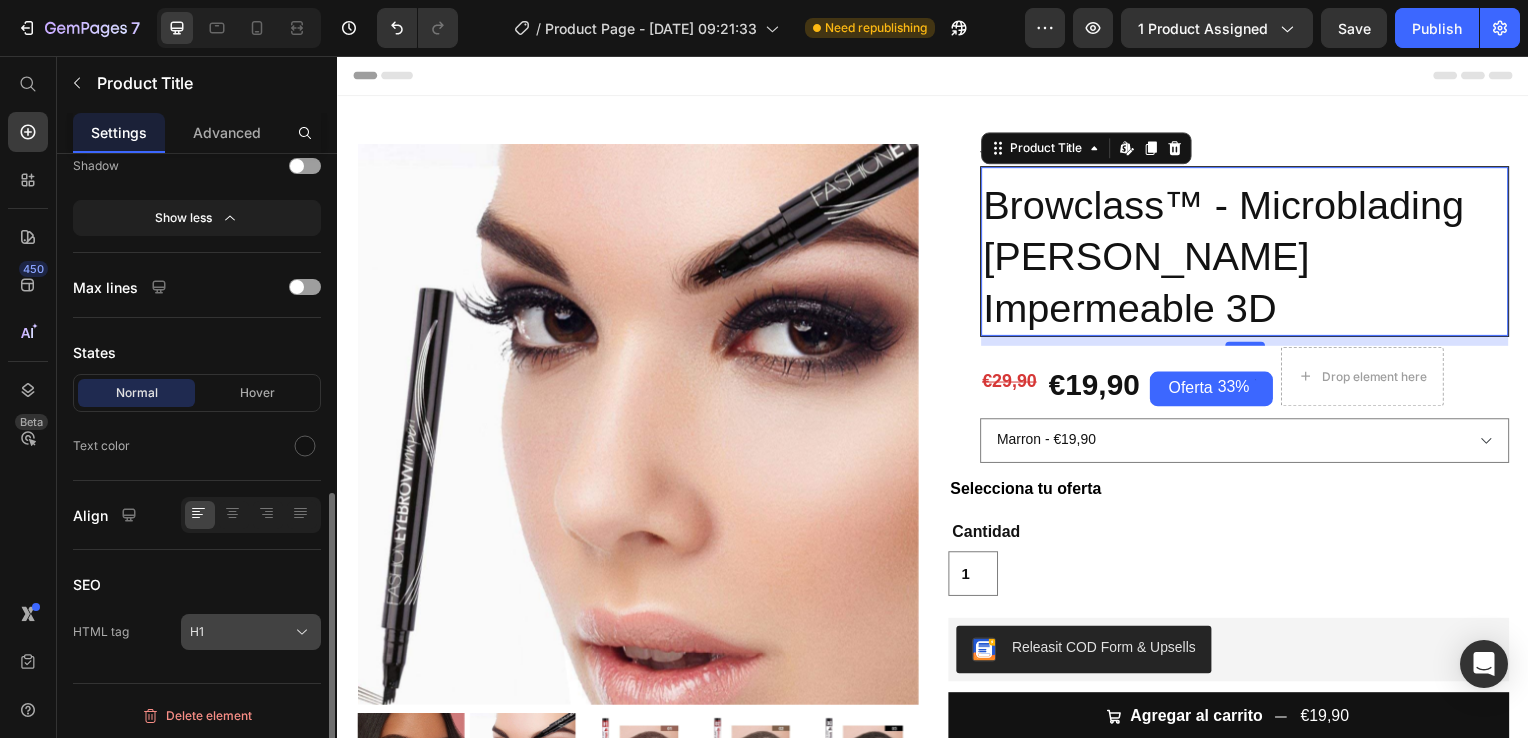 click on "H1" 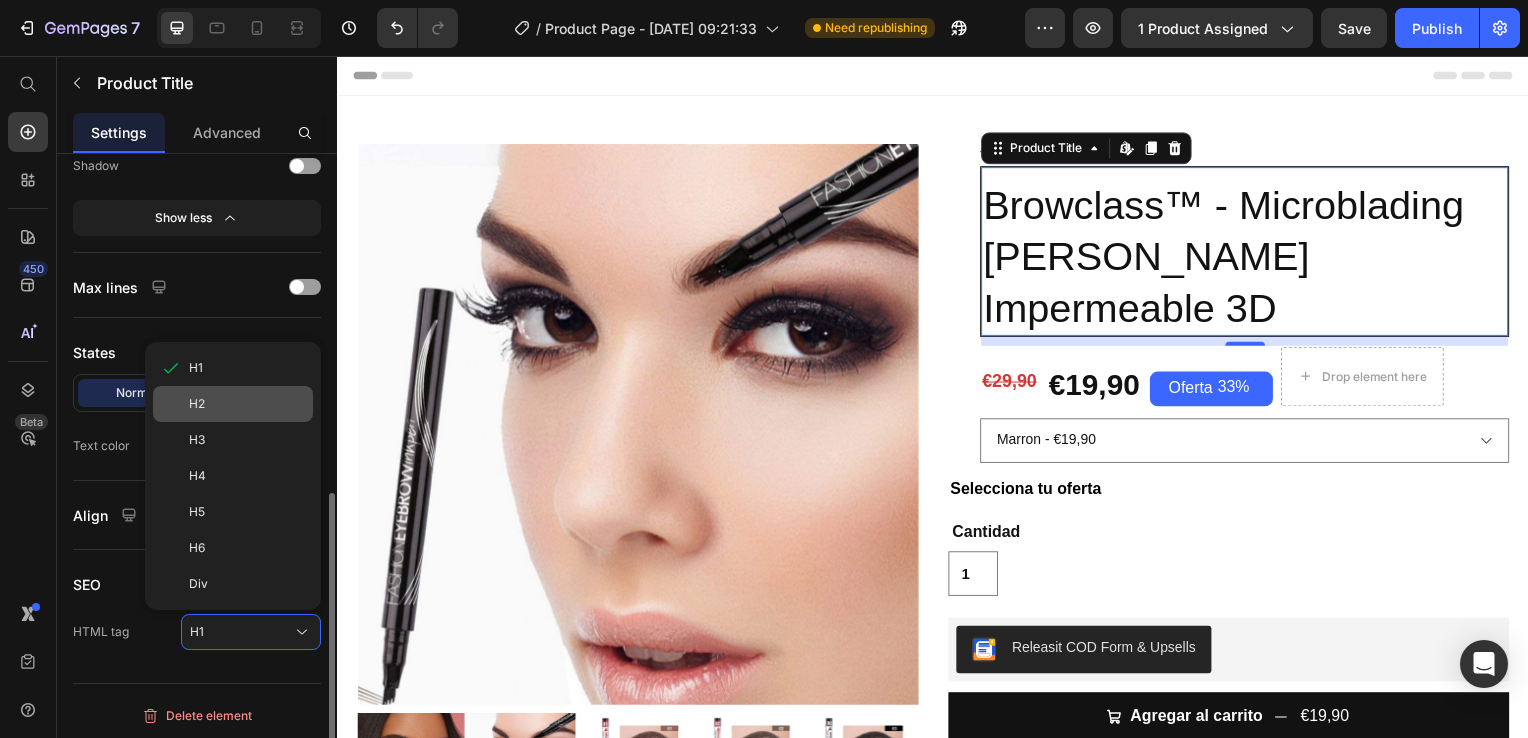 click on "H2" at bounding box center (247, 404) 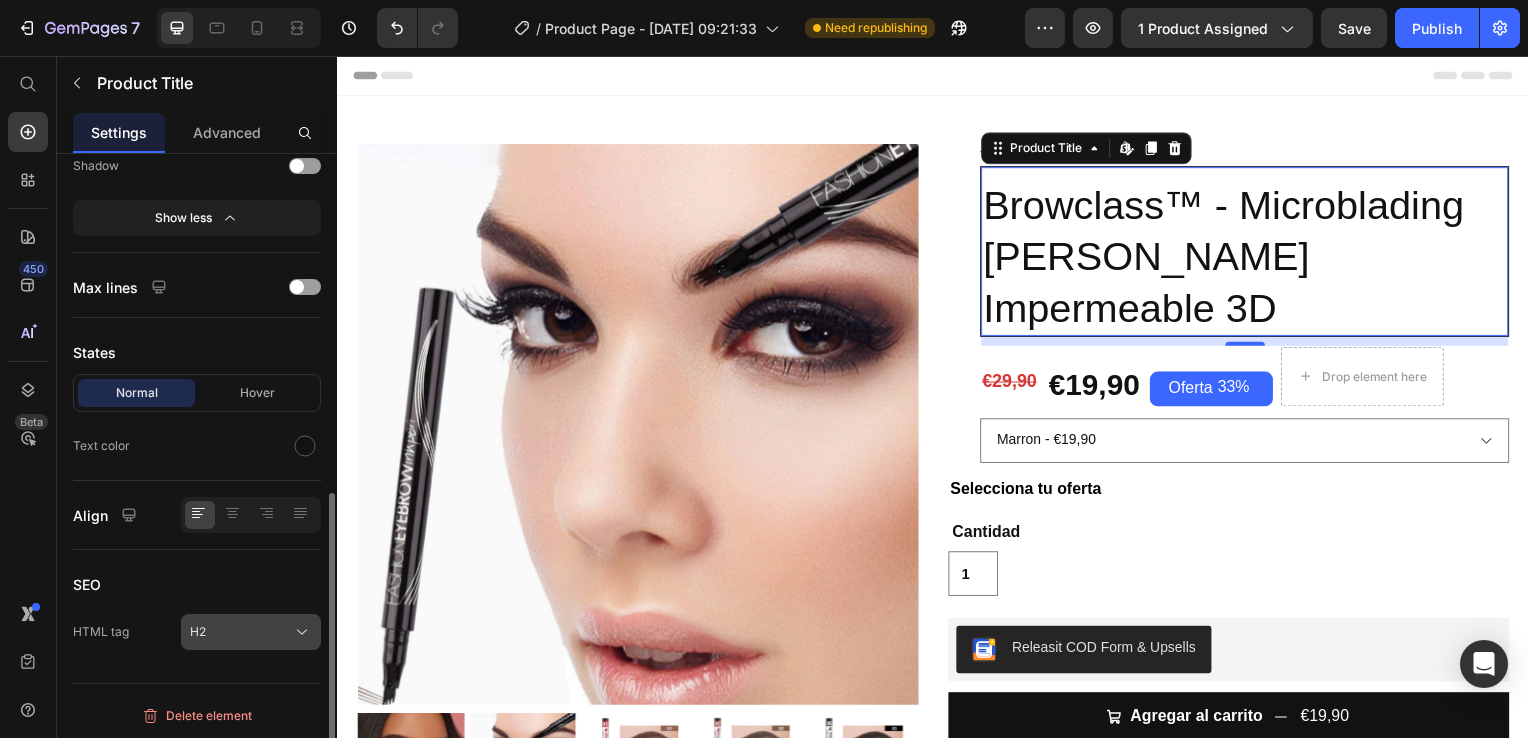 click on "H2" at bounding box center (251, 632) 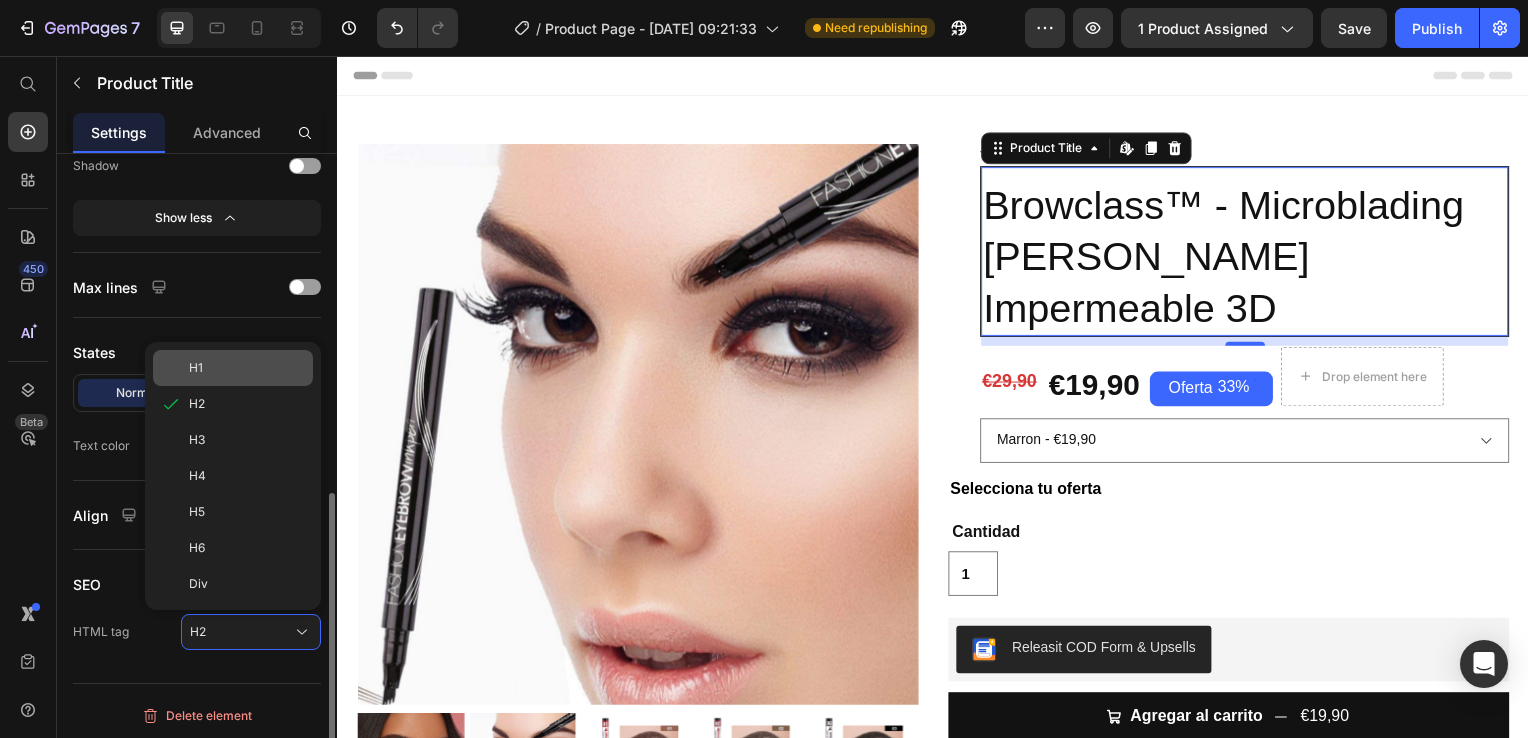 click on "H1" 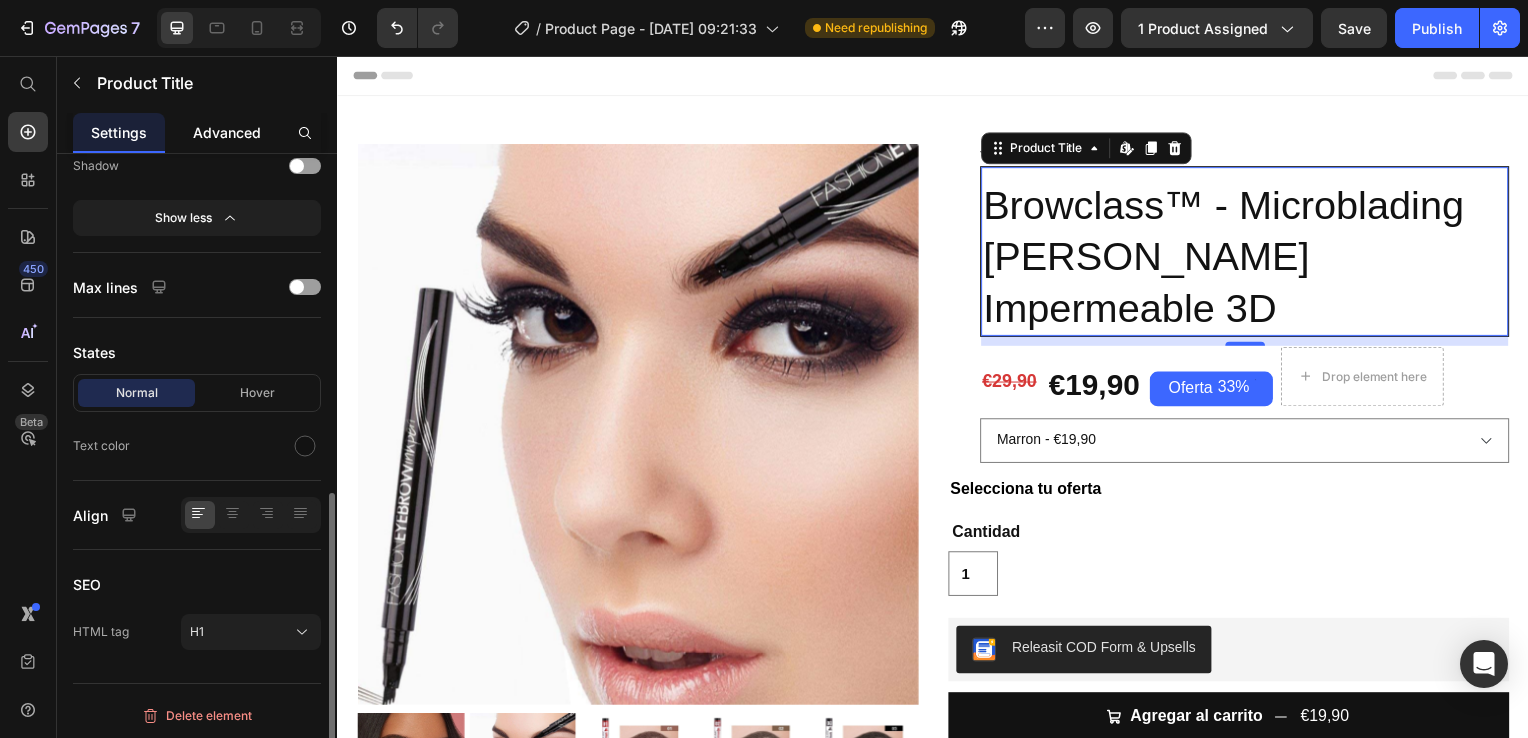click on "Advanced" 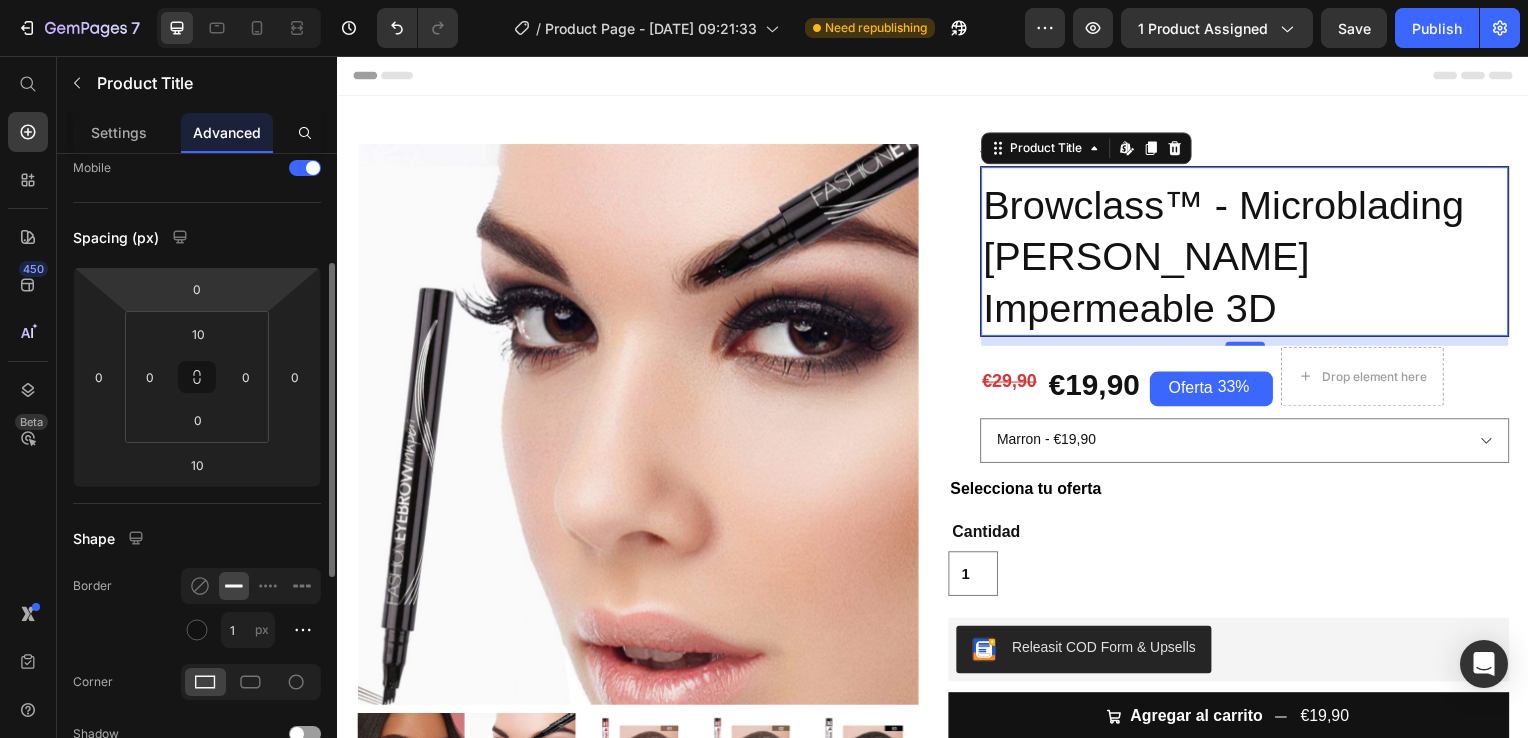 scroll, scrollTop: 192, scrollLeft: 0, axis: vertical 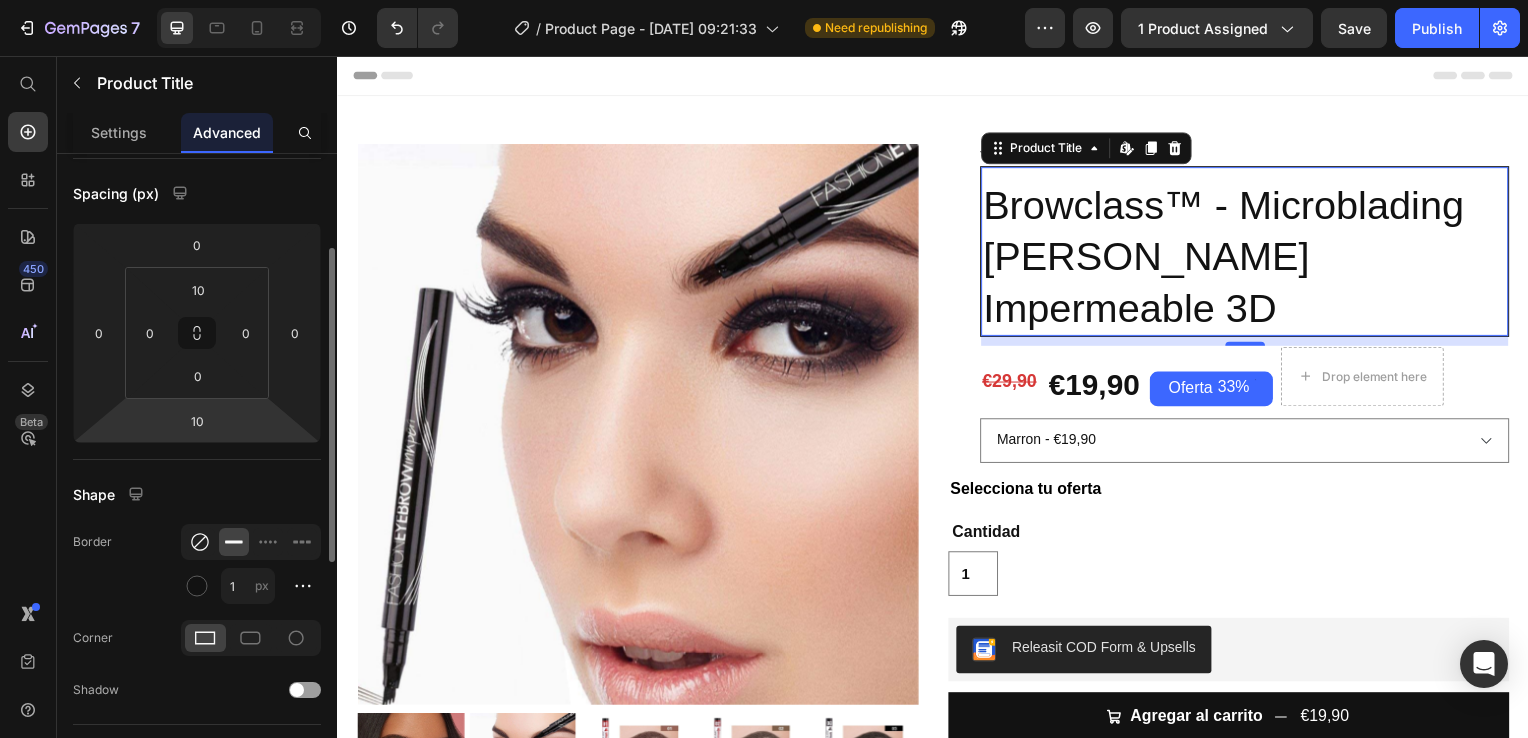 click 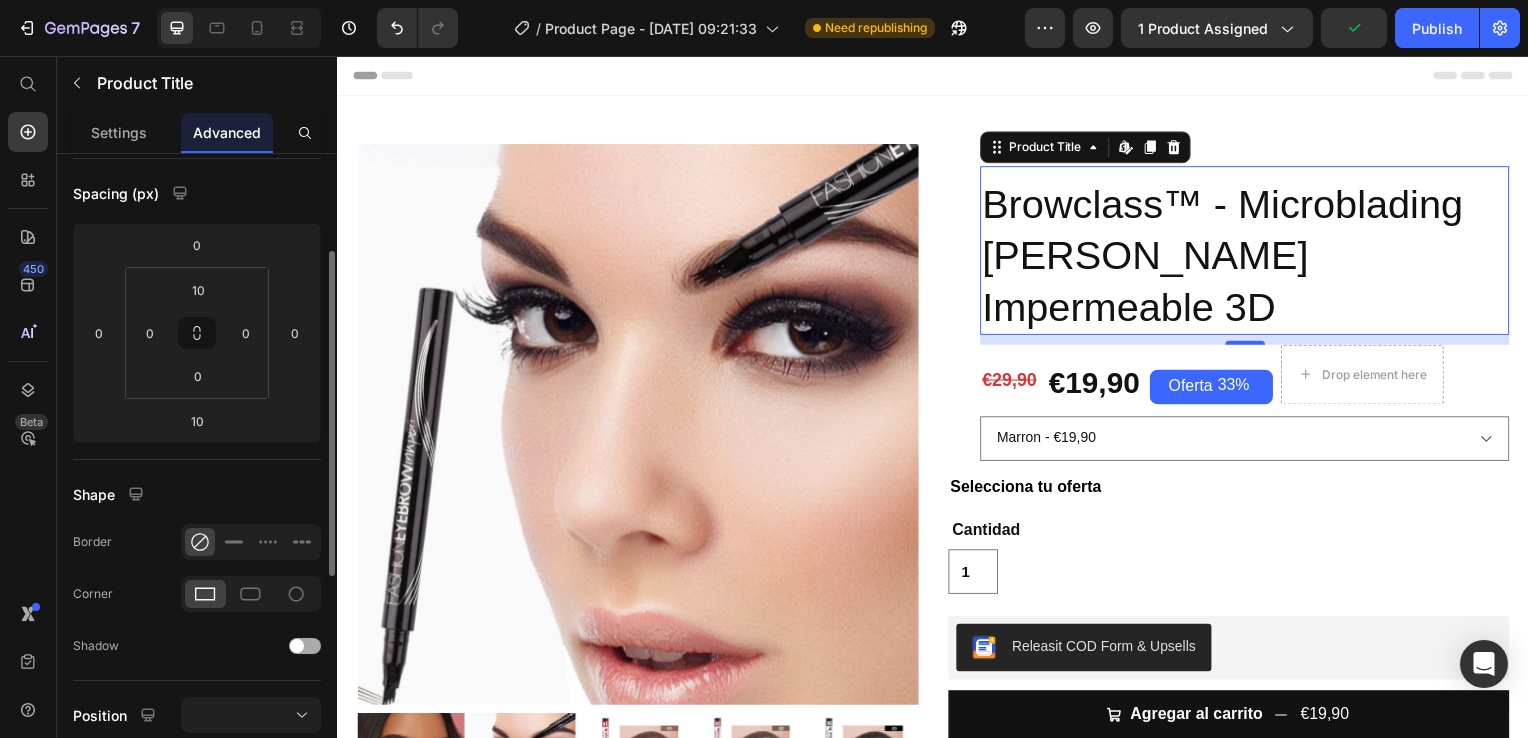click at bounding box center (297, 646) 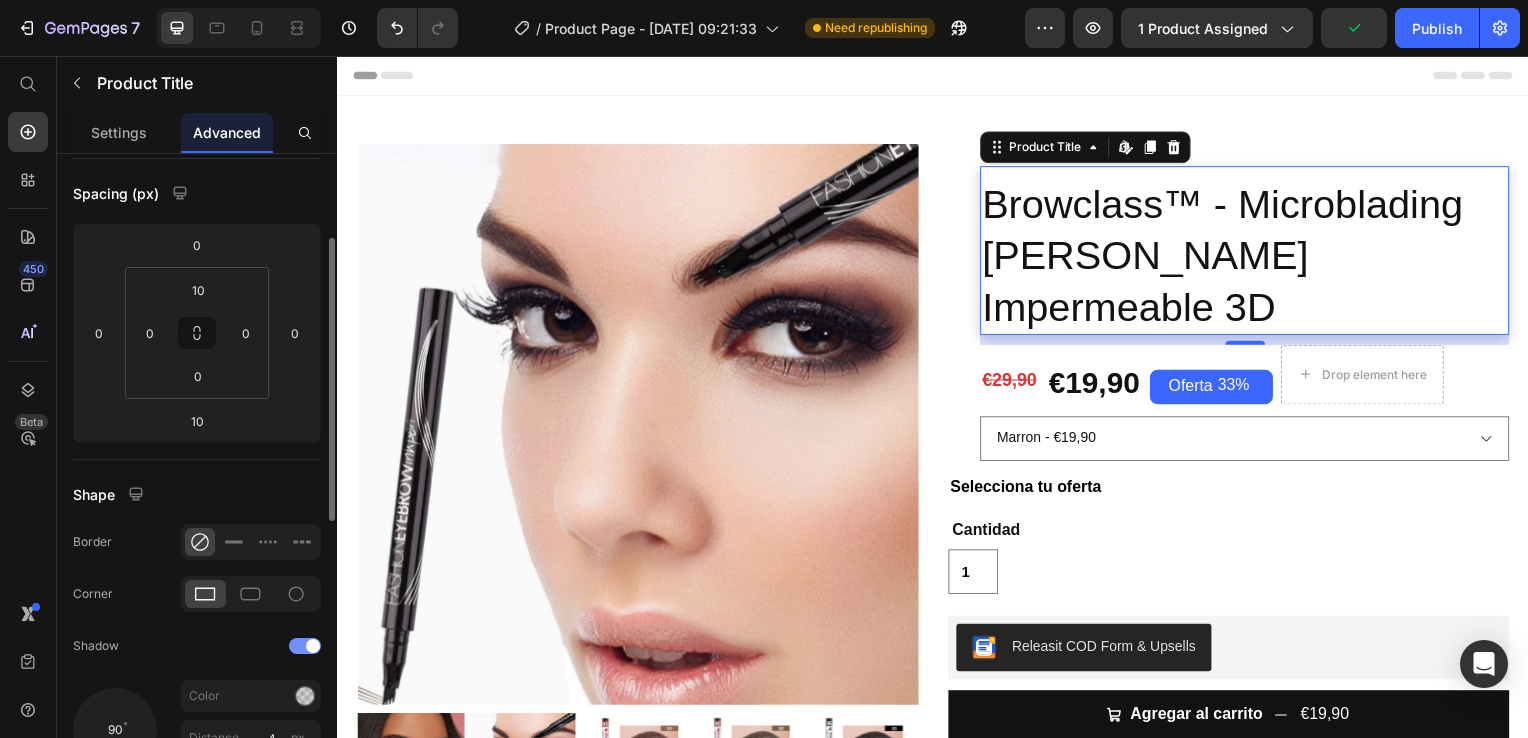 click at bounding box center (305, 646) 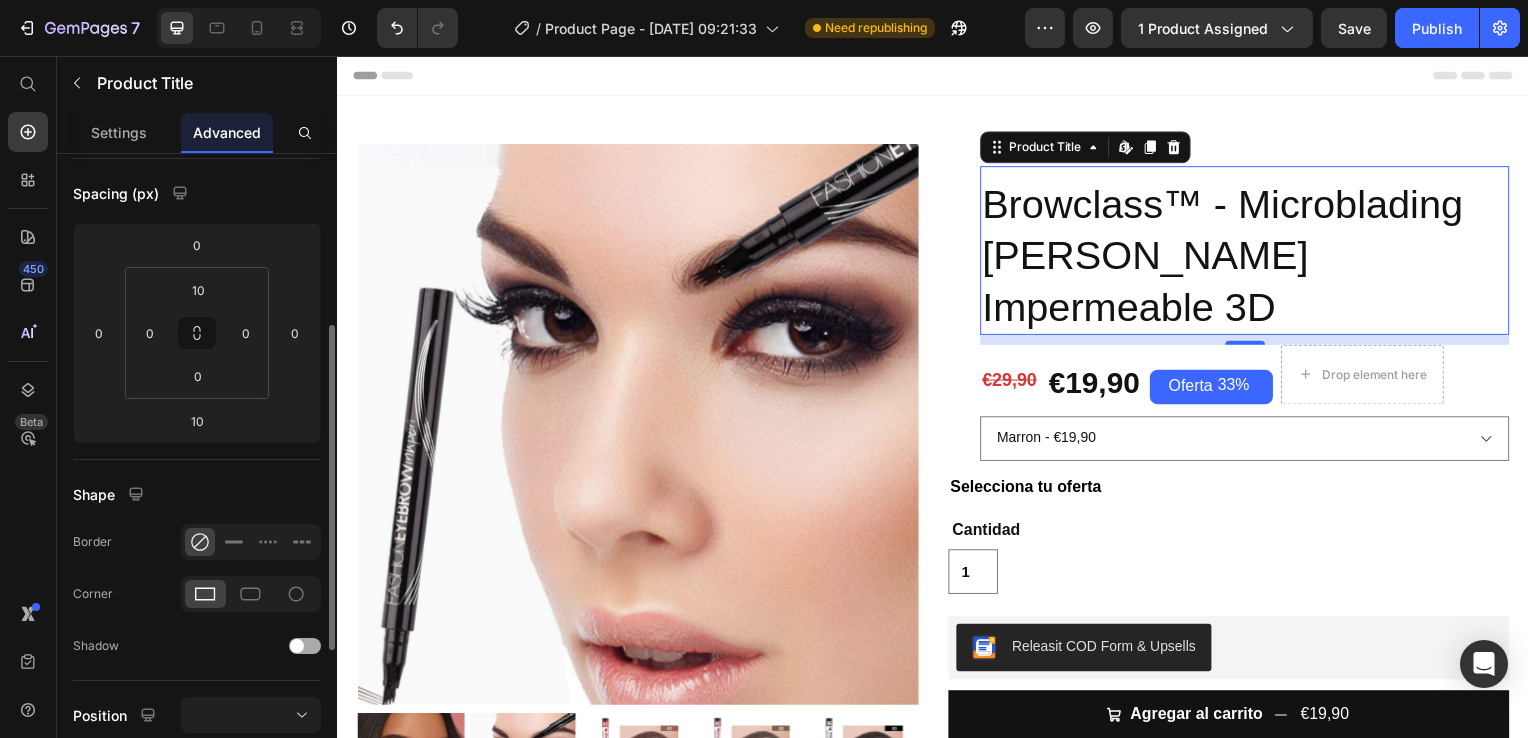 scroll, scrollTop: 320, scrollLeft: 0, axis: vertical 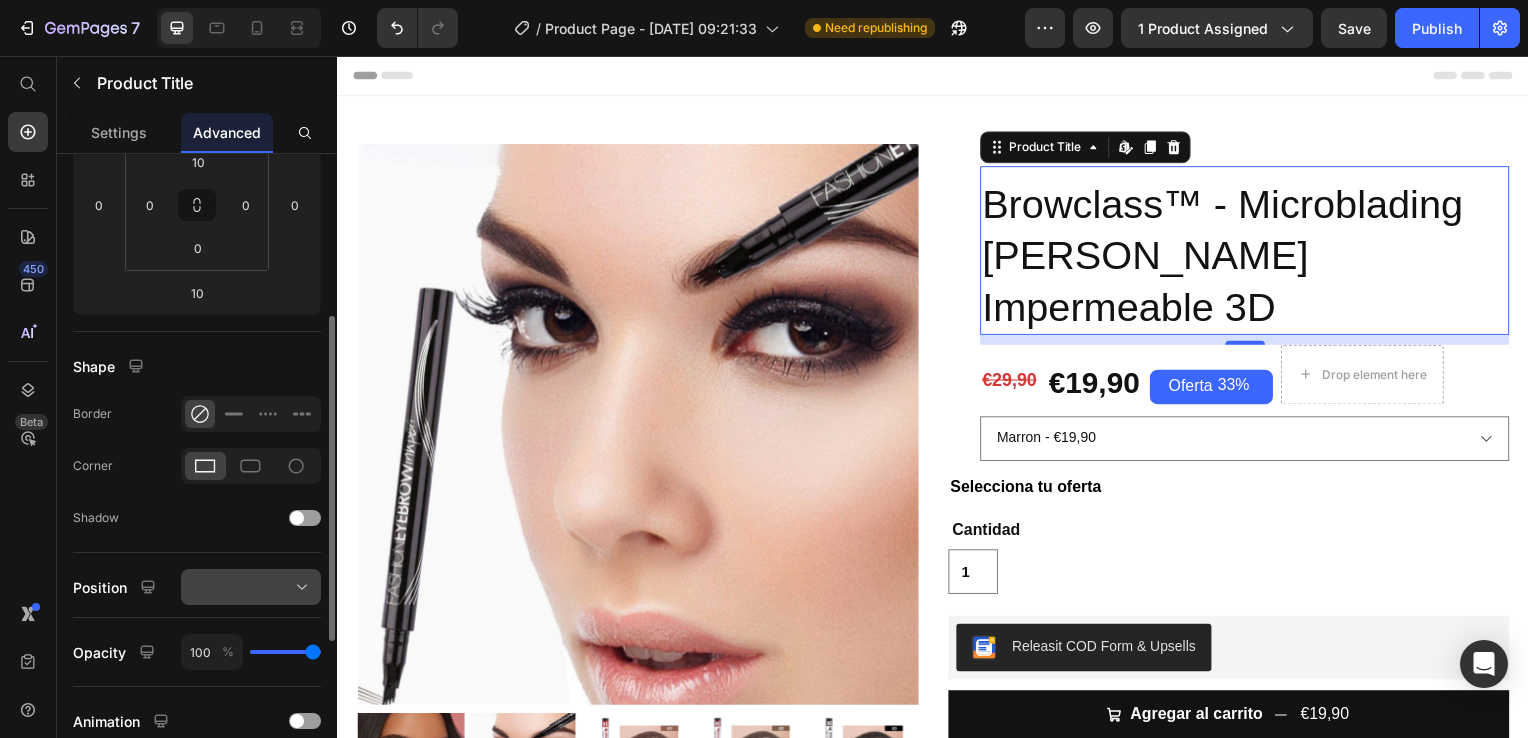 click at bounding box center [251, 587] 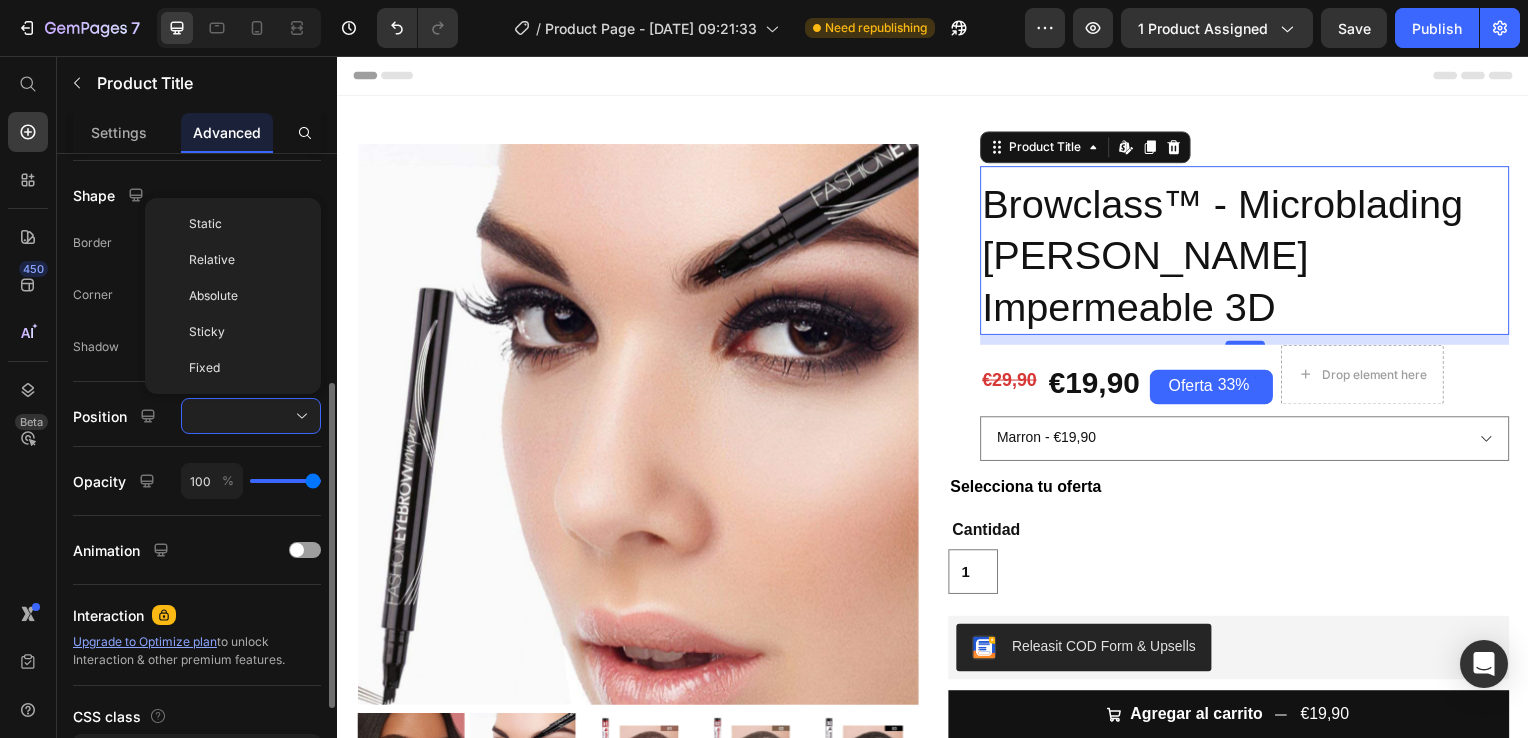 scroll, scrollTop: 492, scrollLeft: 0, axis: vertical 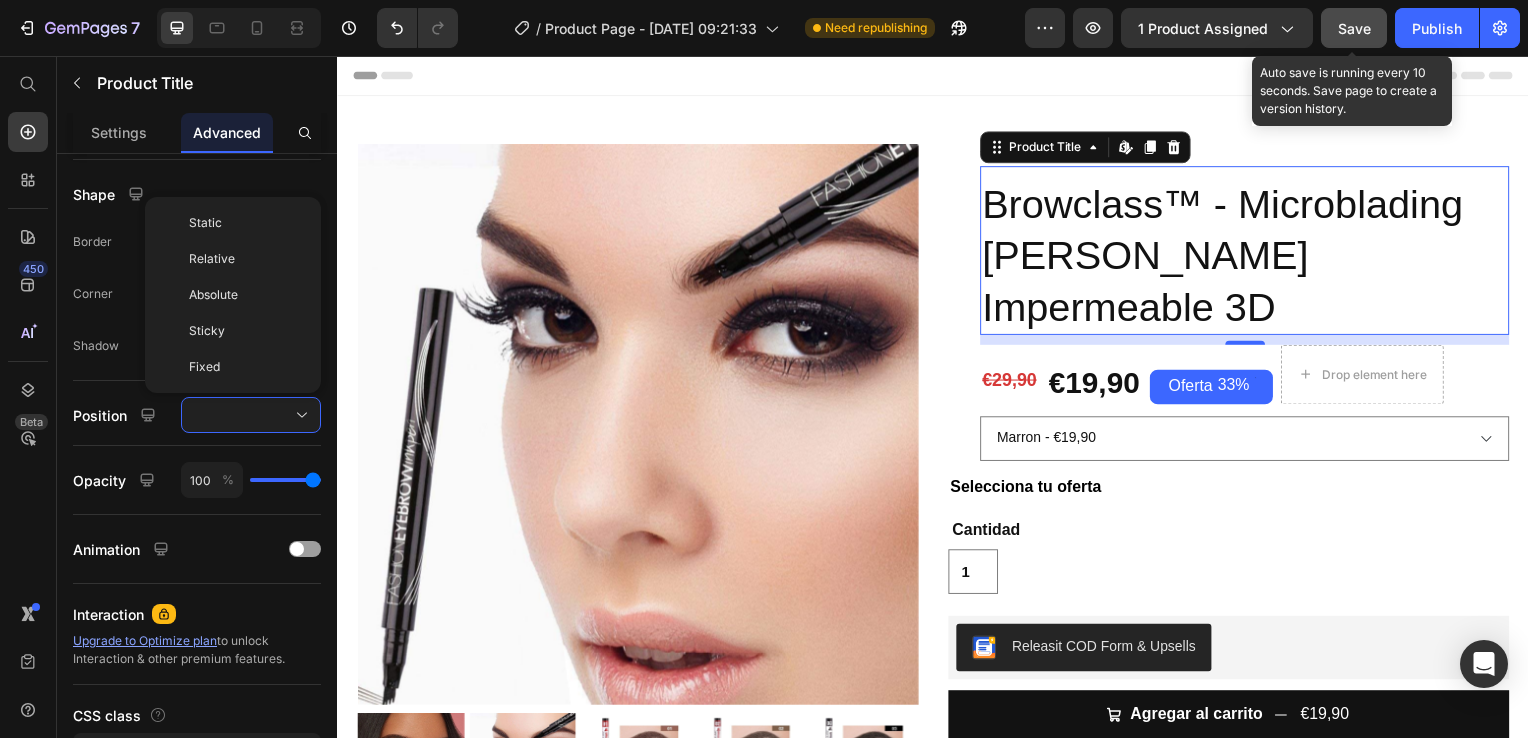 click on "Save" at bounding box center [1354, 28] 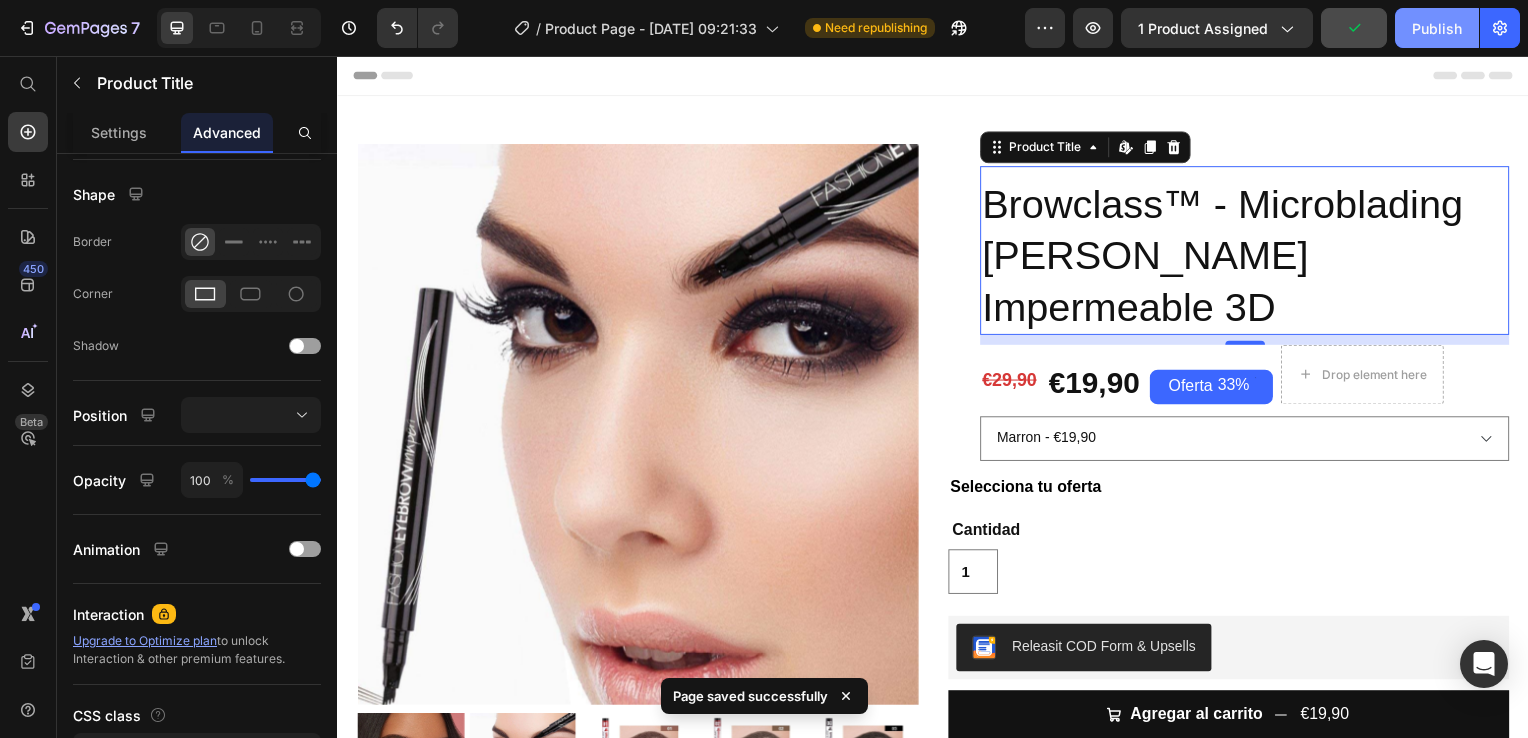 click on "Publish" at bounding box center [1437, 28] 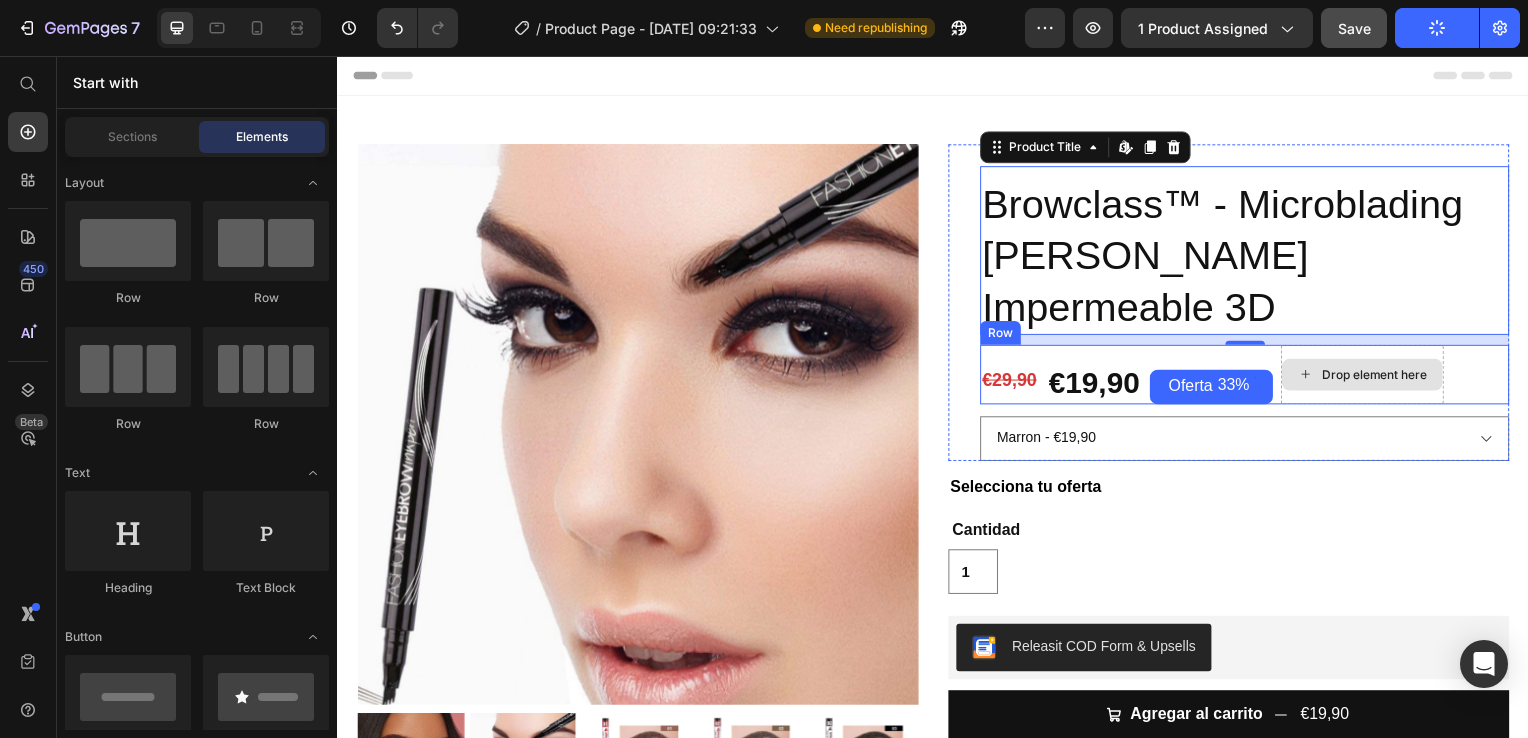 click 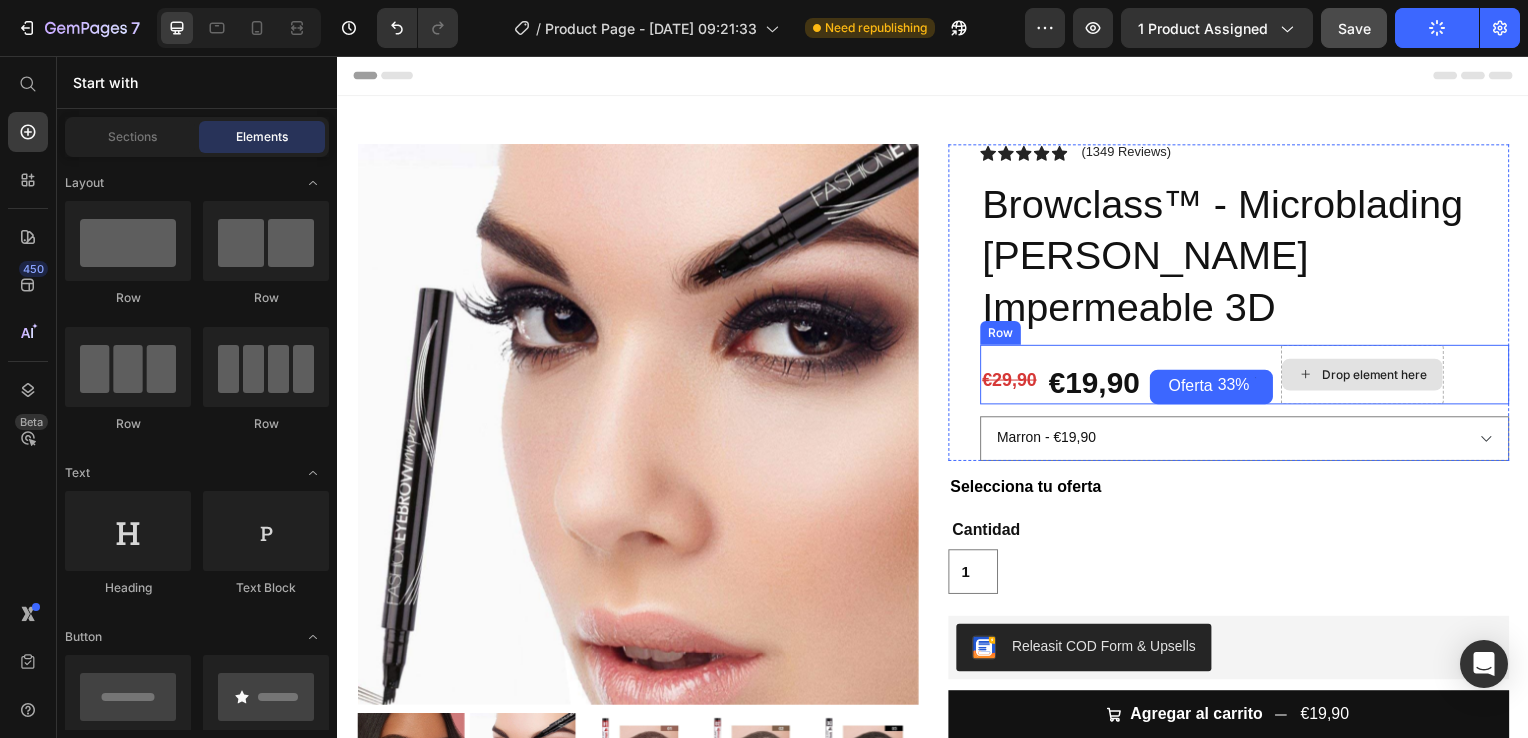 click 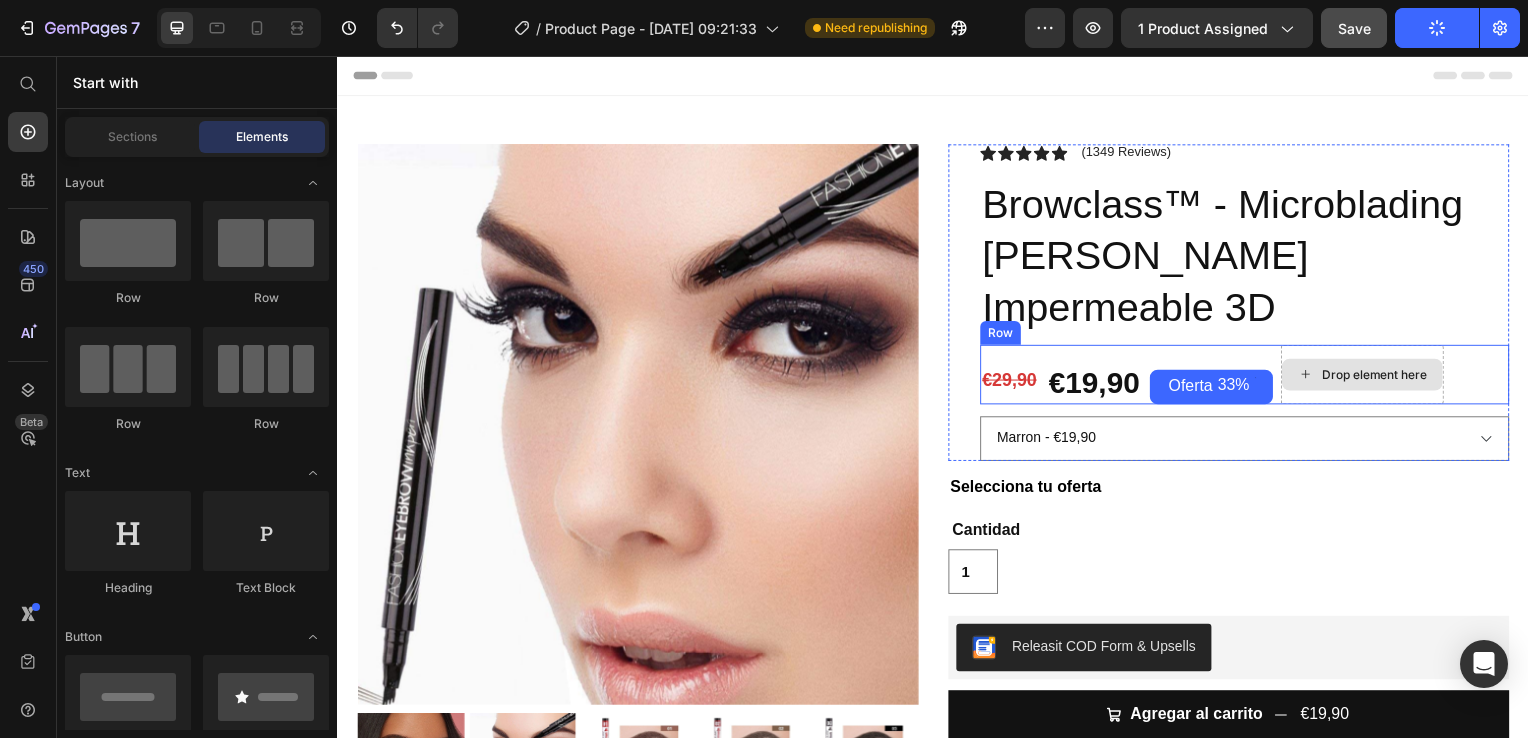 click on "Drop element here" at bounding box center [1369, 377] 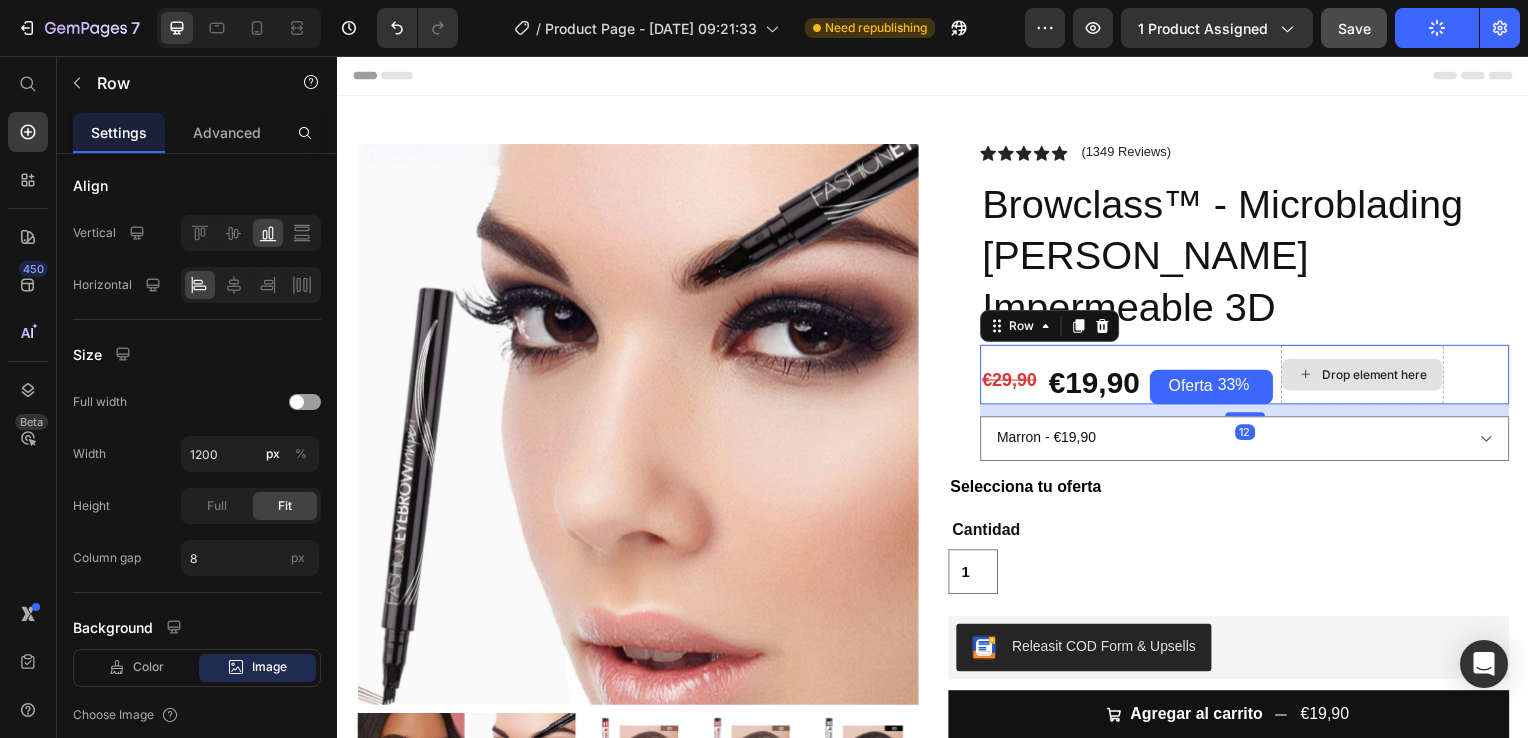scroll, scrollTop: 0, scrollLeft: 0, axis: both 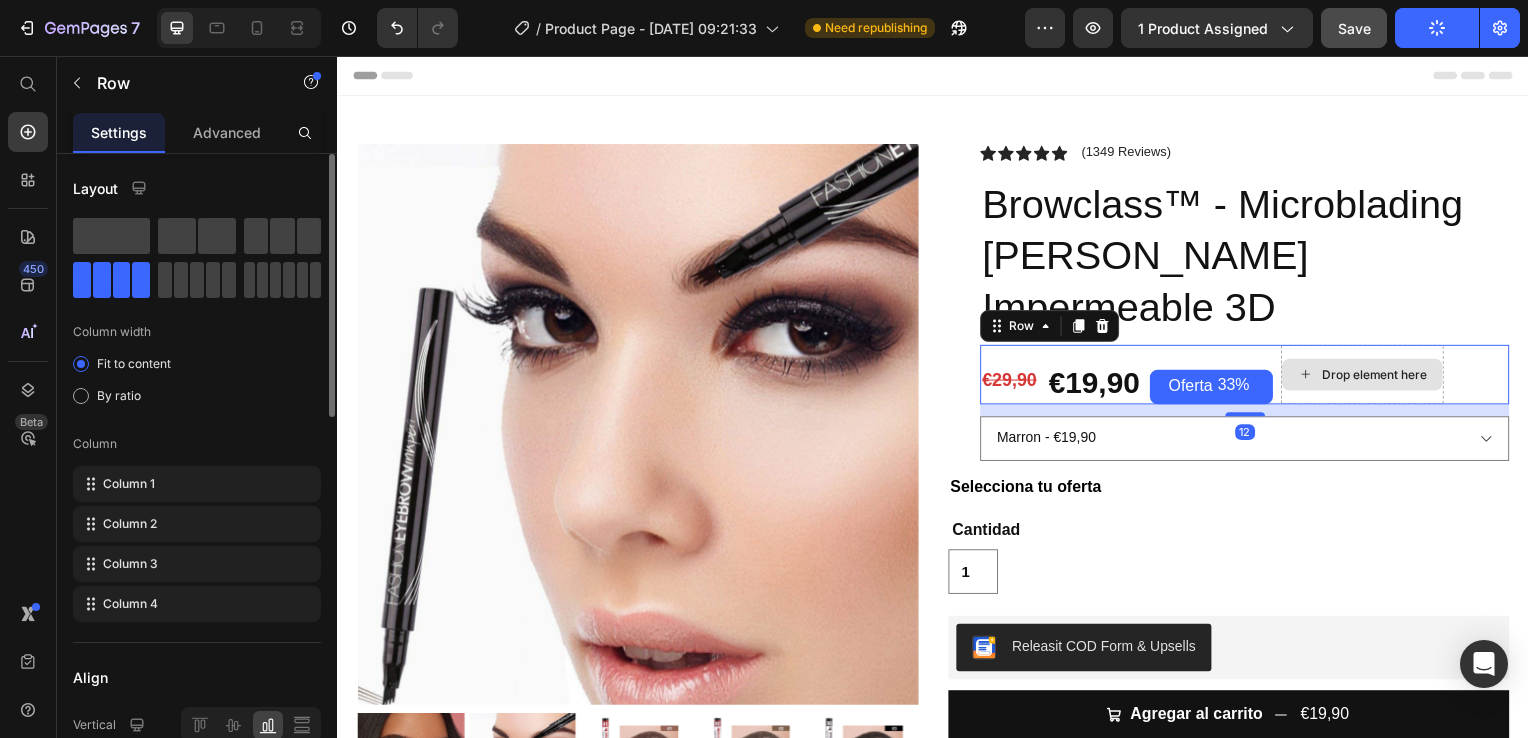 click on "Drop element here" at bounding box center (1369, 377) 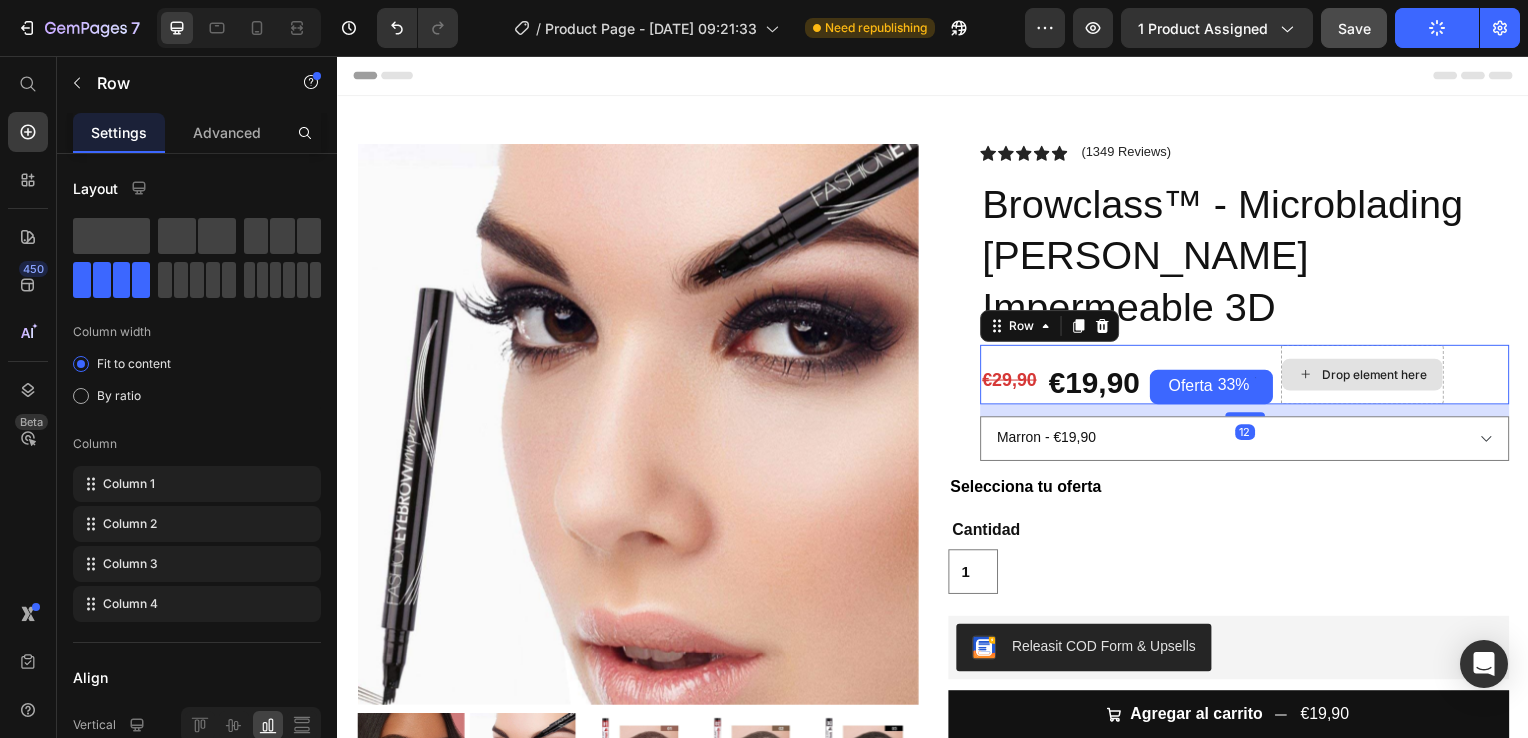 click on "Drop element here" at bounding box center (1369, 377) 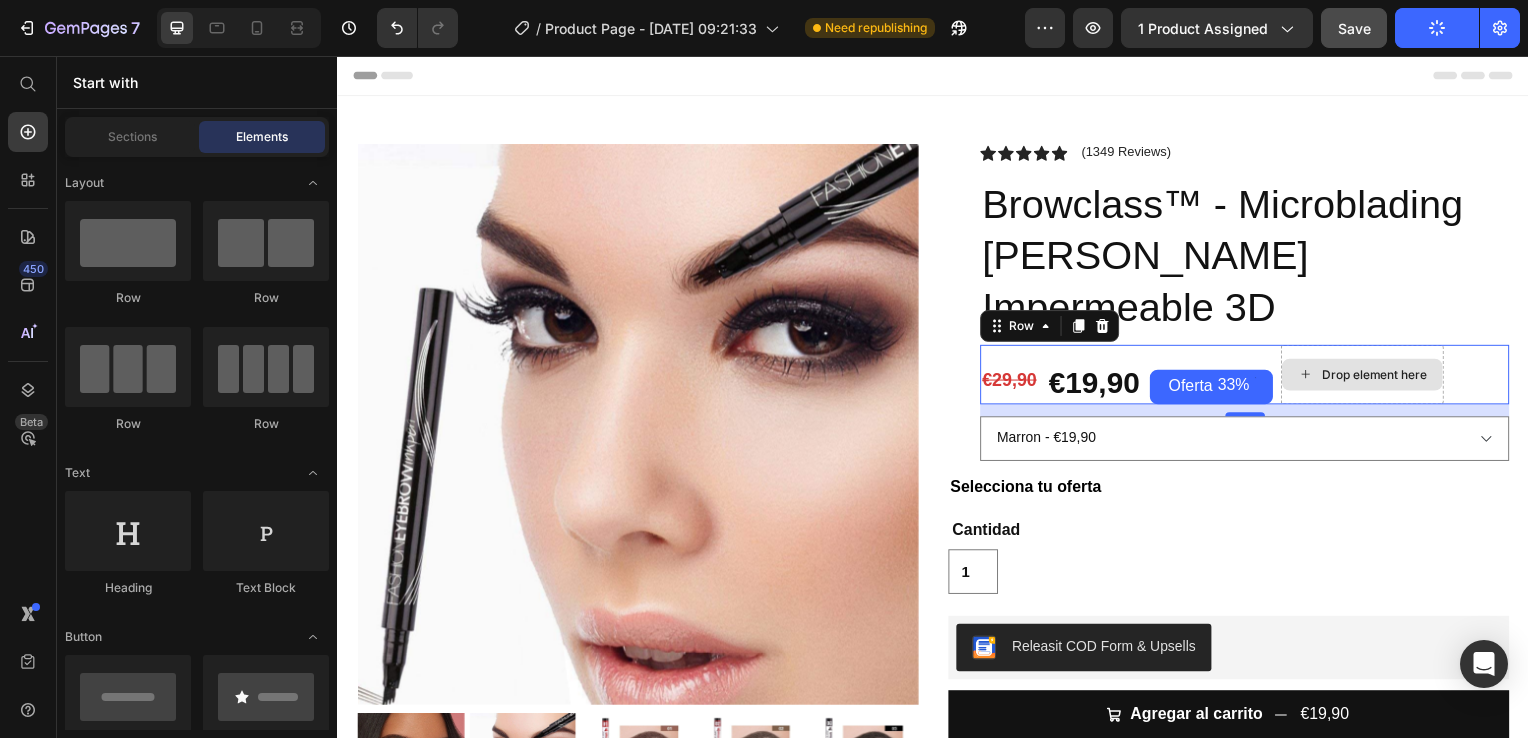 click on "Drop element here" at bounding box center (1381, 377) 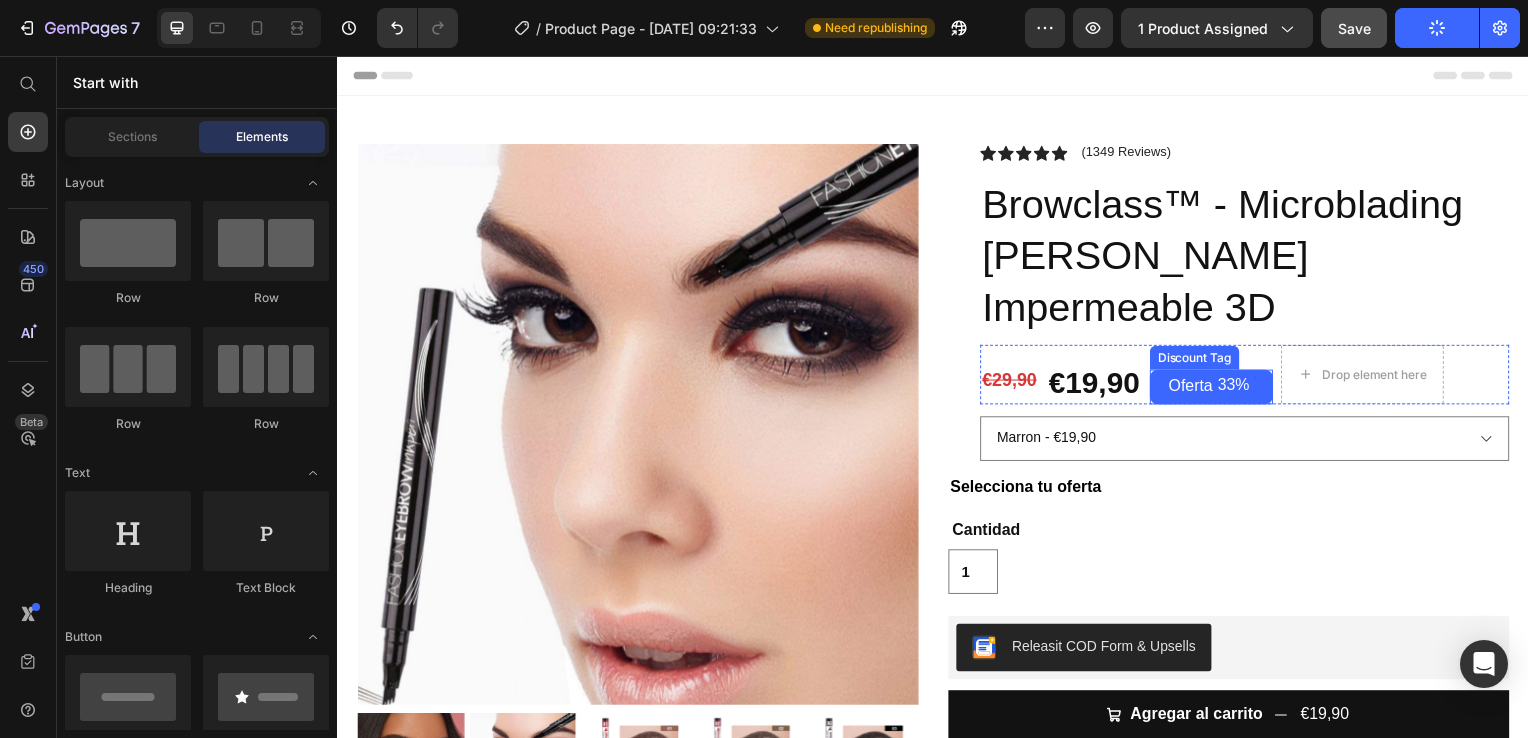 click on "Oferta 33%" at bounding box center [1217, 389] 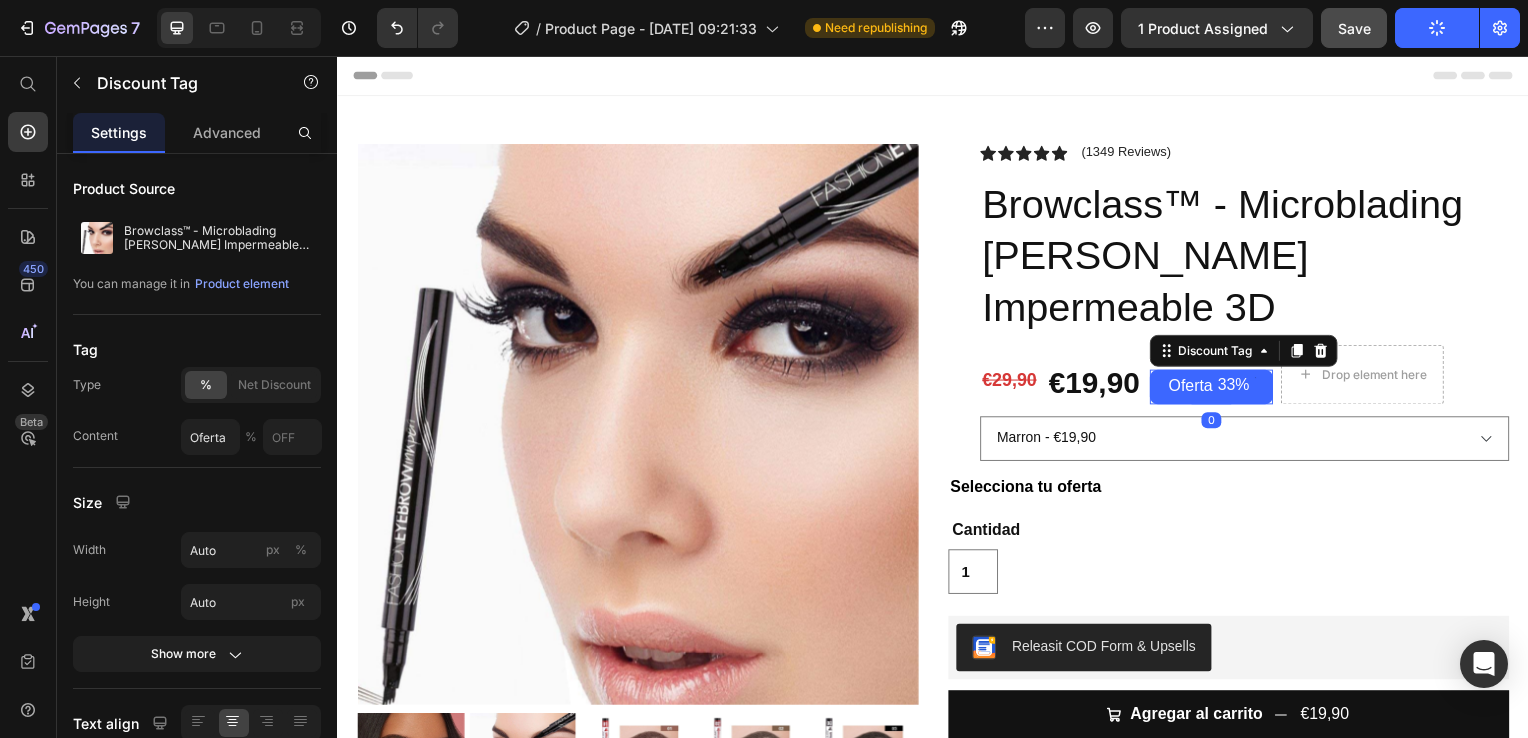 click on "Oferta 33%" at bounding box center (1217, 389) 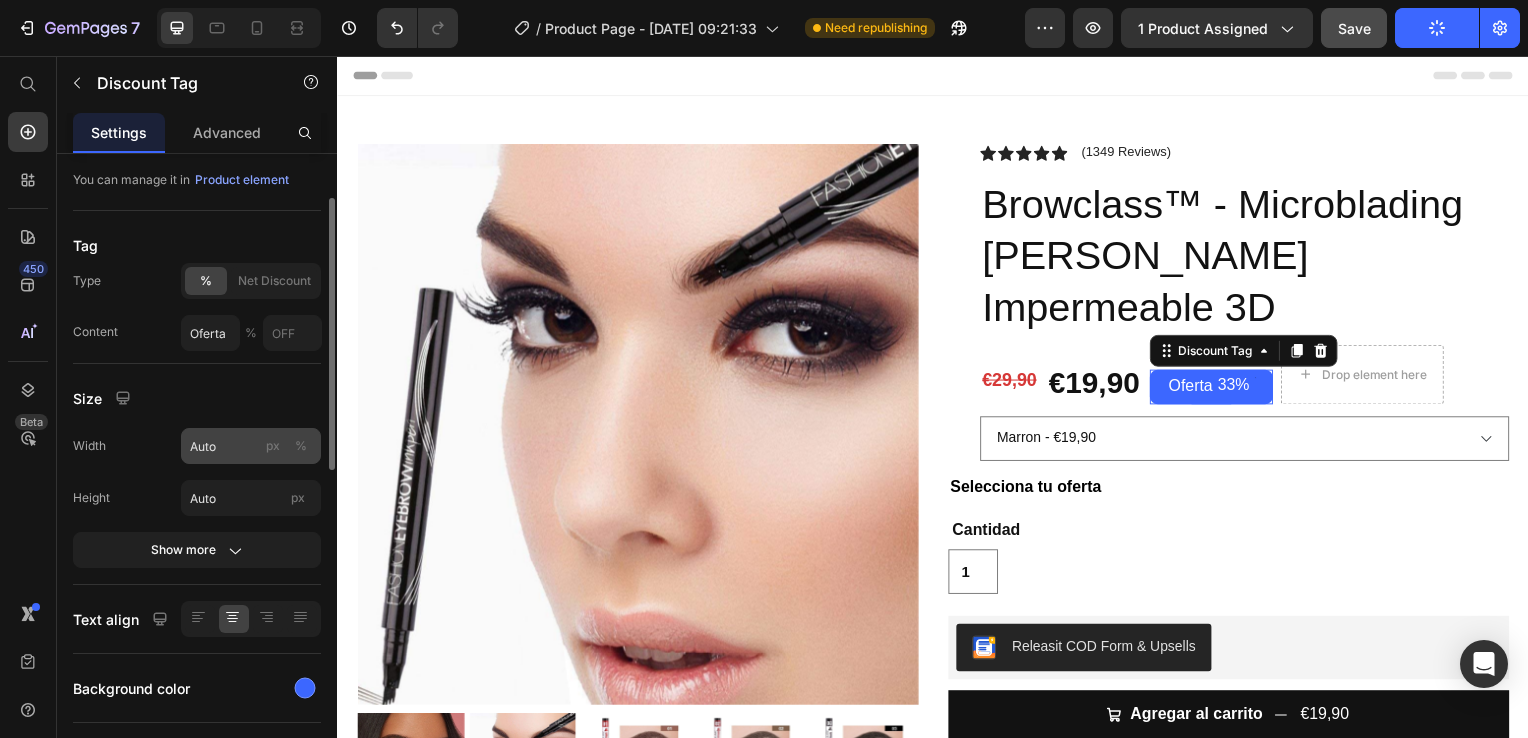 scroll, scrollTop: 104, scrollLeft: 0, axis: vertical 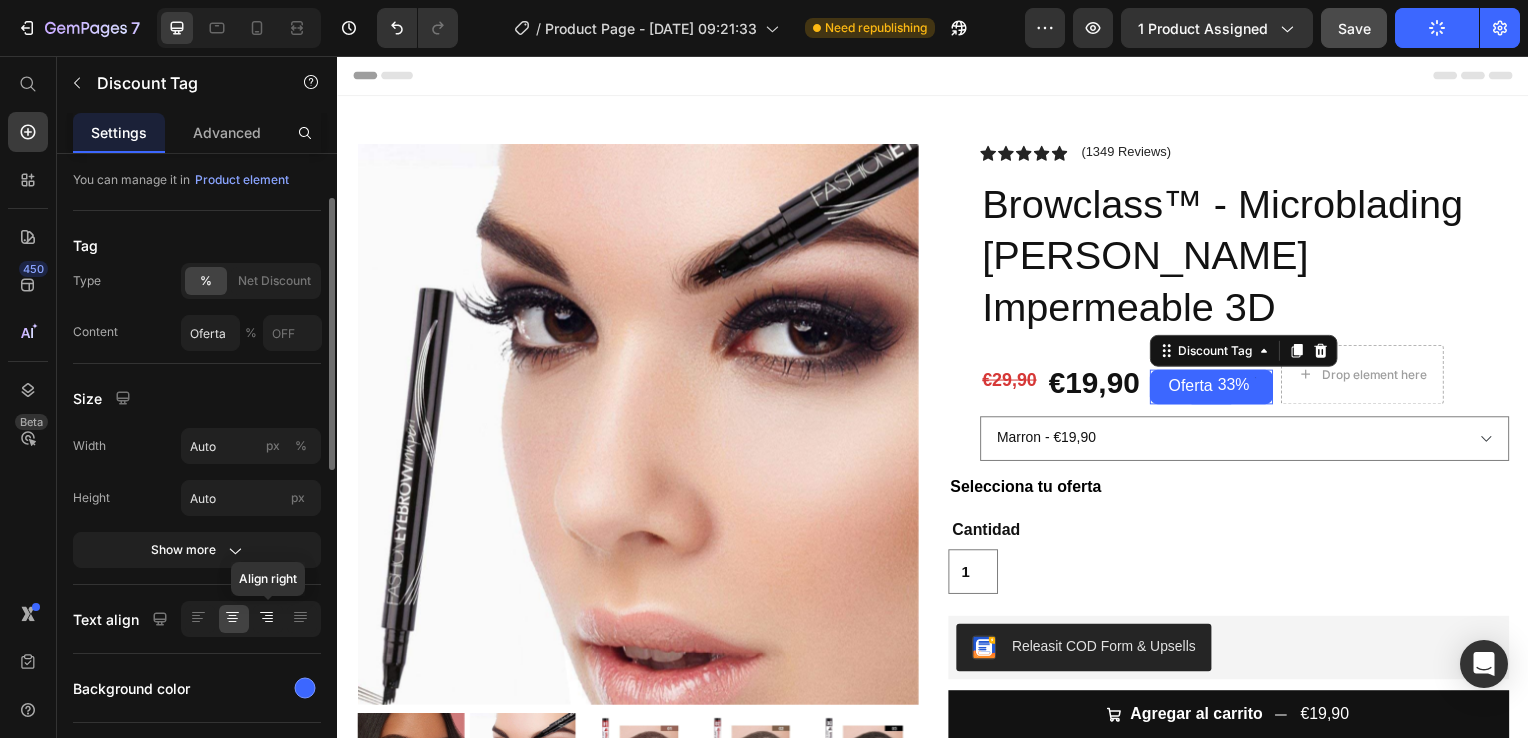click 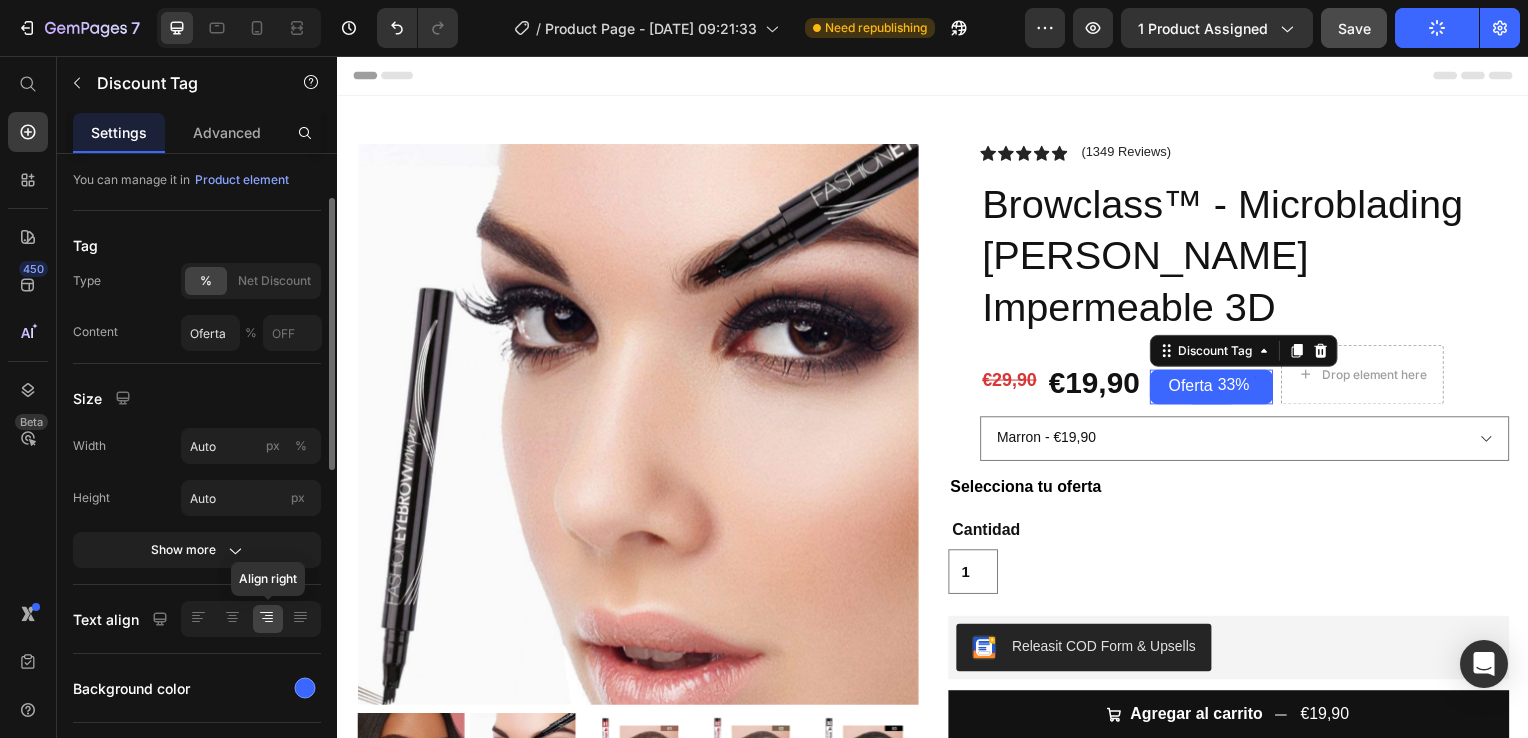 click 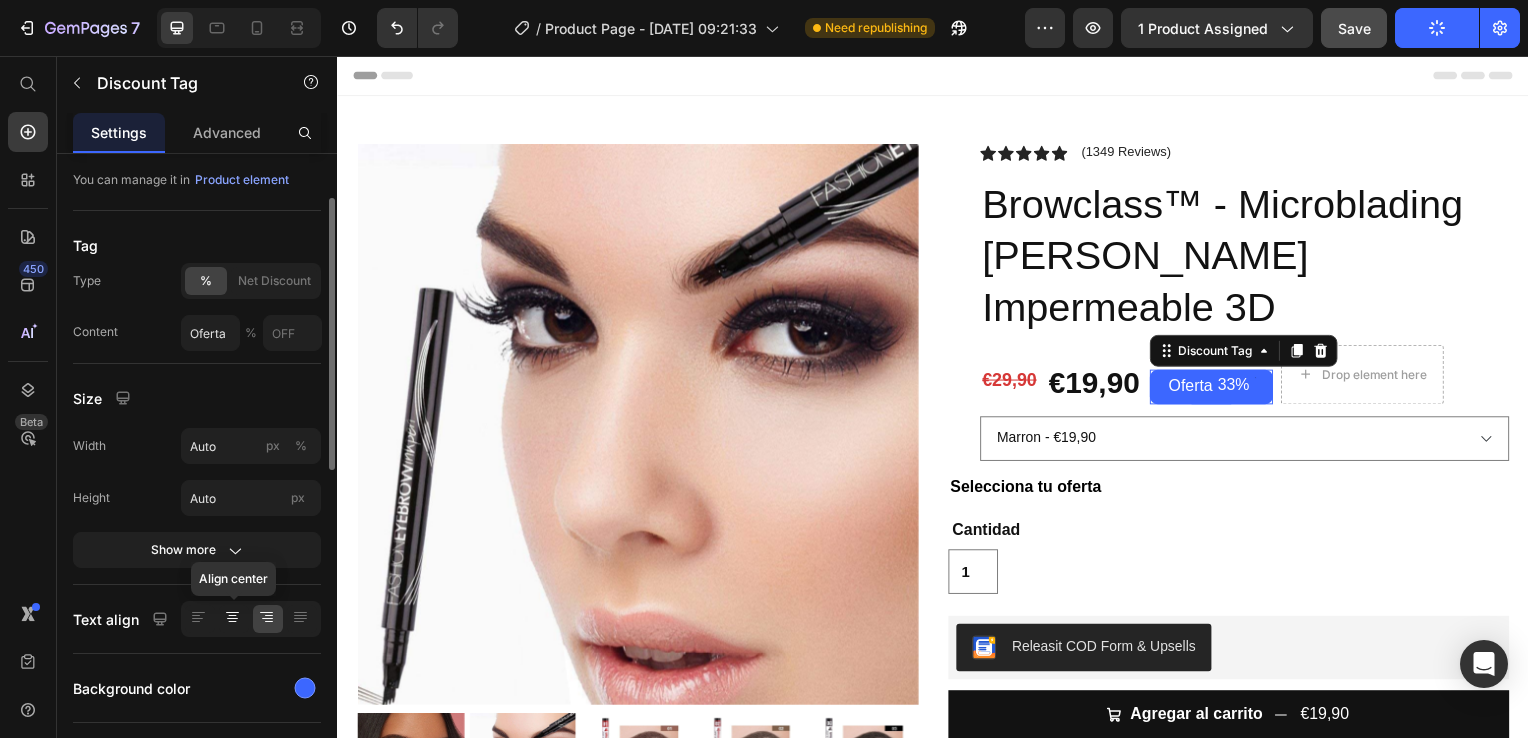 click 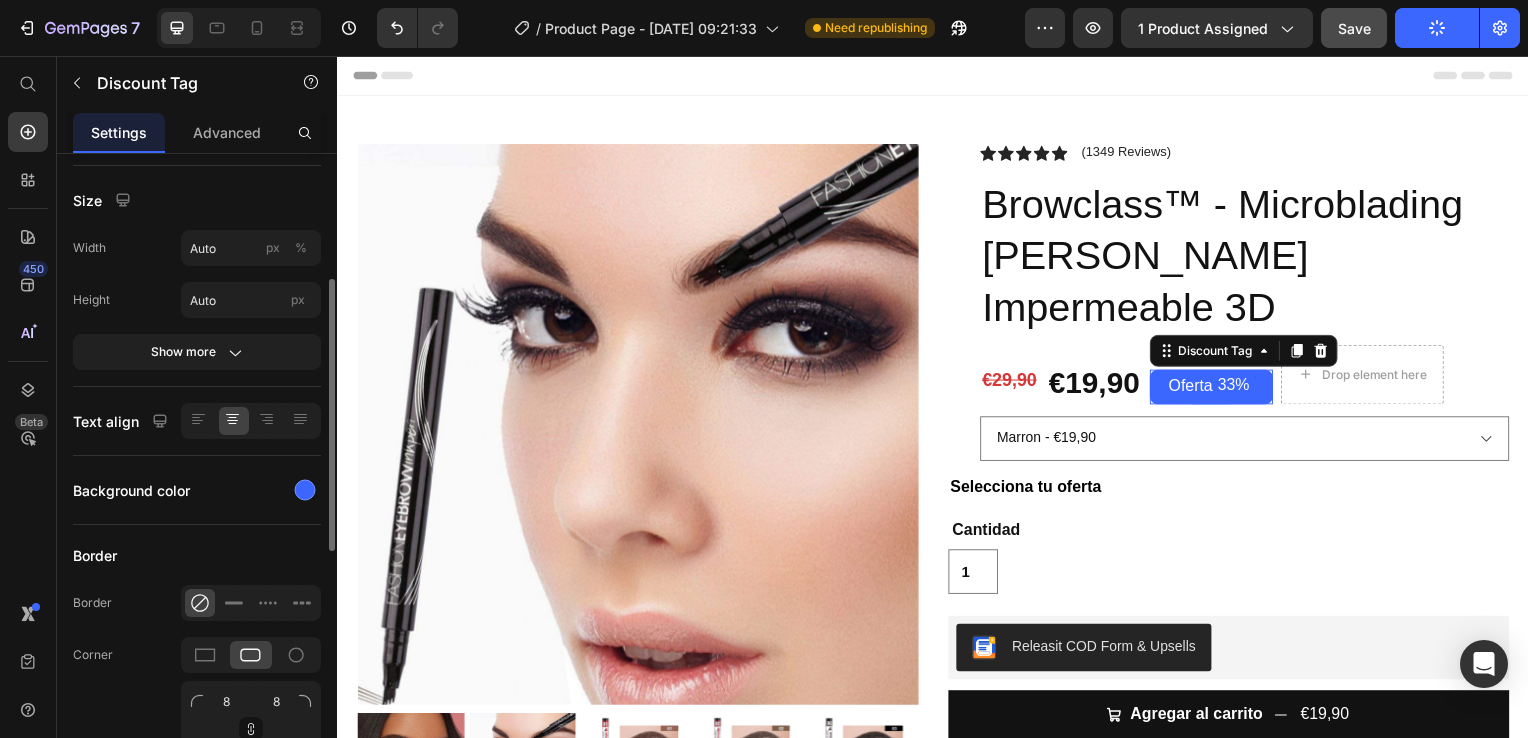 scroll, scrollTop: 303, scrollLeft: 0, axis: vertical 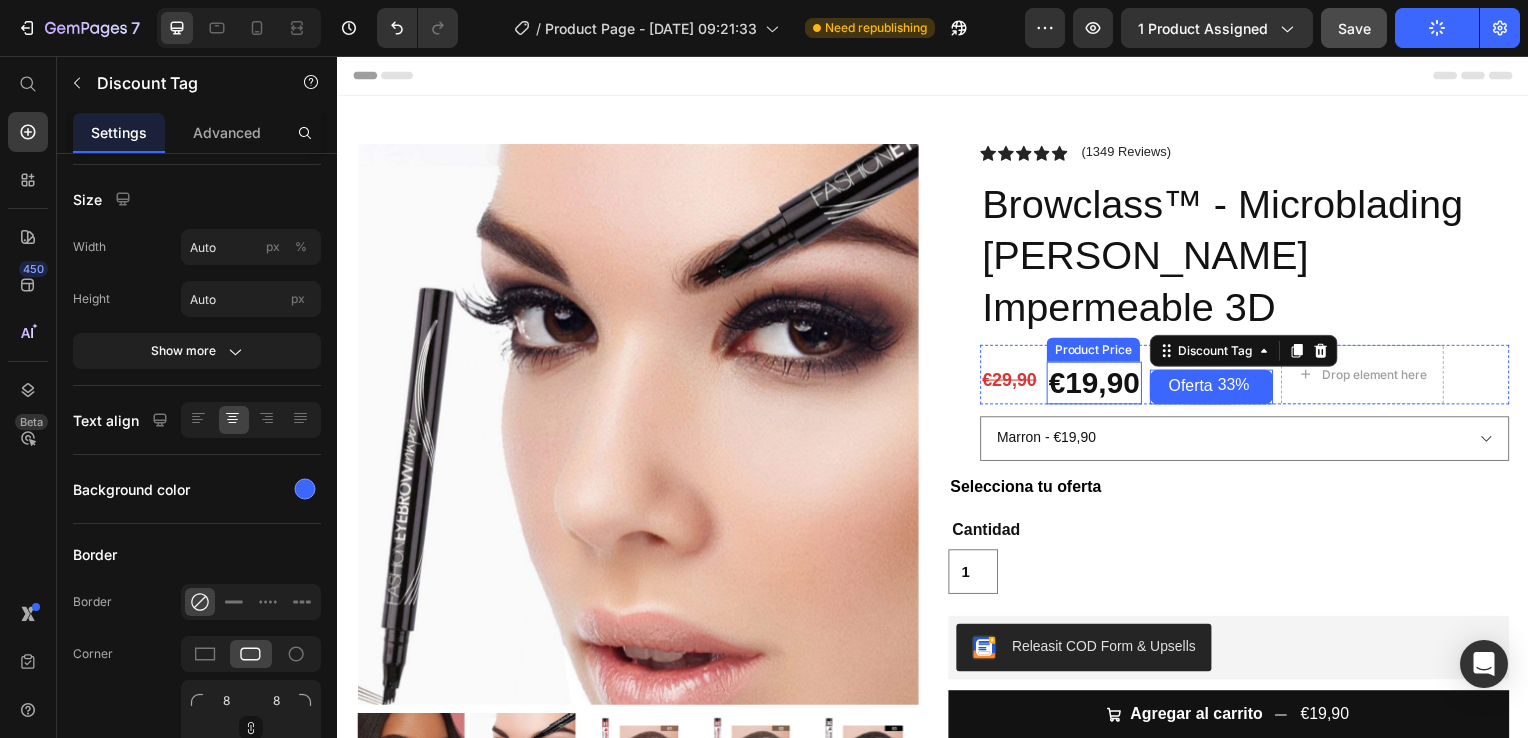 click on "€19,90" at bounding box center [1099, 385] 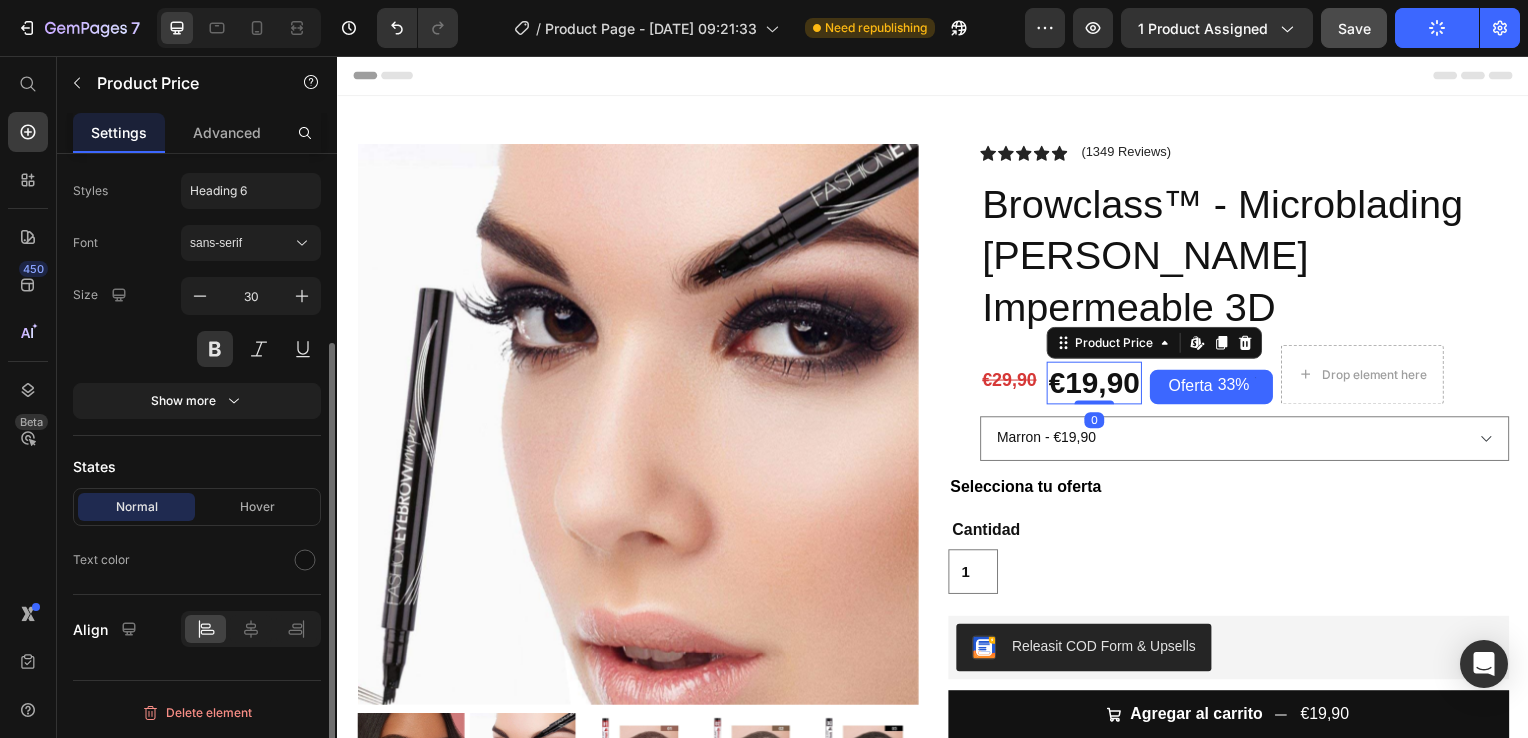scroll, scrollTop: 0, scrollLeft: 0, axis: both 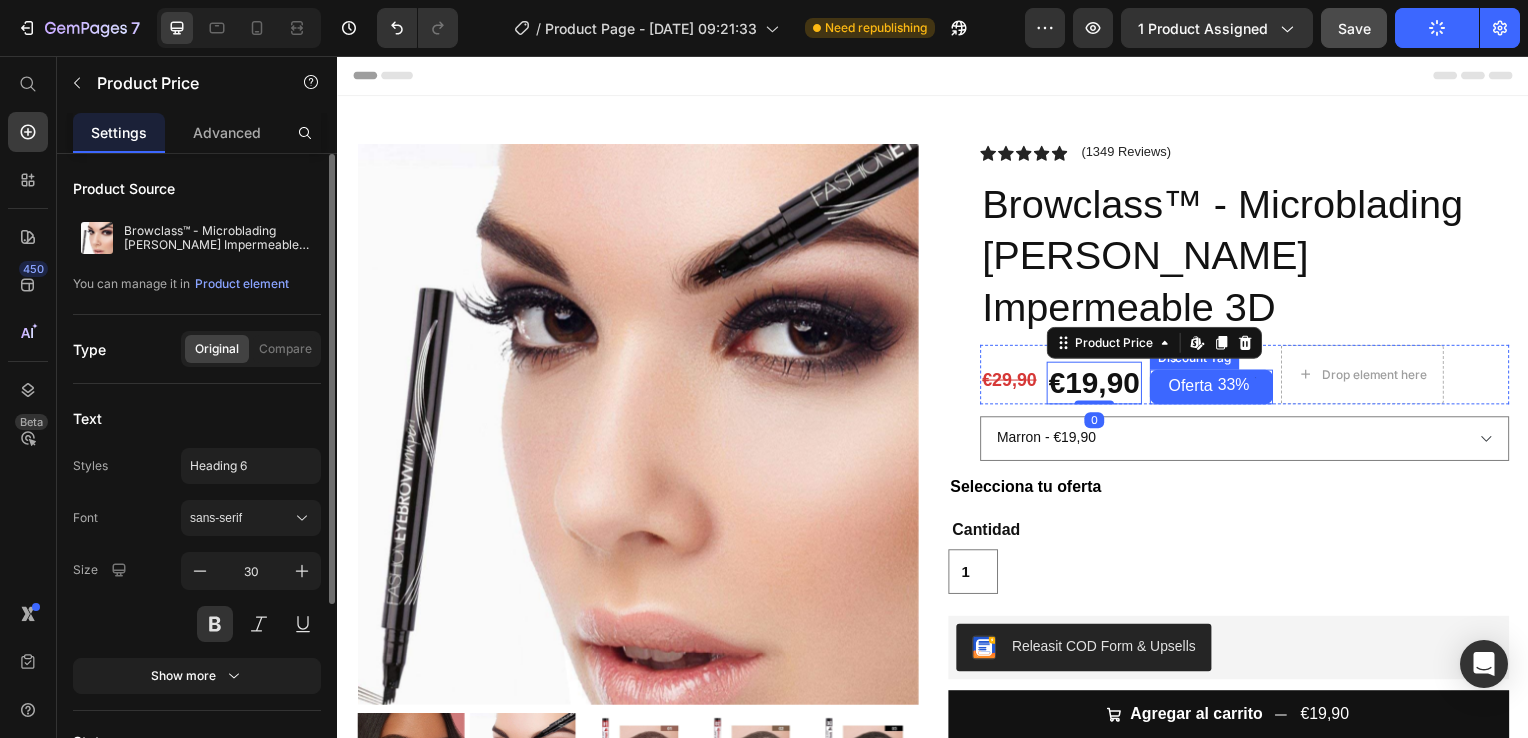 click on "Oferta" at bounding box center [1196, 389] 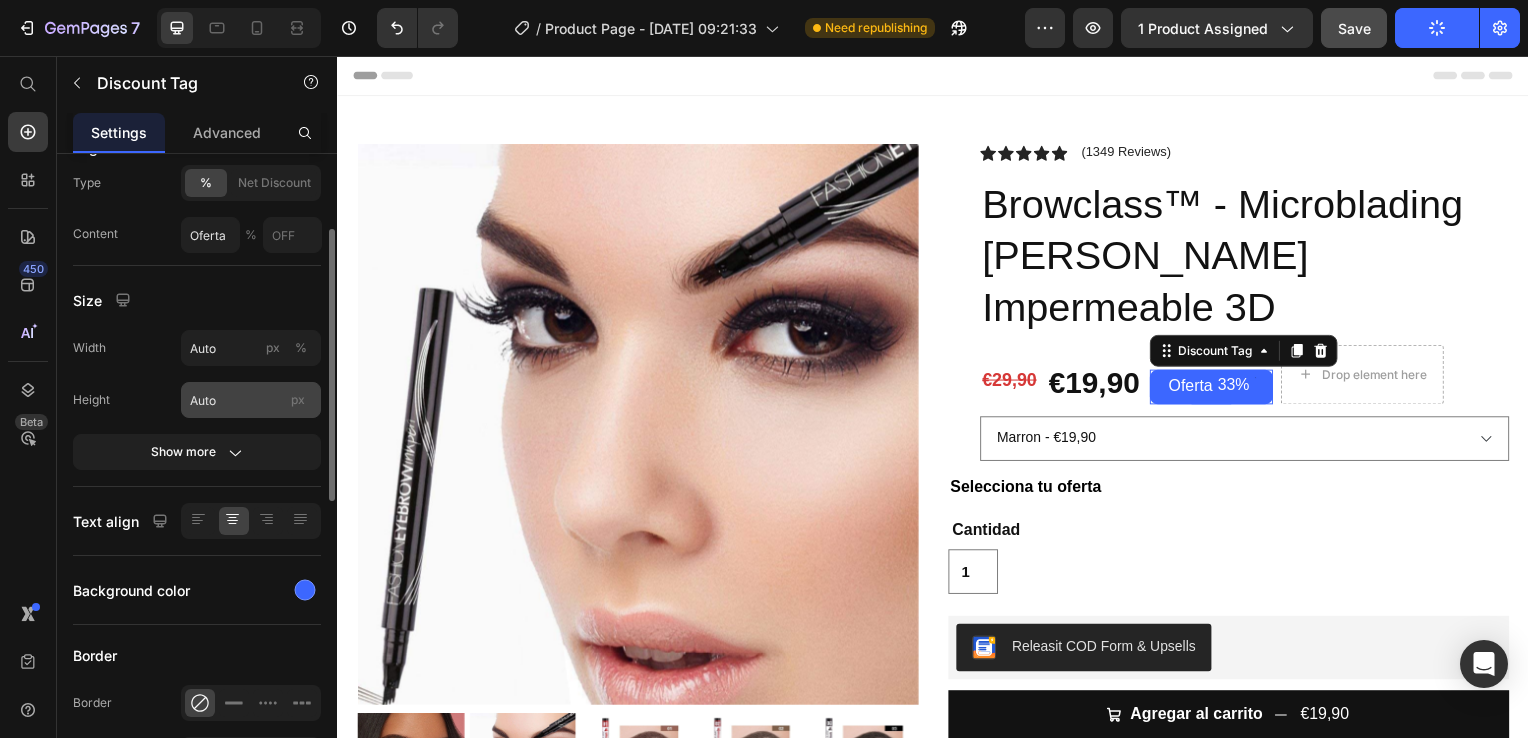 scroll, scrollTop: 203, scrollLeft: 0, axis: vertical 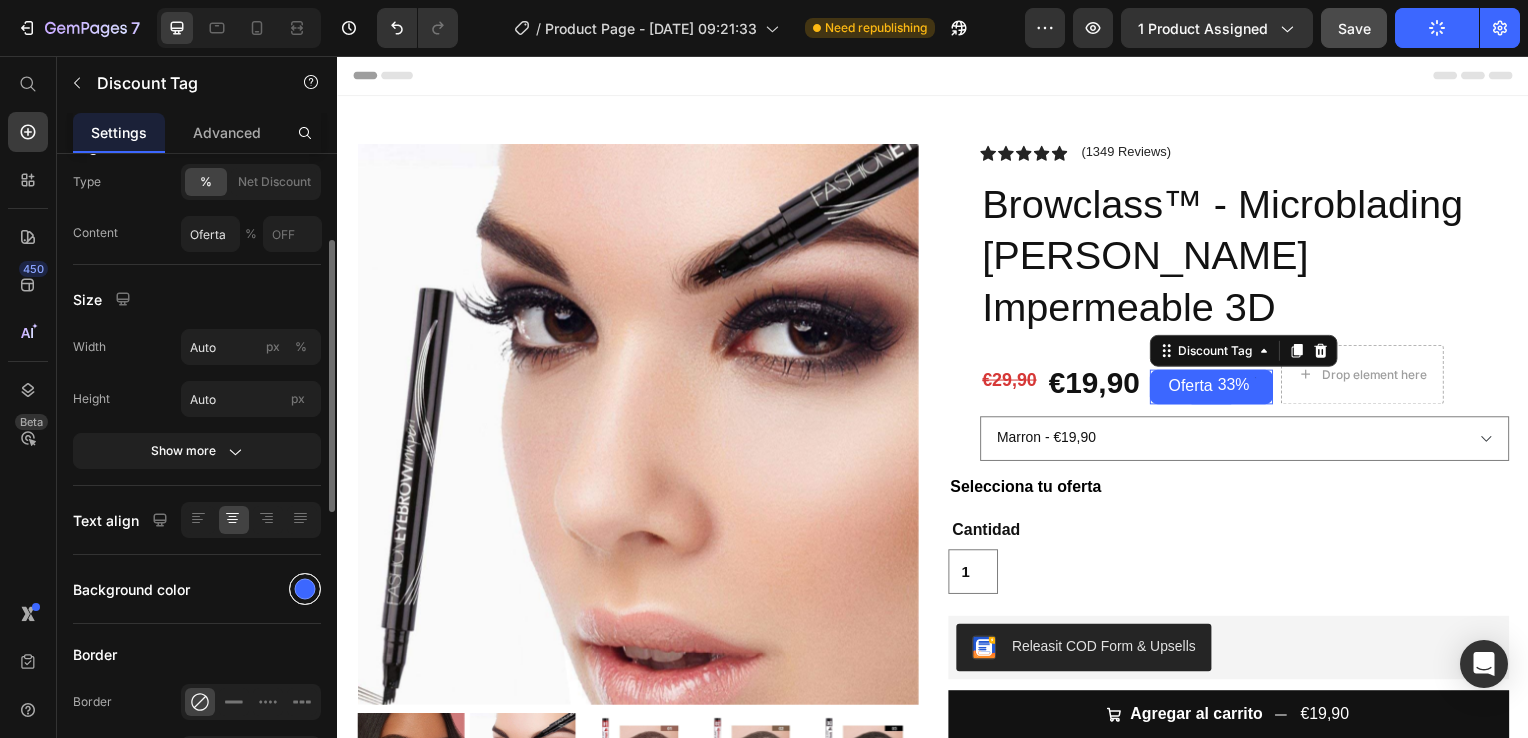 click at bounding box center (305, 589) 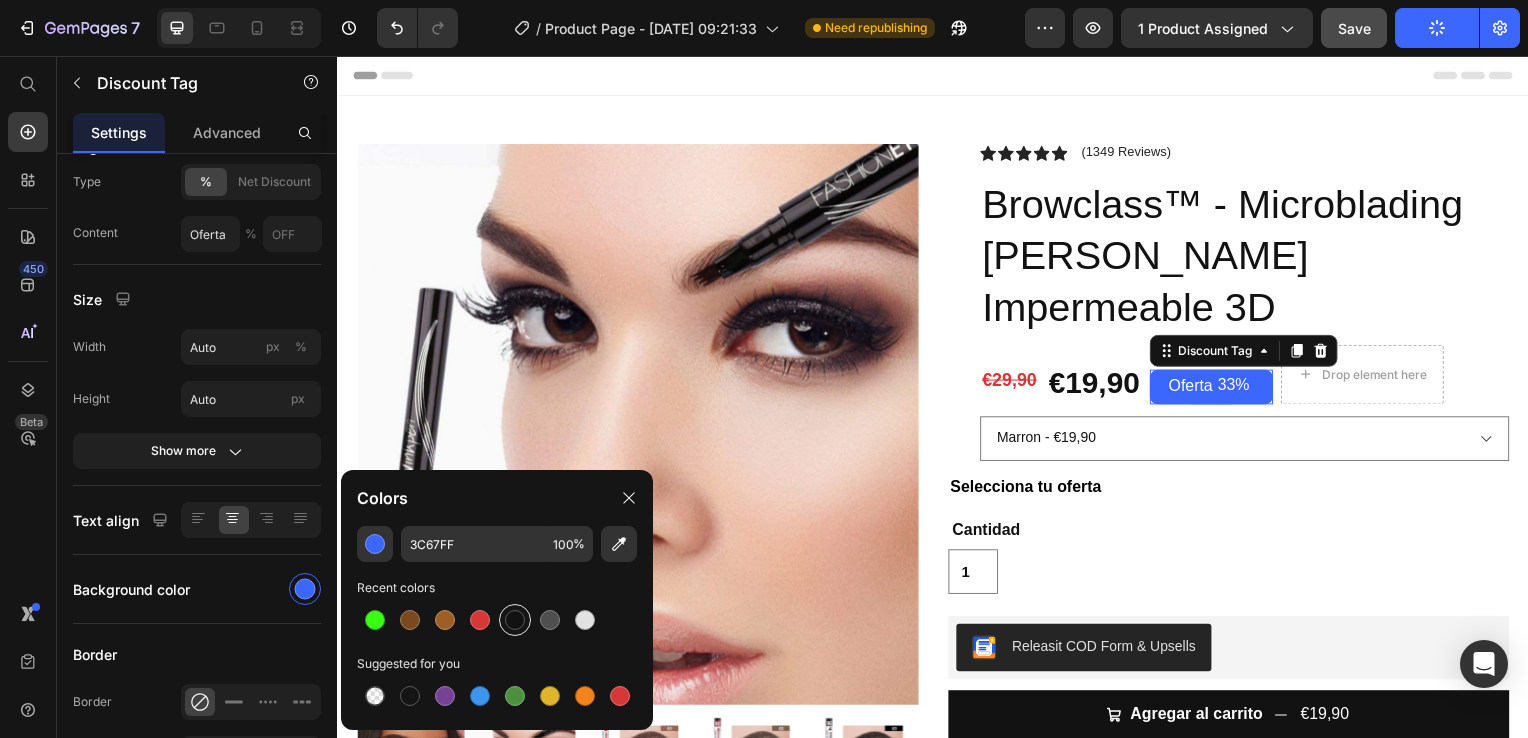 click at bounding box center (515, 620) 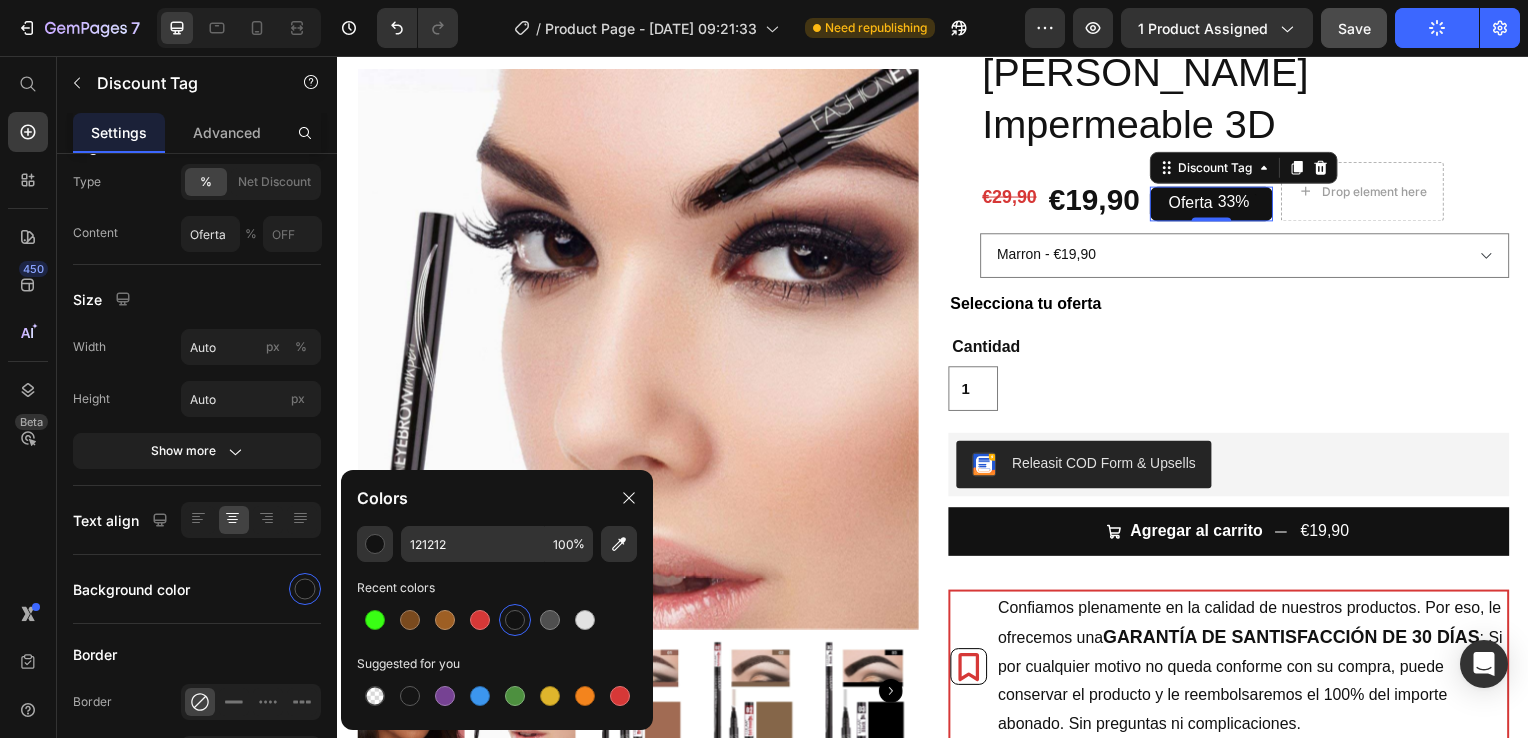 scroll, scrollTop: 242, scrollLeft: 0, axis: vertical 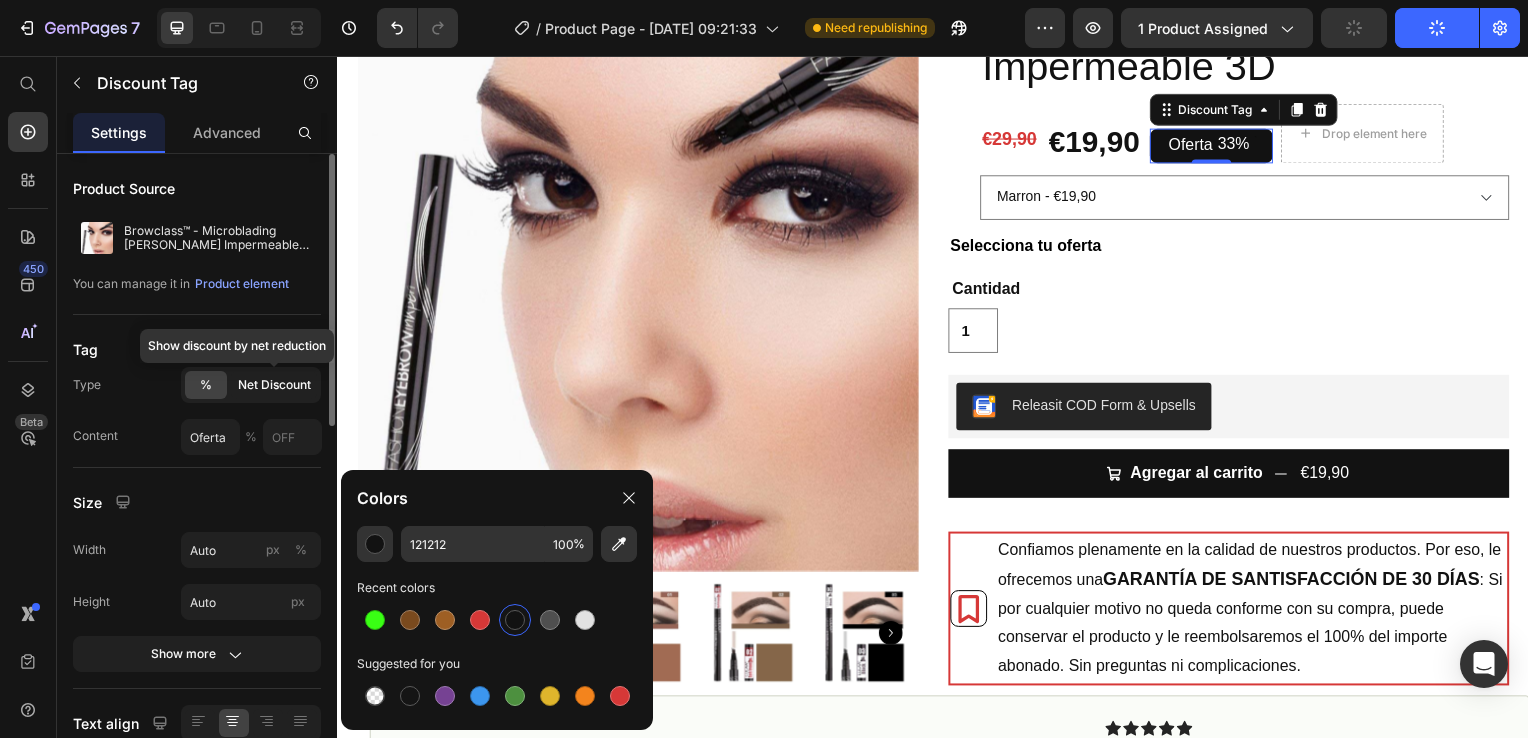 click on "Net Discount" 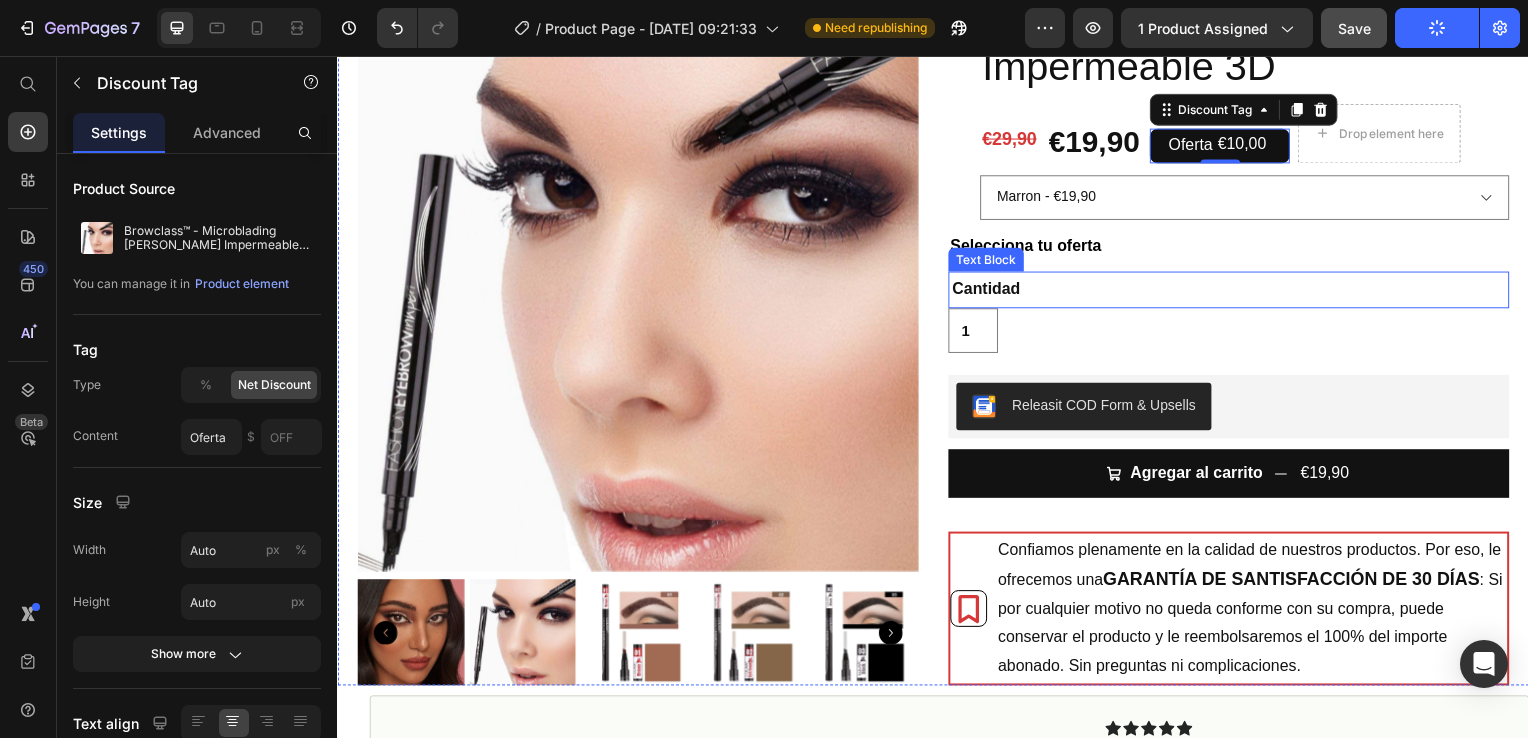 scroll, scrollTop: 12, scrollLeft: 0, axis: vertical 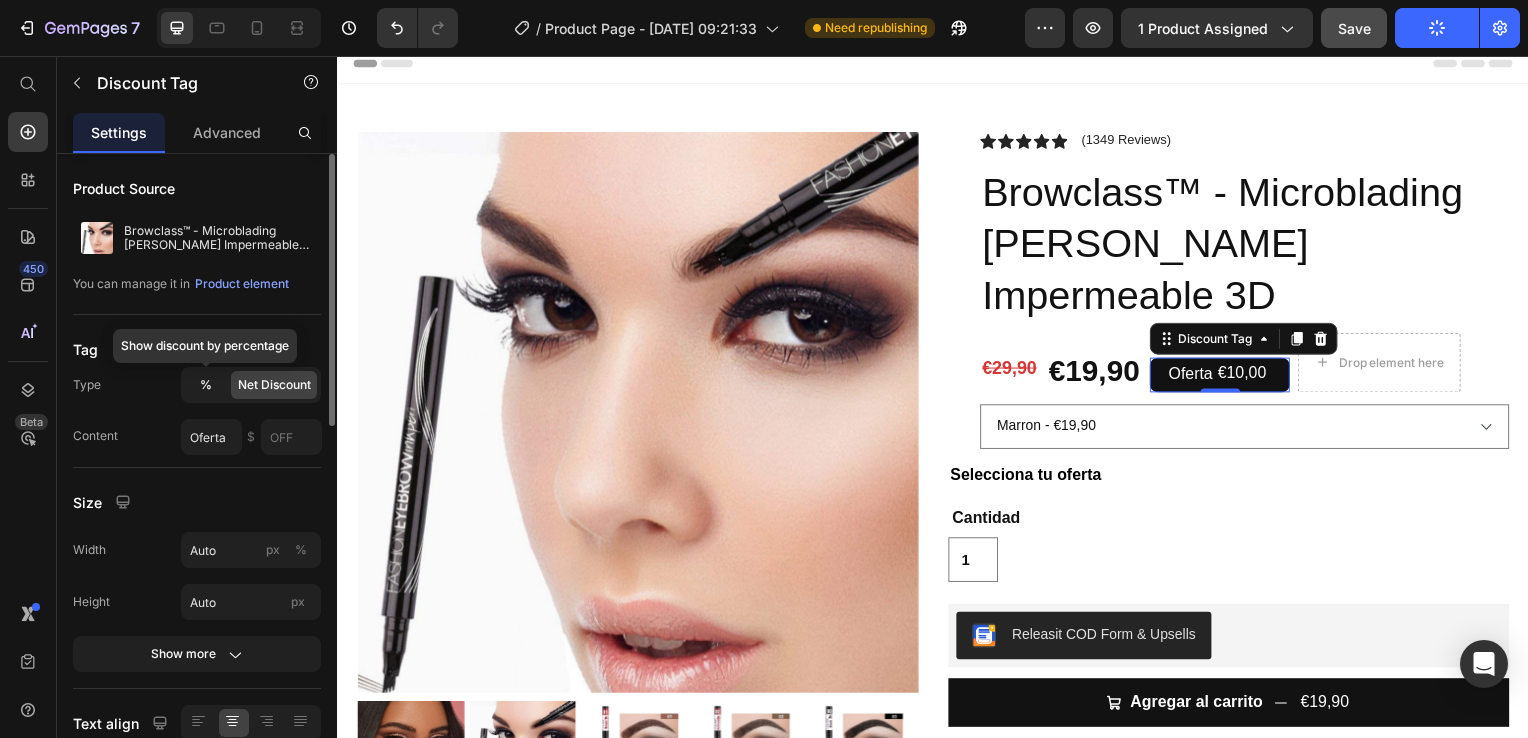 click on "%" 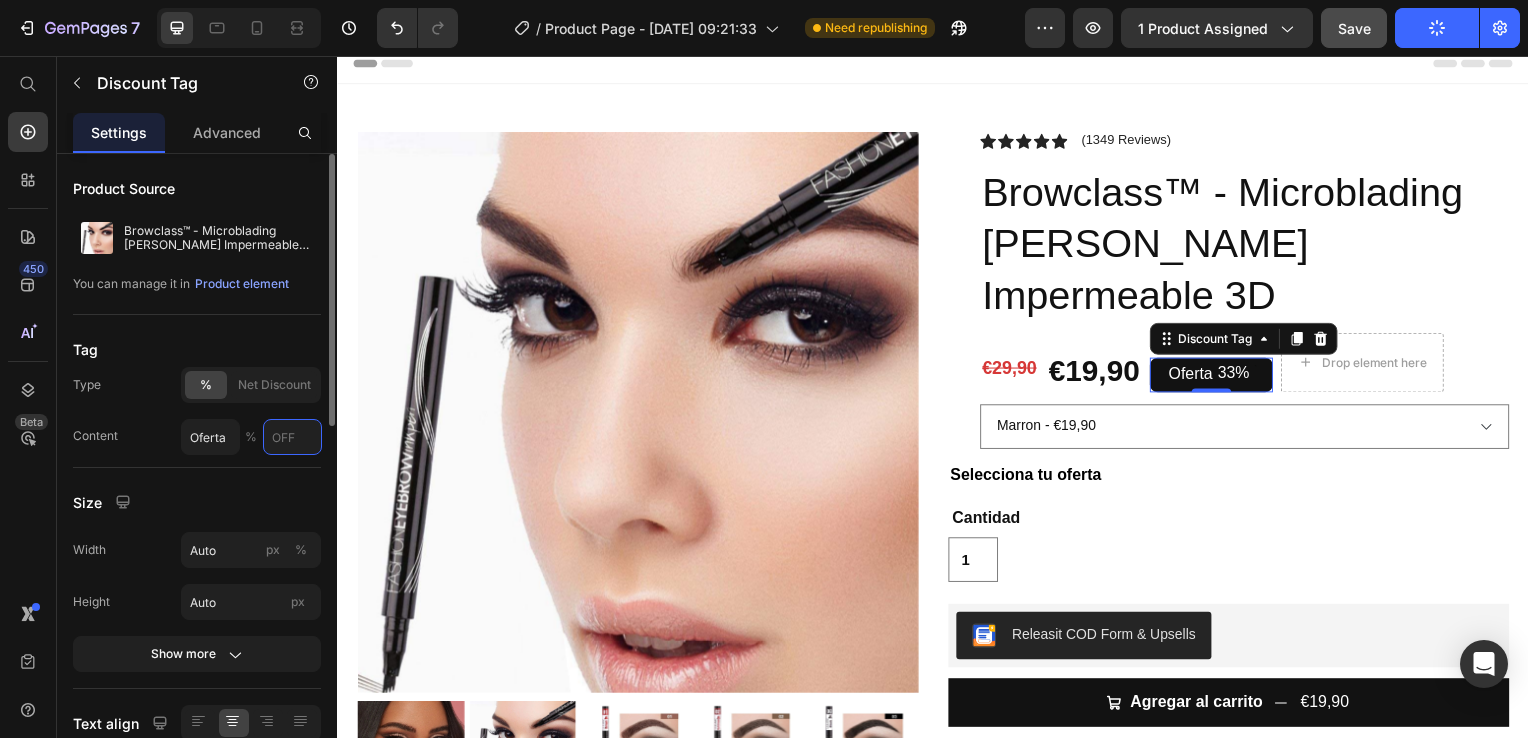 click at bounding box center [292, 437] 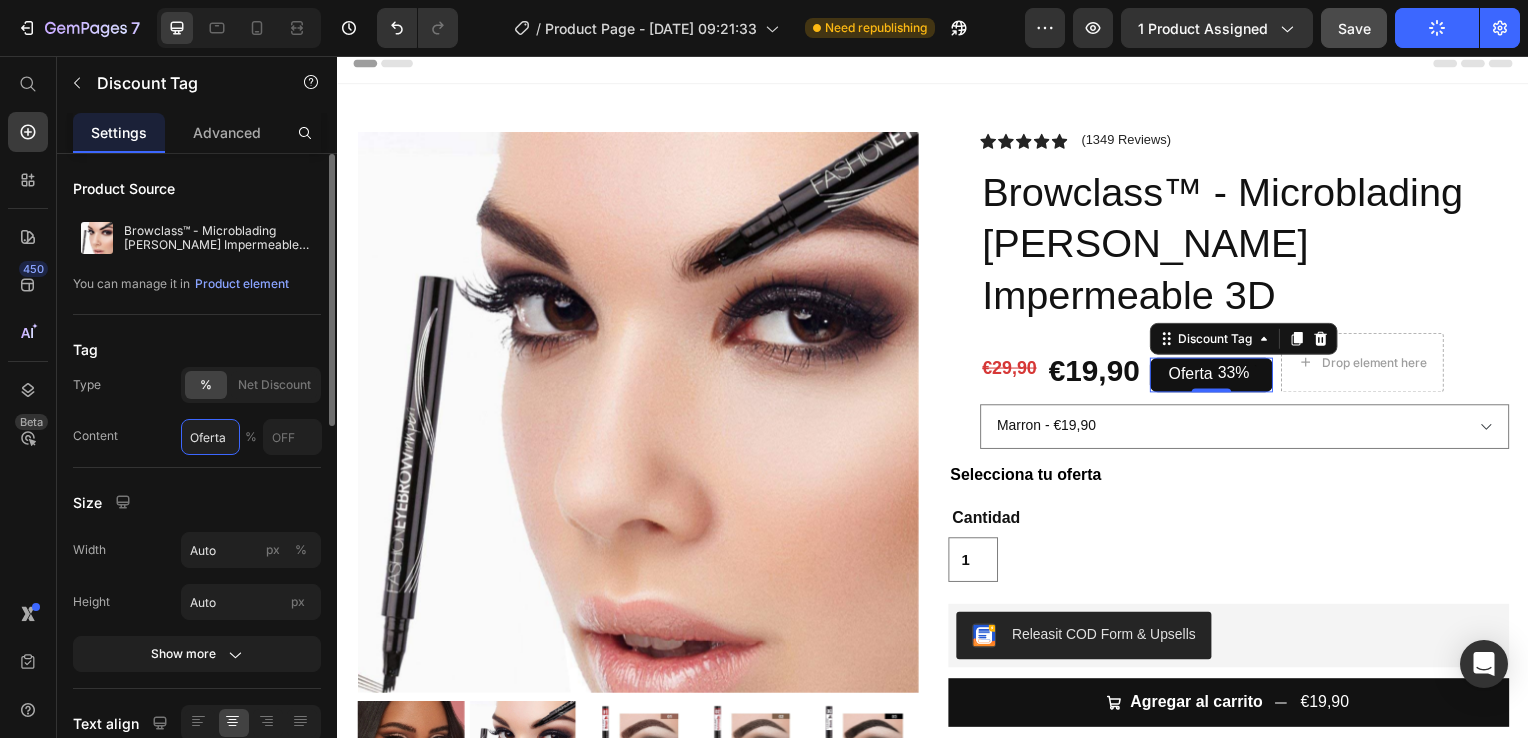 click on "Oferta" at bounding box center [210, 437] 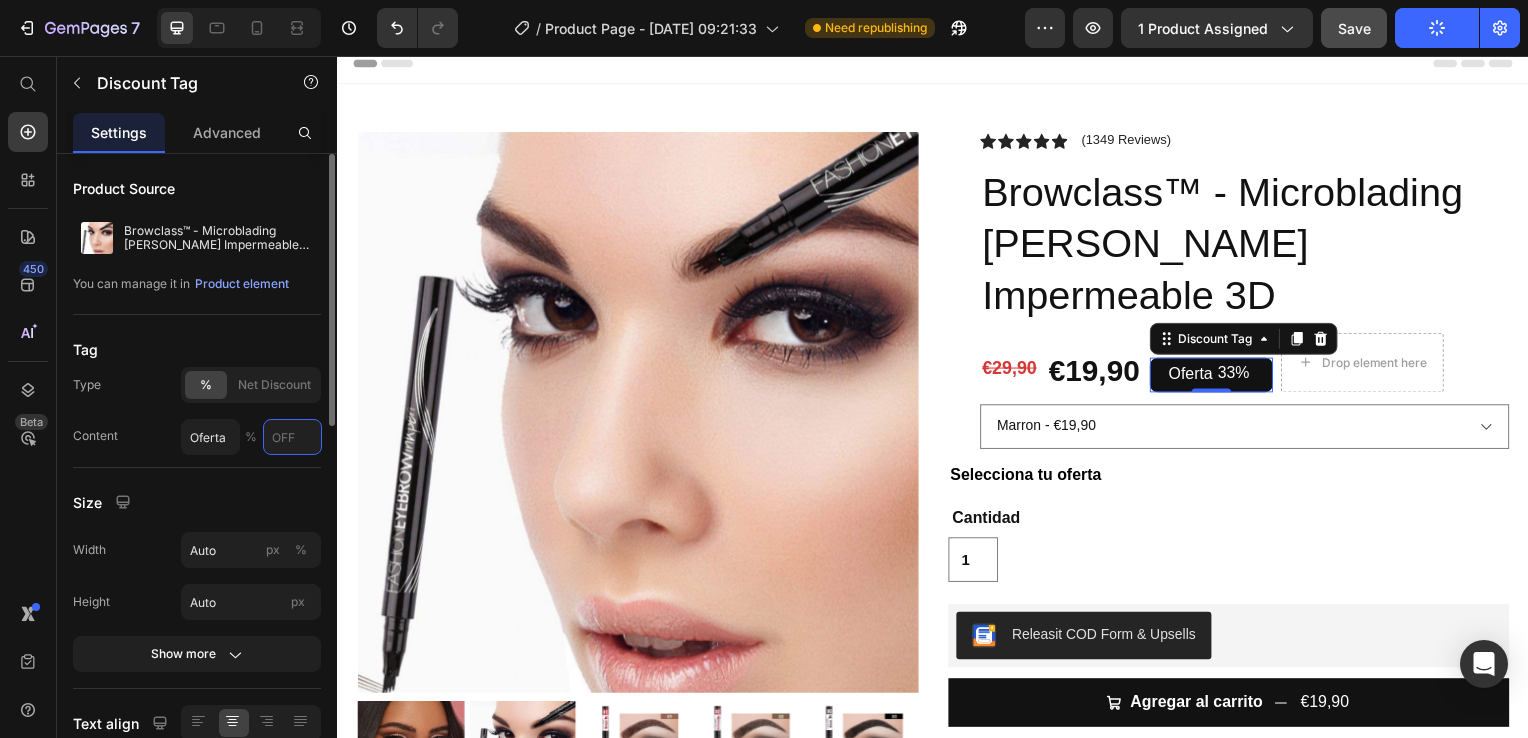 click at bounding box center [292, 437] 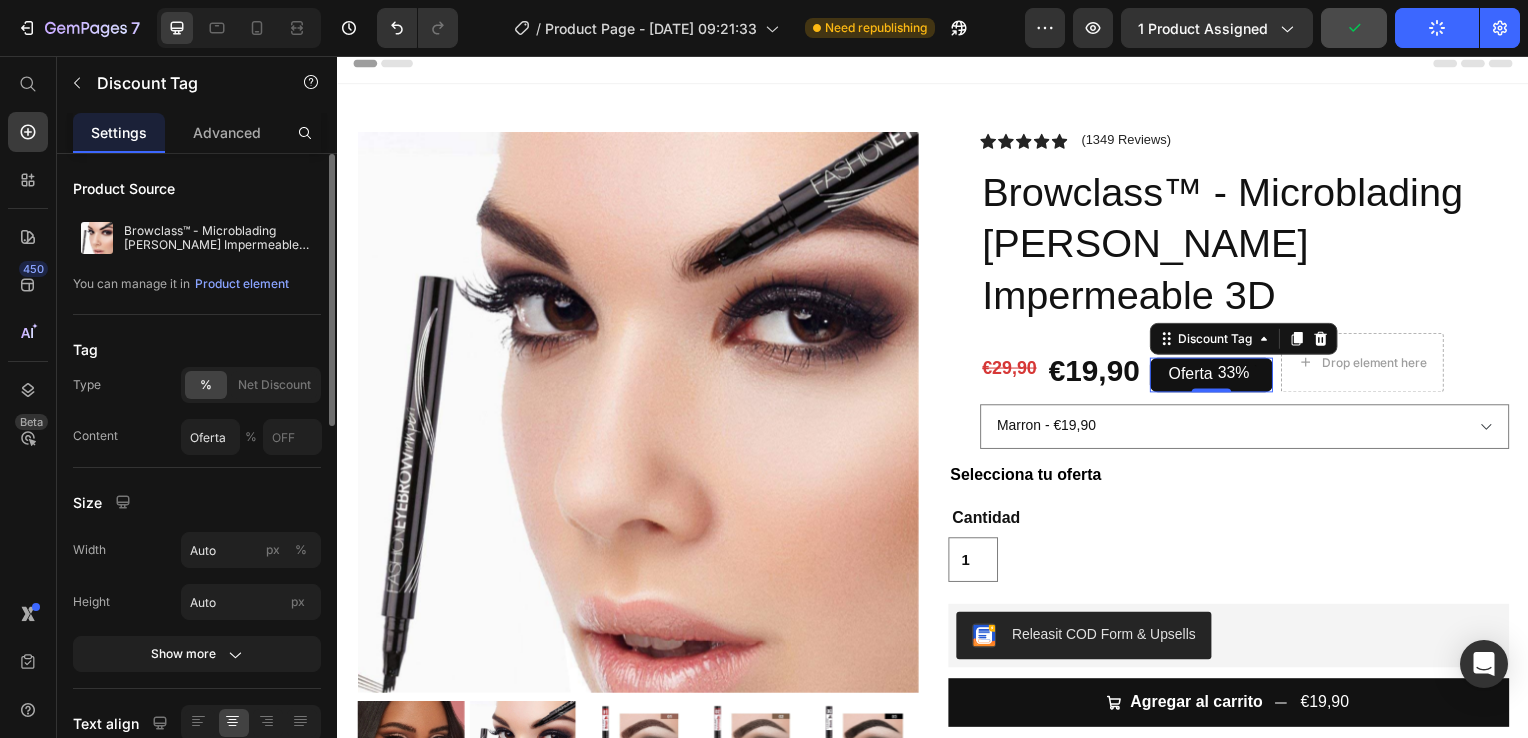 click on "%" at bounding box center [251, 437] 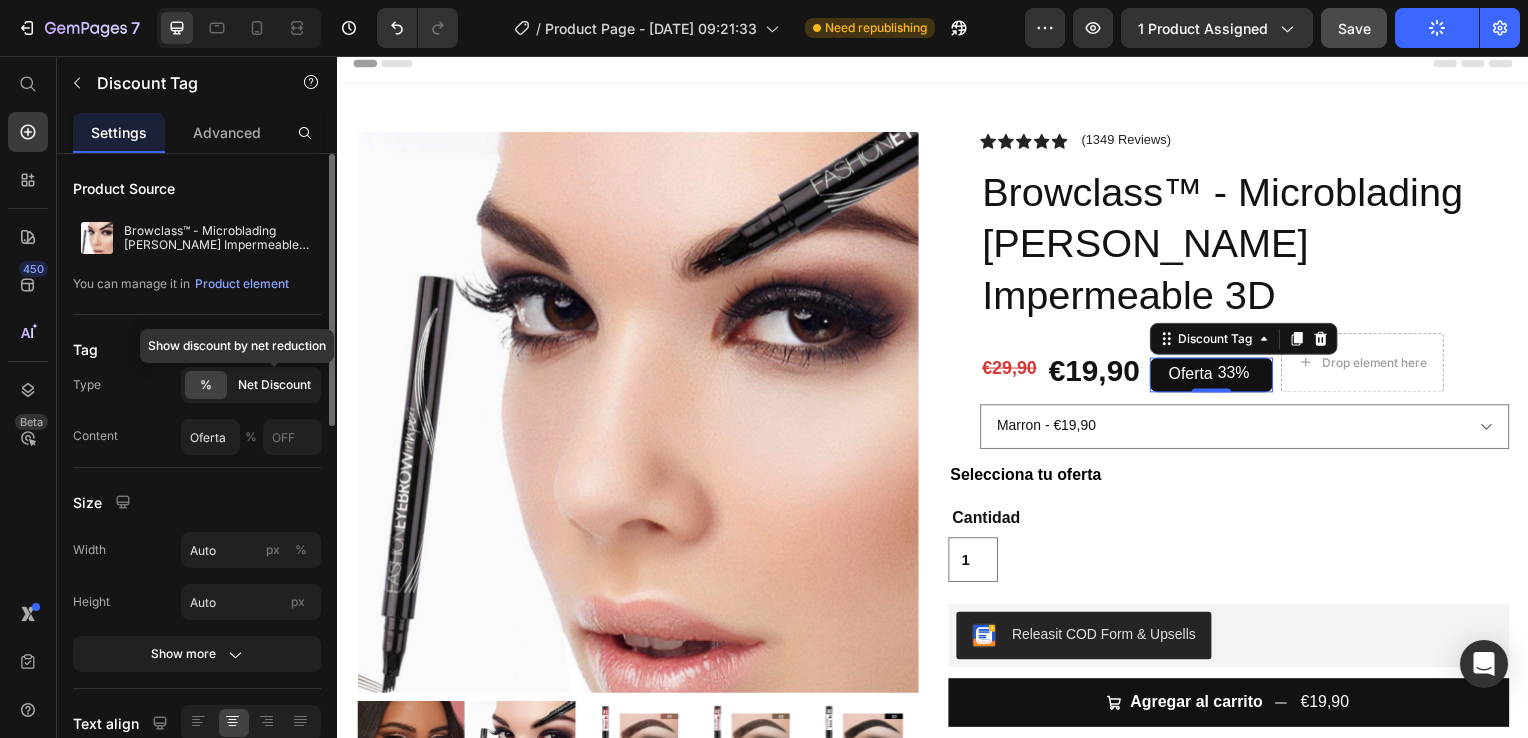click on "Net Discount" 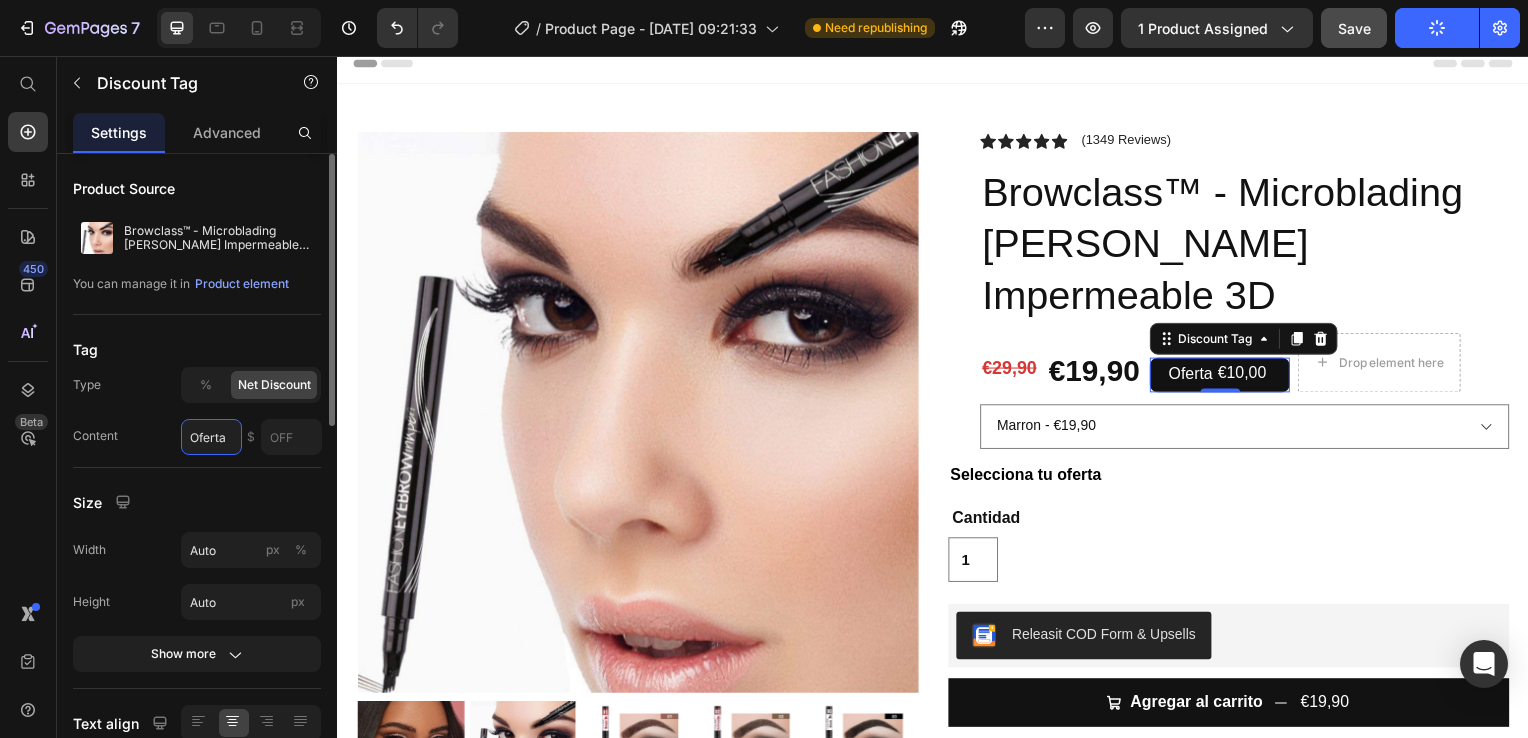 click on "Oferta" at bounding box center [211, 437] 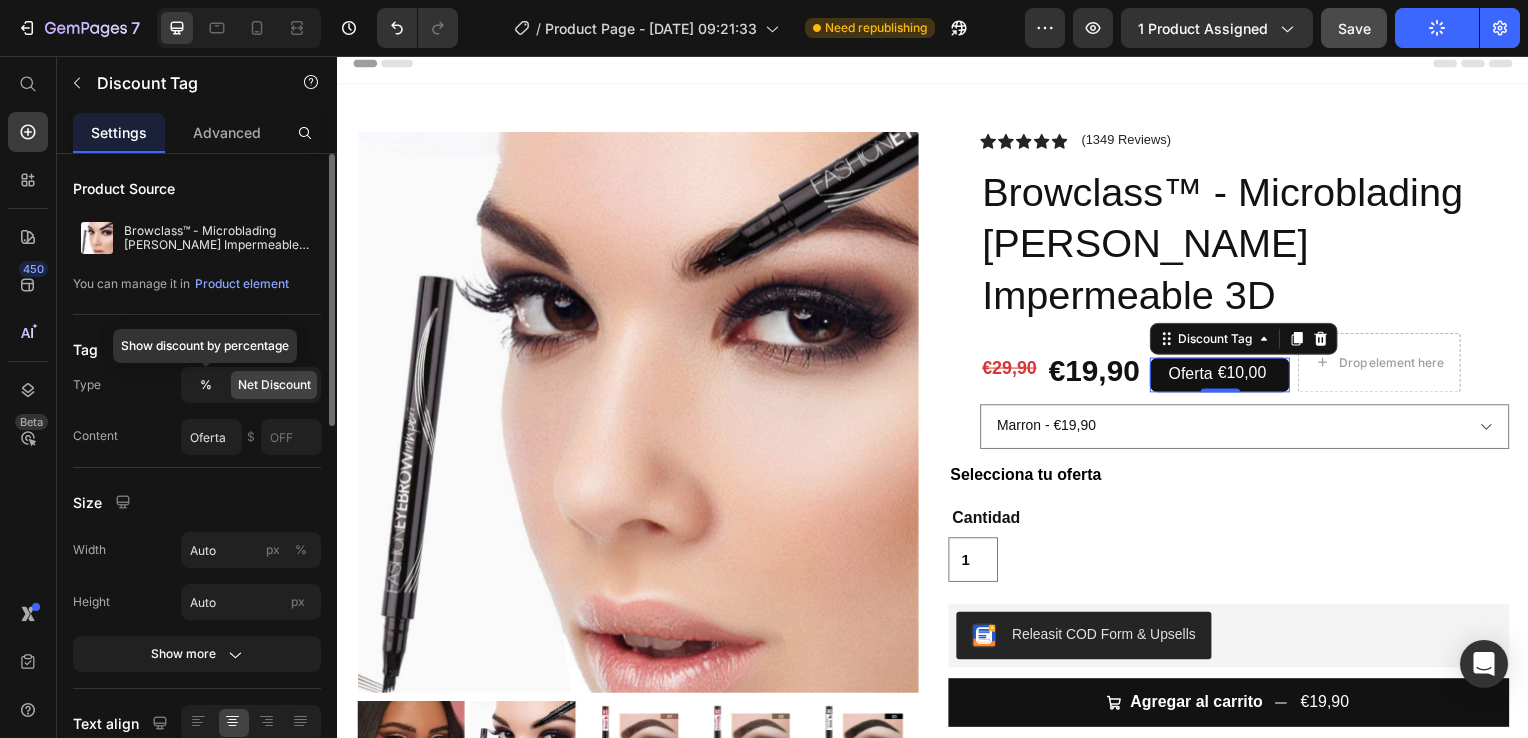 click on "%" 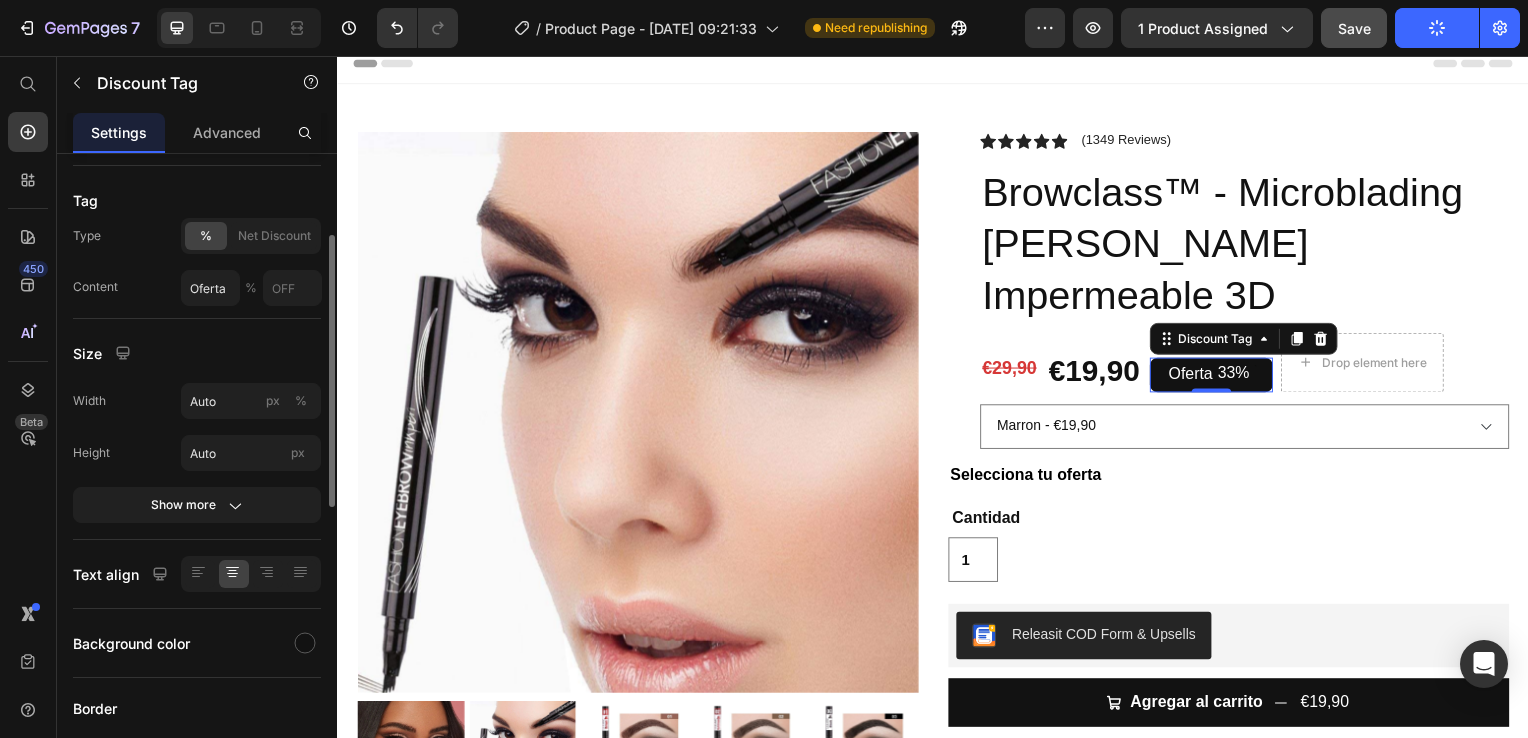 scroll, scrollTop: 164, scrollLeft: 0, axis: vertical 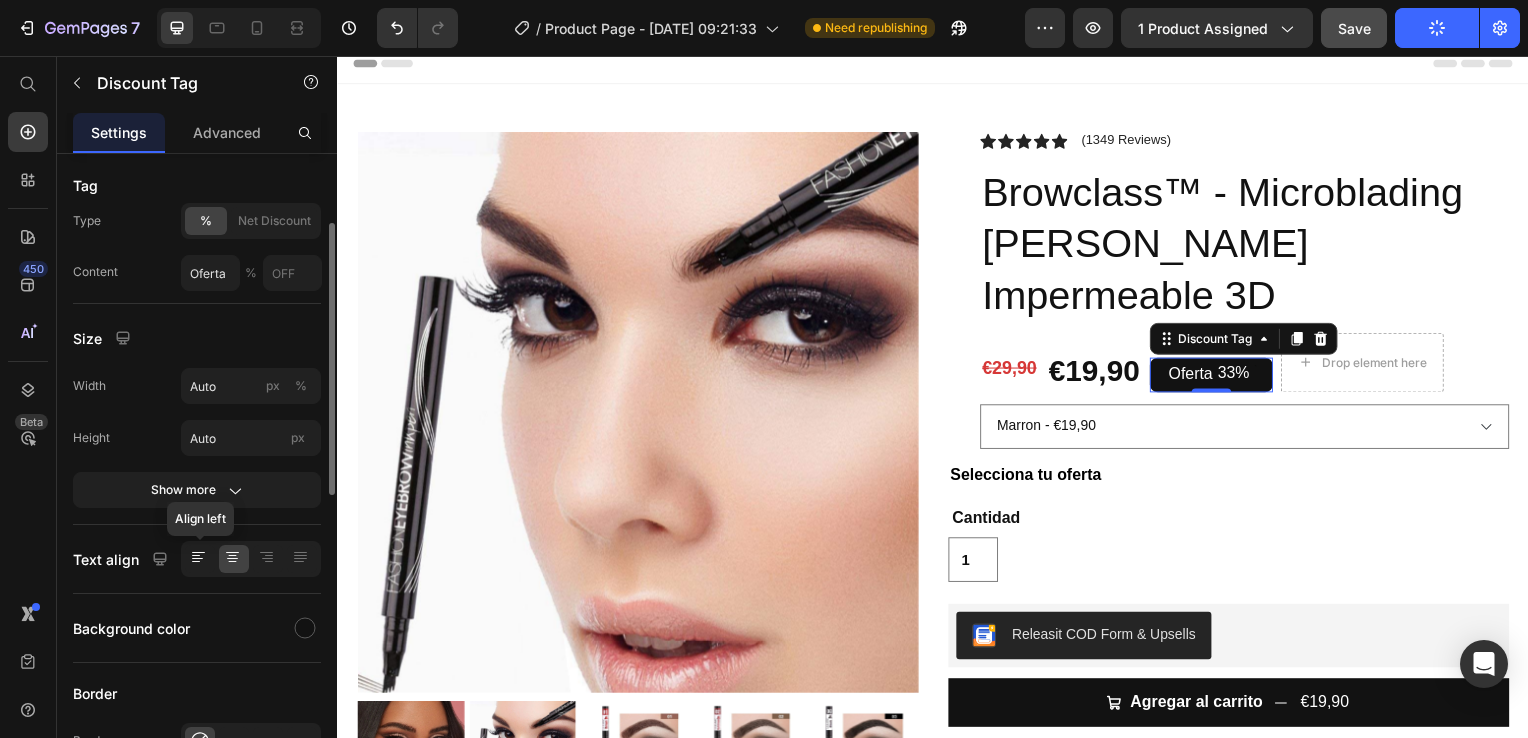 click 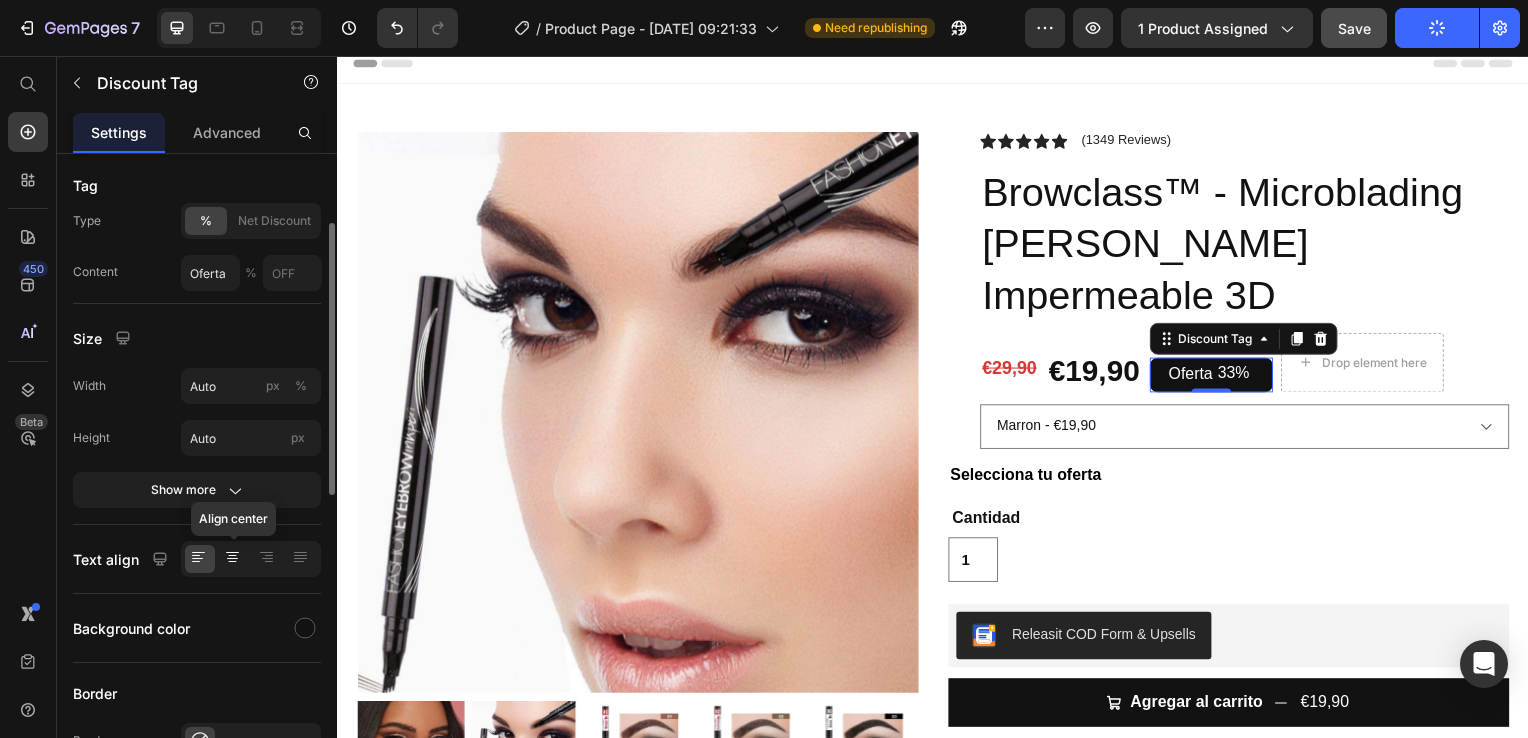 click 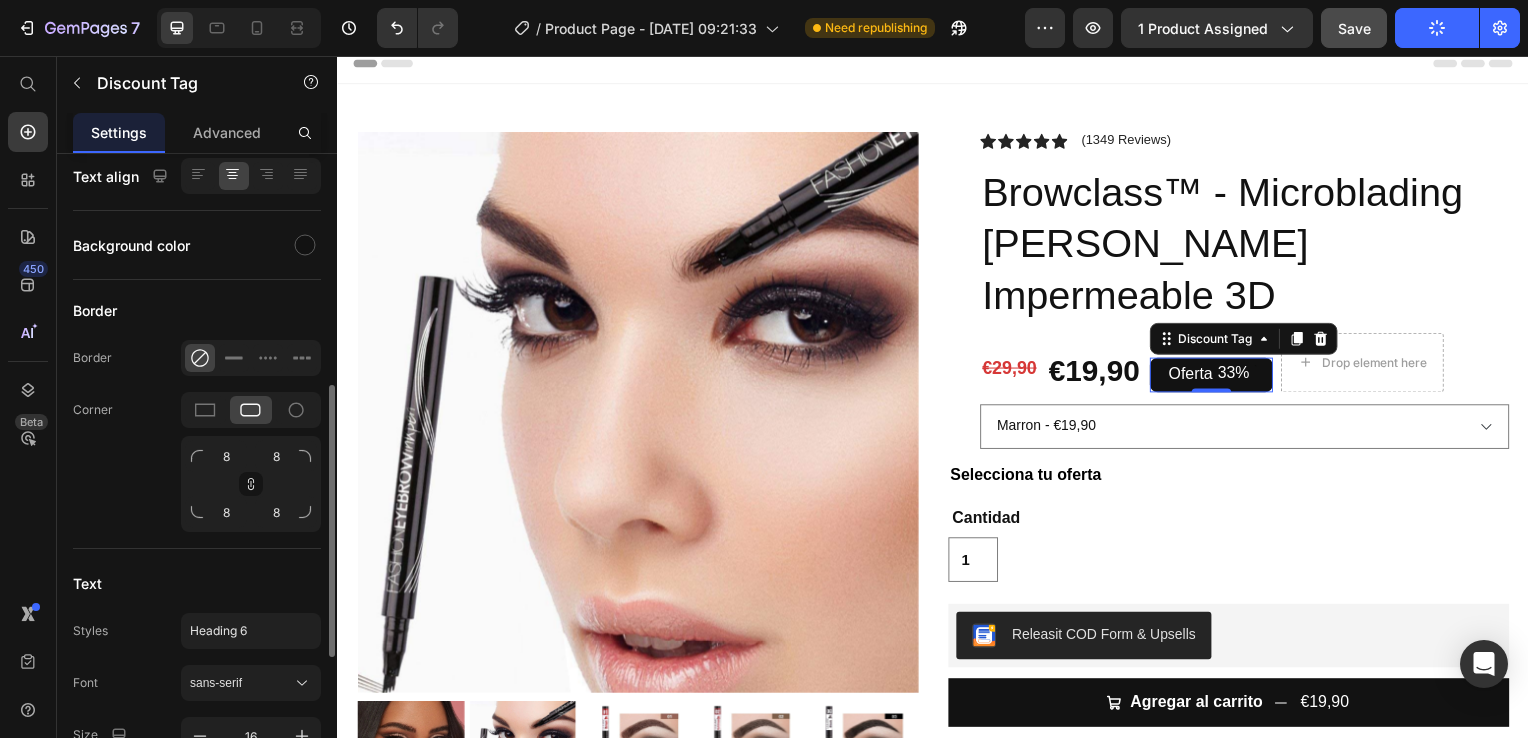 scroll, scrollTop: 548, scrollLeft: 0, axis: vertical 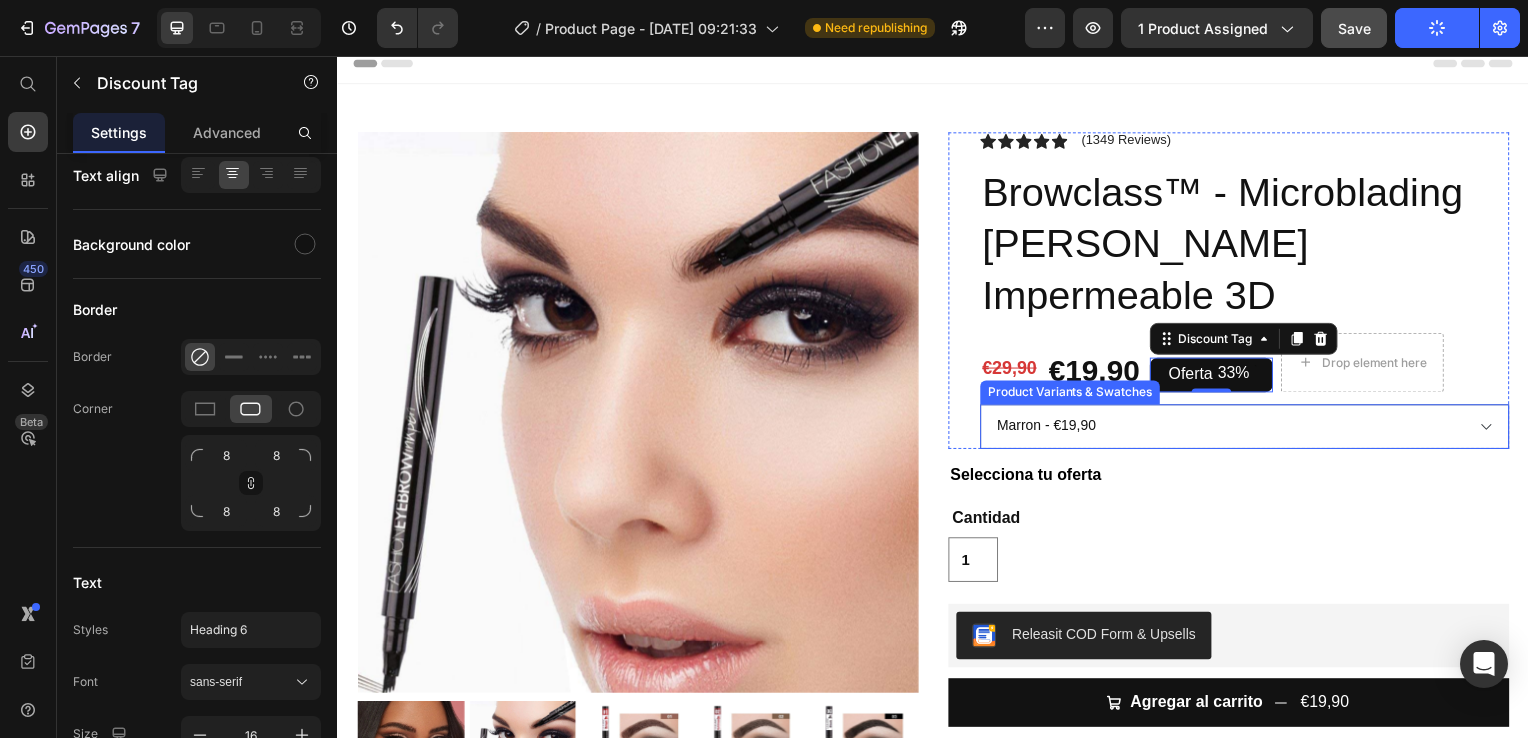 click on "Selecciona tu oferta Text Block Row" at bounding box center [1234, 478] 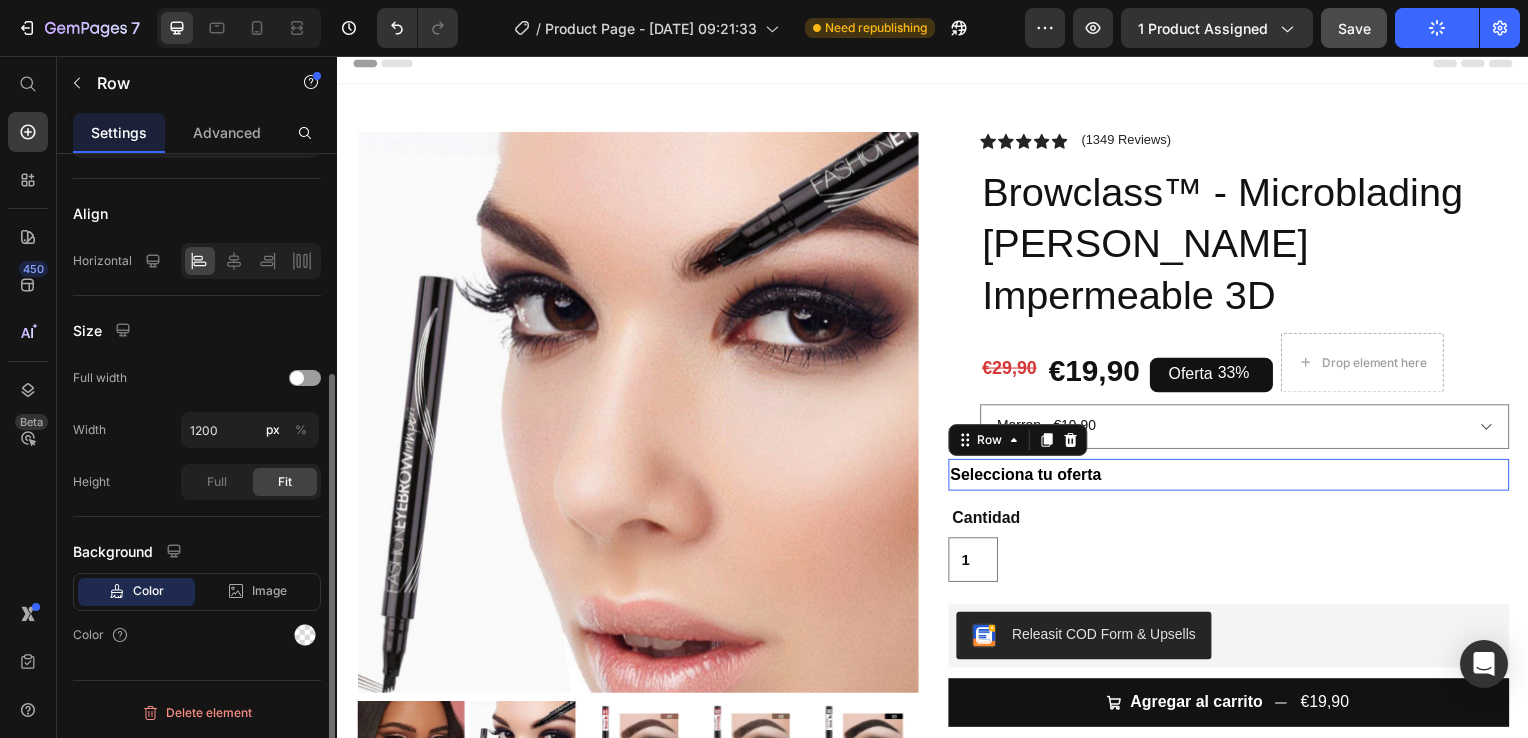 scroll, scrollTop: 0, scrollLeft: 0, axis: both 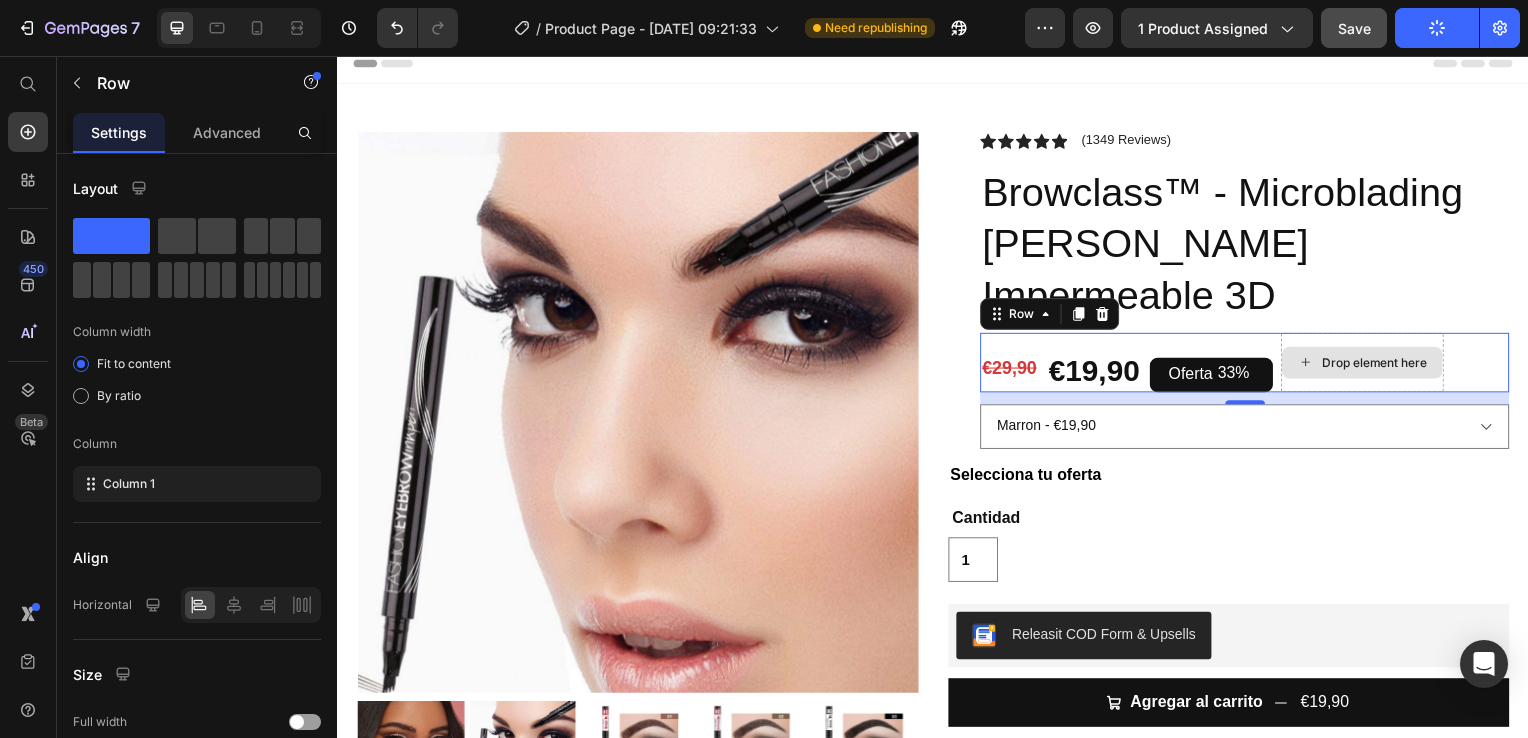 click on "Drop element here" at bounding box center [1369, 365] 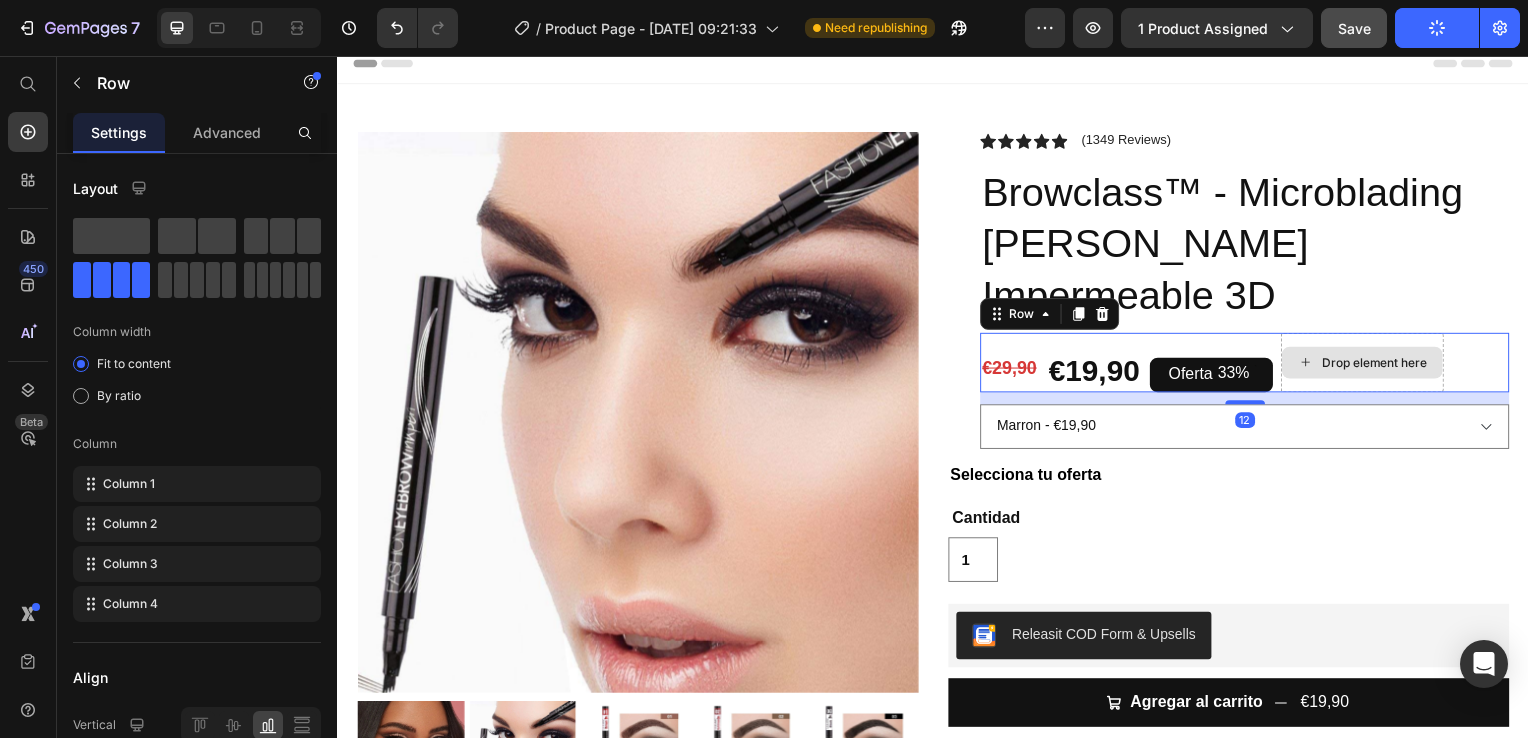 click on "Drop element here" at bounding box center (1369, 365) 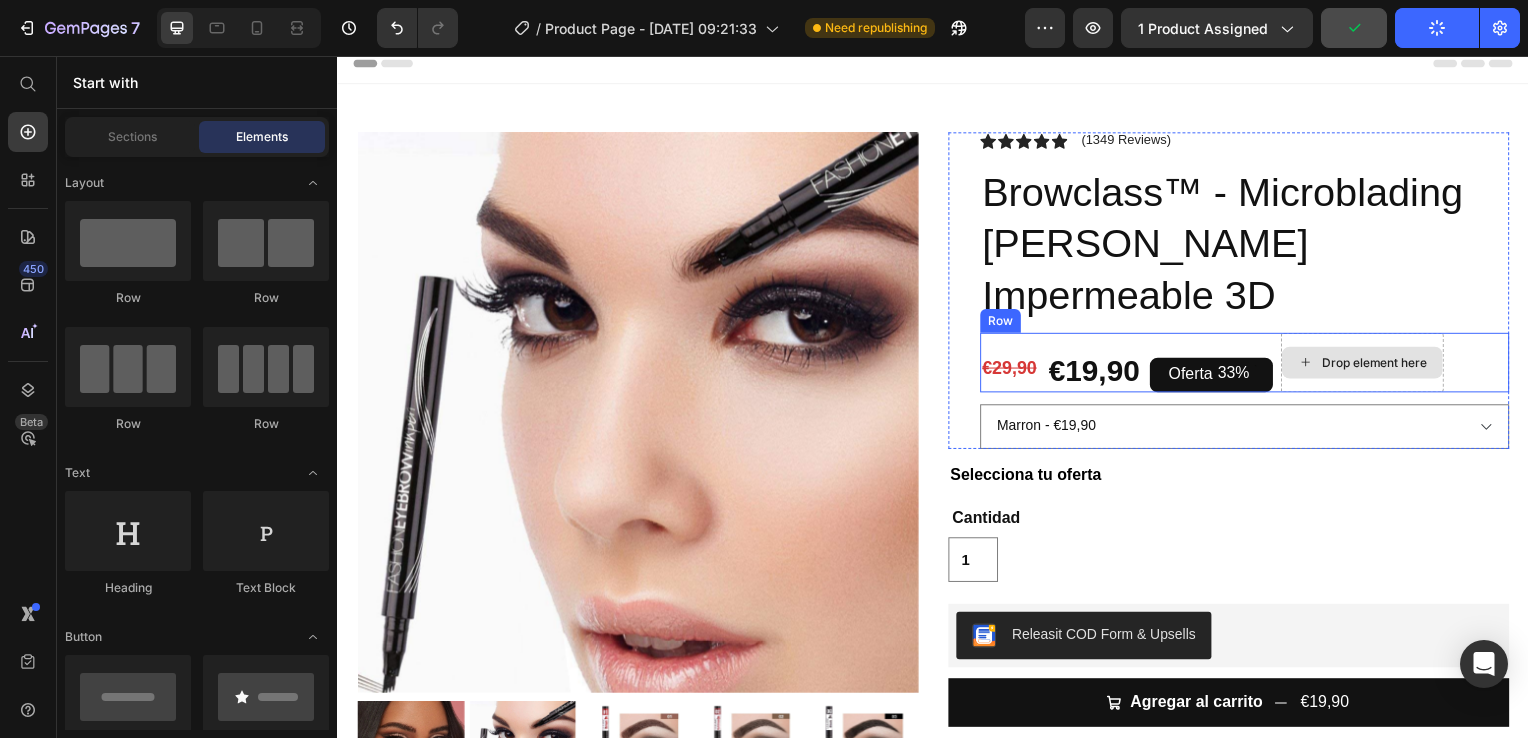 click 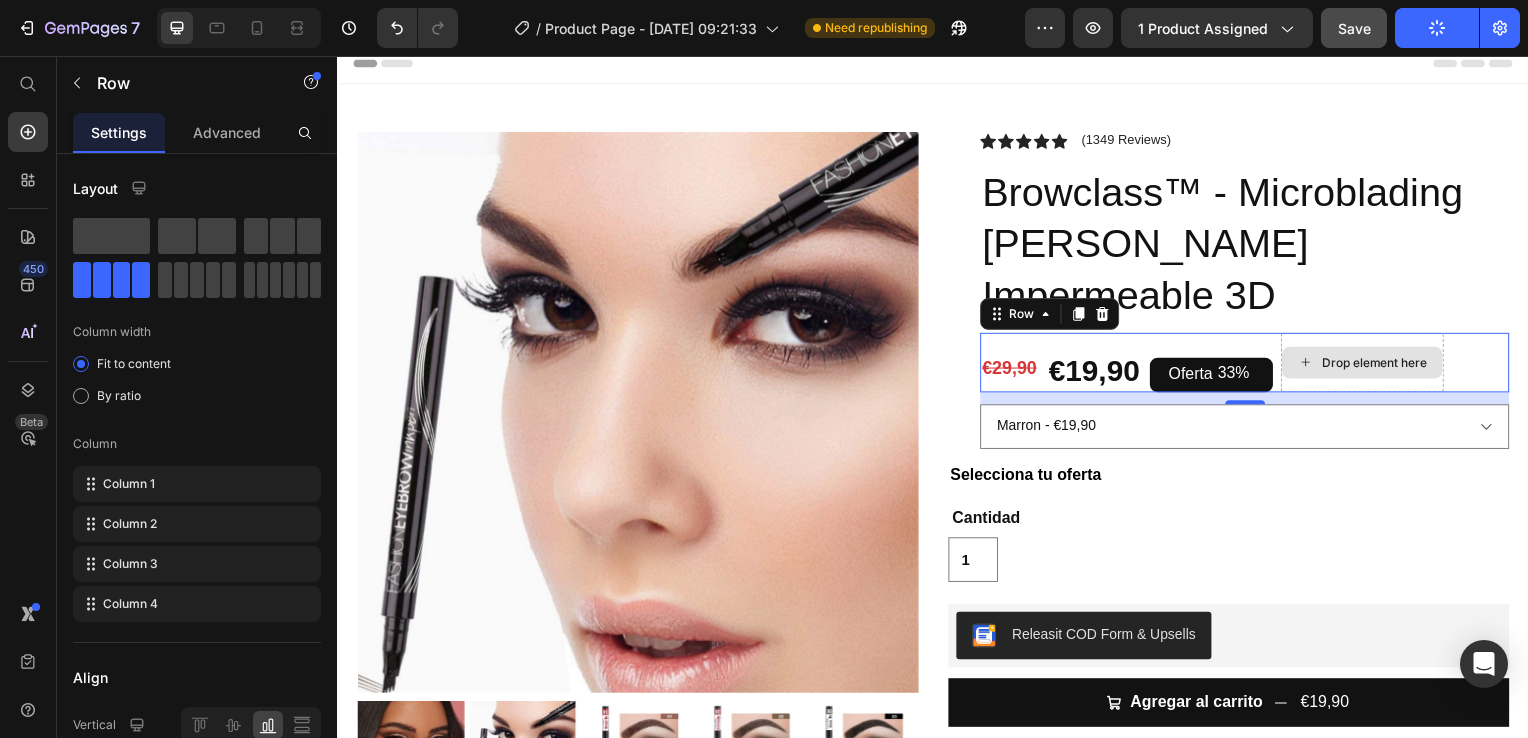 click on "Drop element here" at bounding box center [1369, 365] 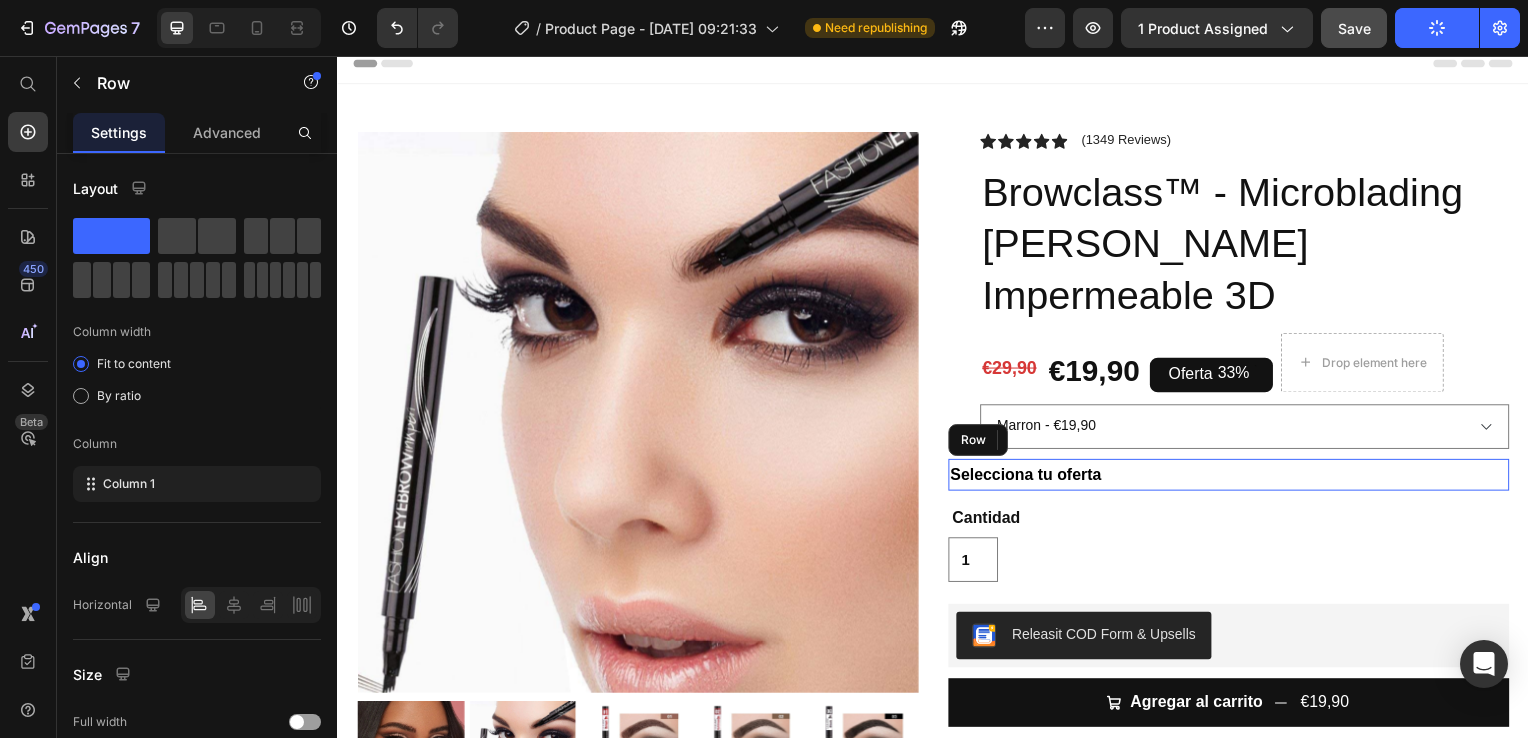 click on "Selecciona tu oferta Text Block Row" at bounding box center [1234, 478] 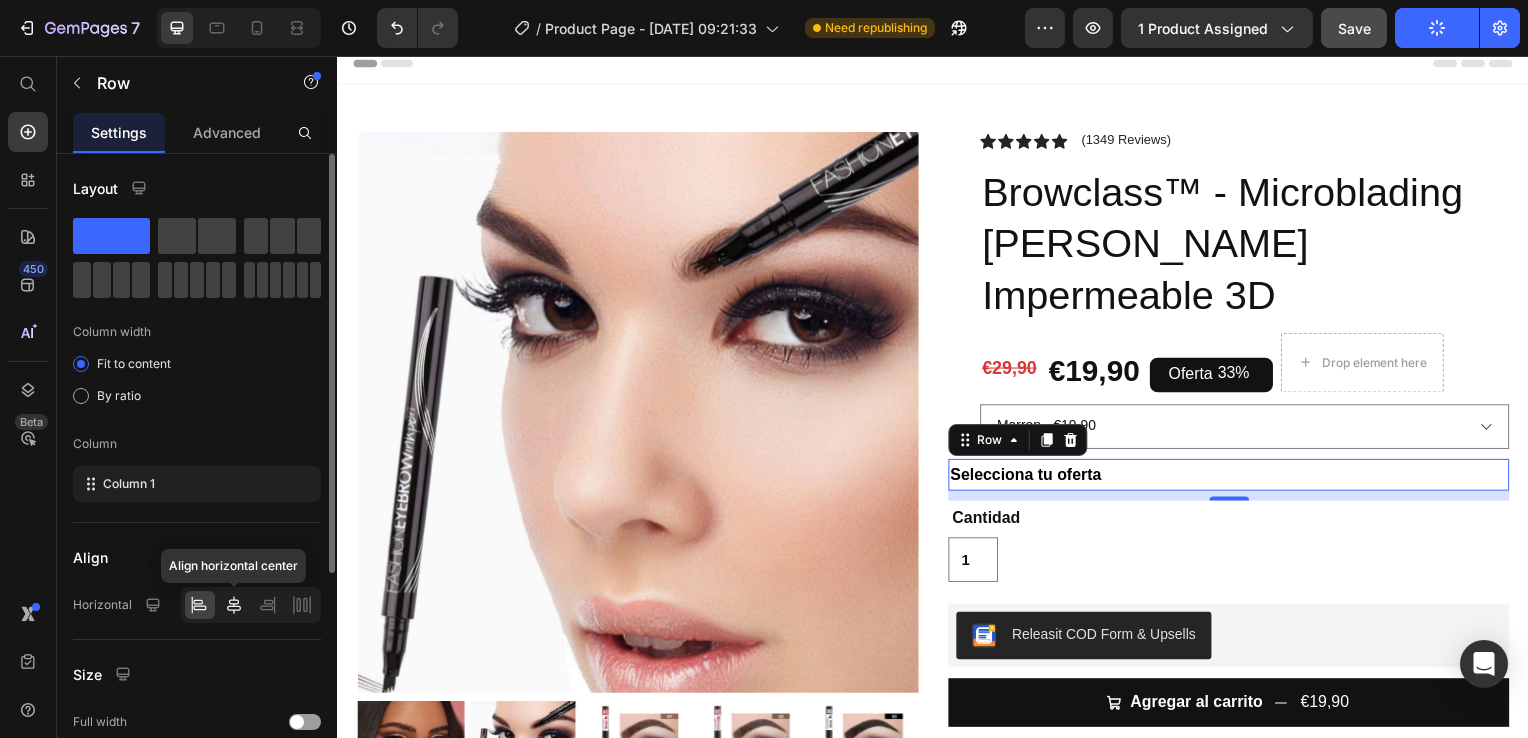click 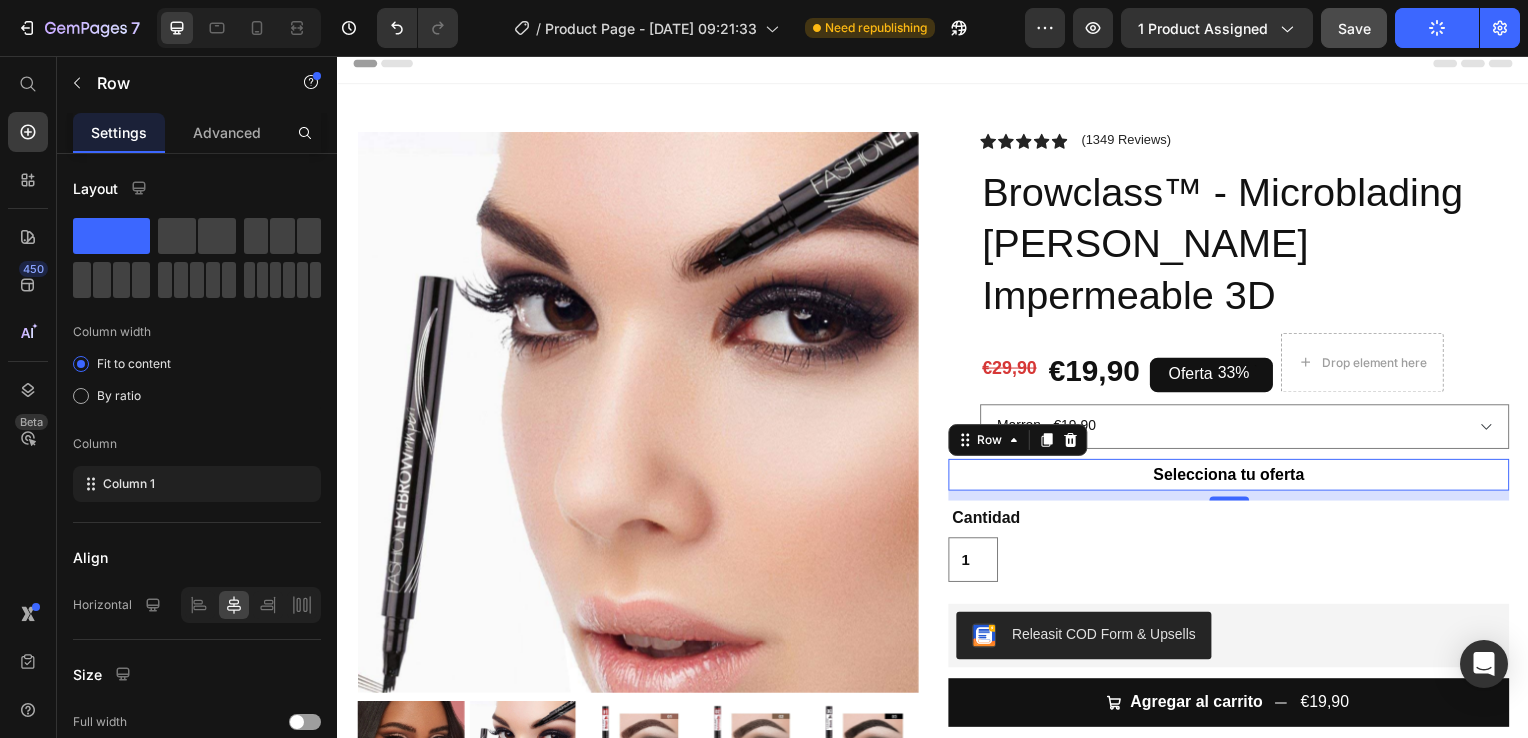click on "10" at bounding box center [1234, 499] 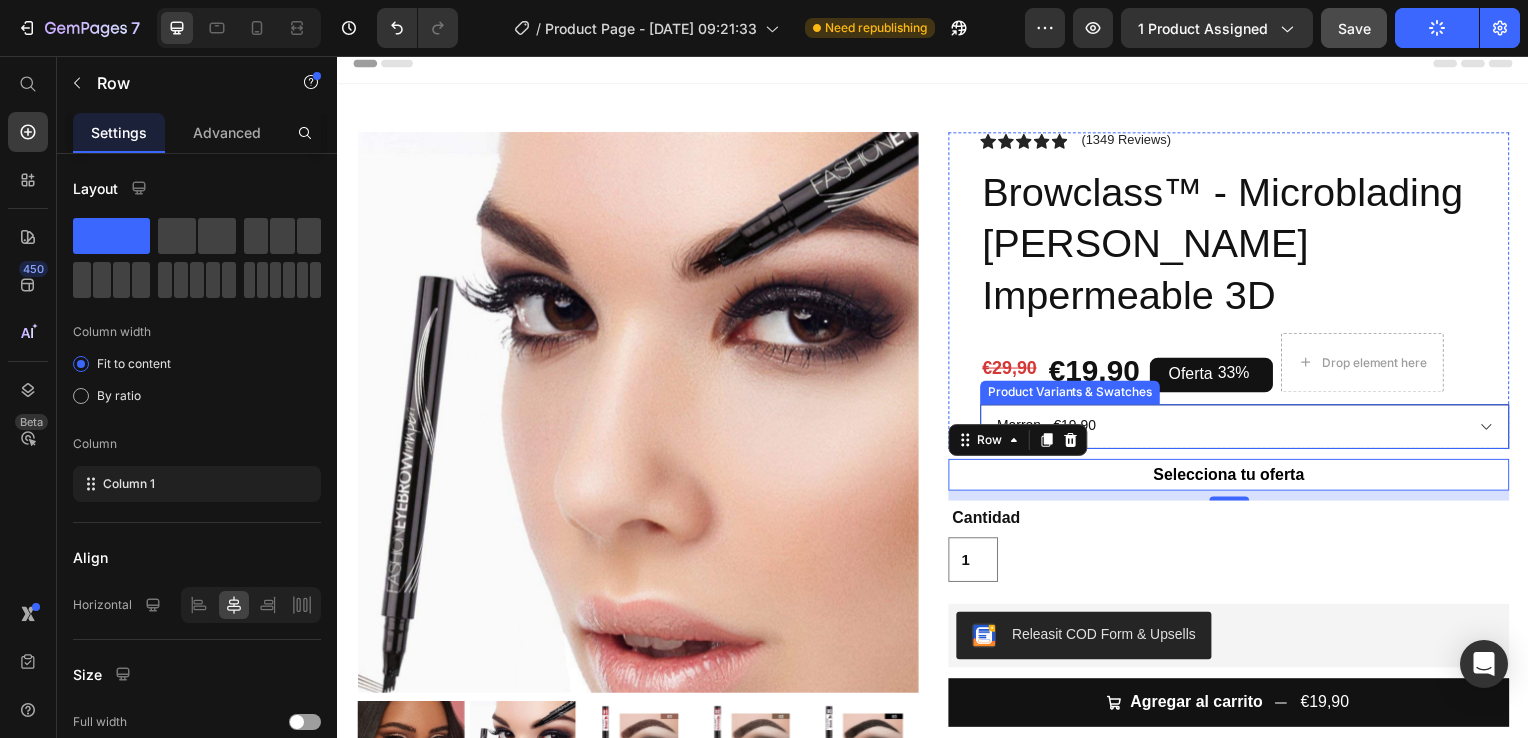 click on "Marron - €19,90  Marrón Oscuro - €19,90  Negro - €19,90" at bounding box center (1250, 429) 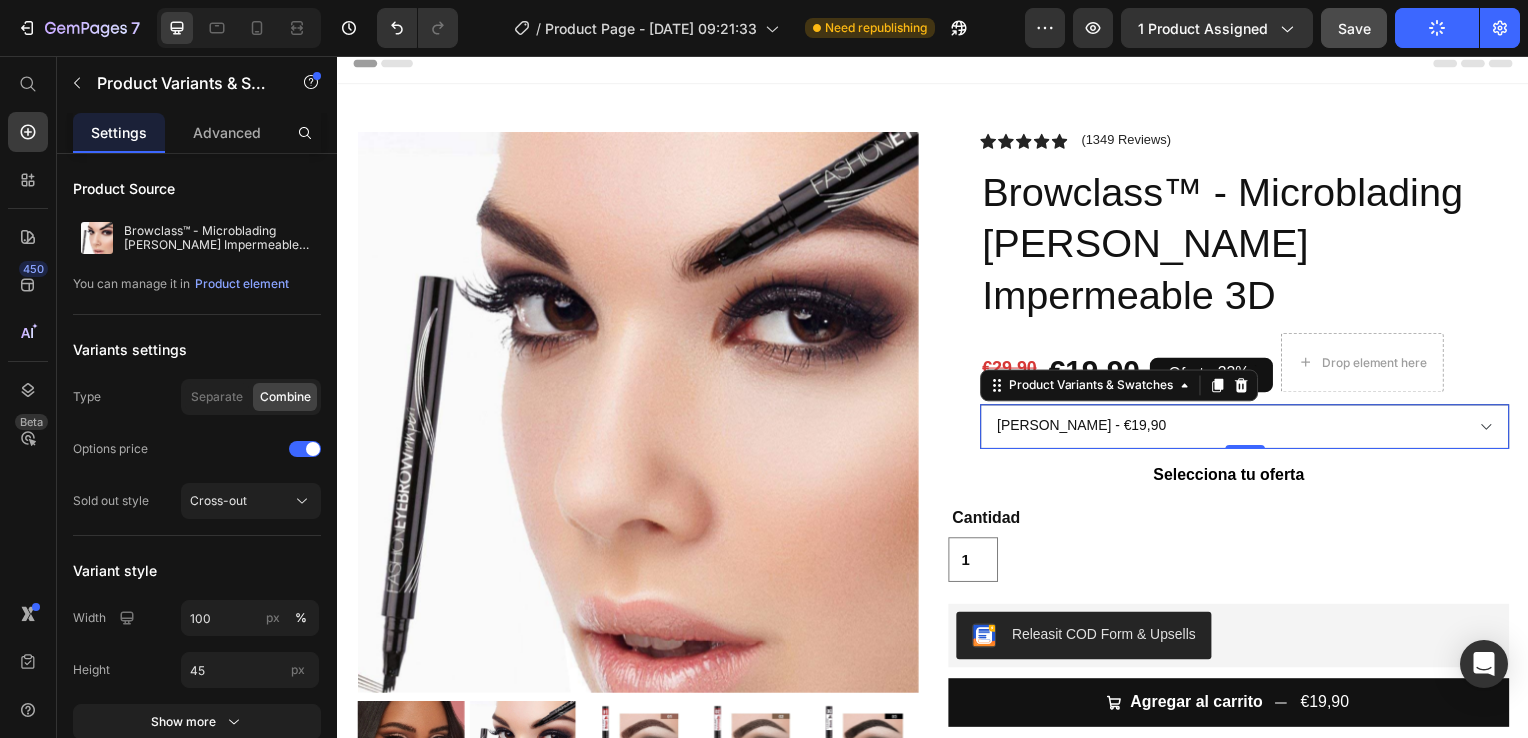 click on "Marron - €19,90  Marrón Oscuro - €19,90  Negro - €19,90" at bounding box center [1250, 429] 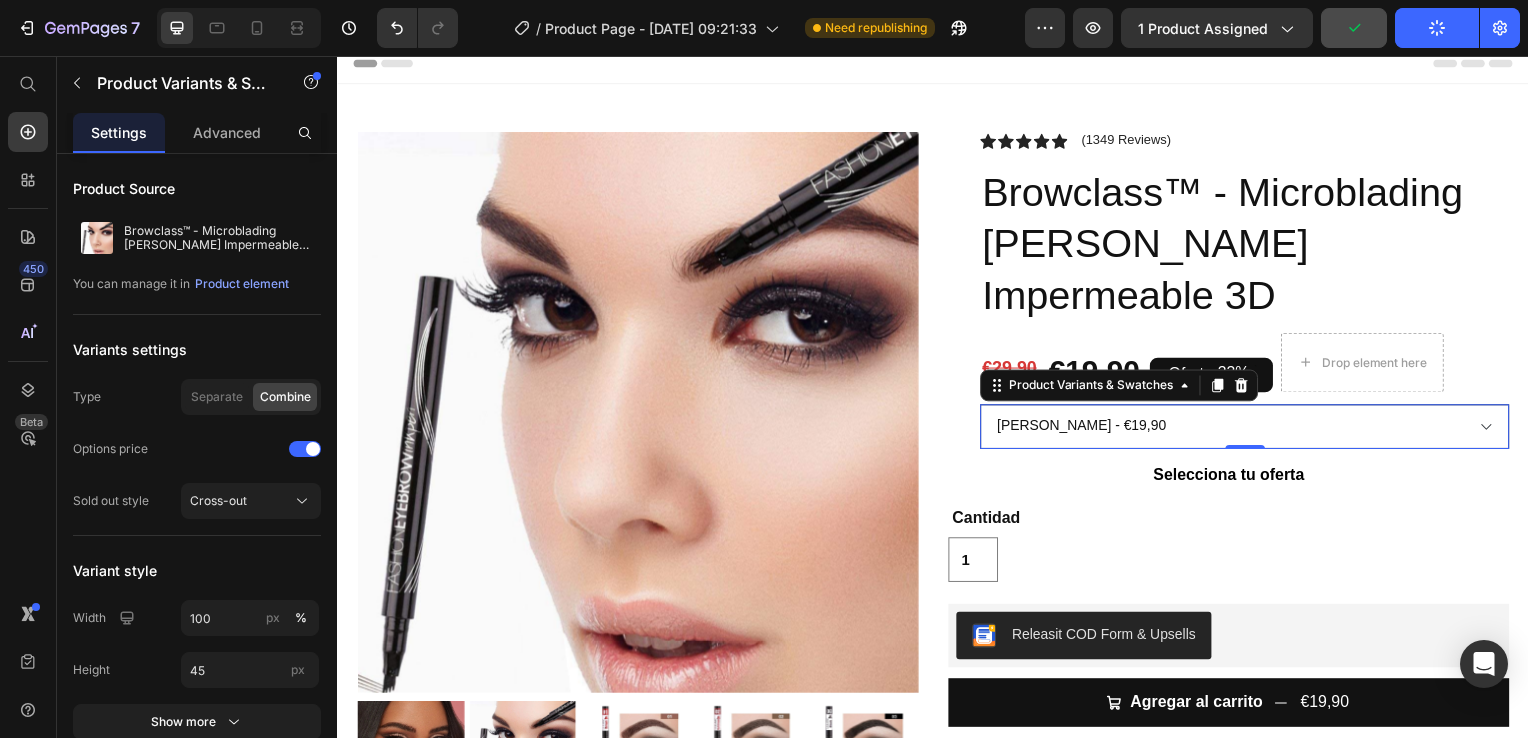 click on "Marron - €19,90  Marrón Oscuro - €19,90  Negro - €19,90" at bounding box center (1250, 429) 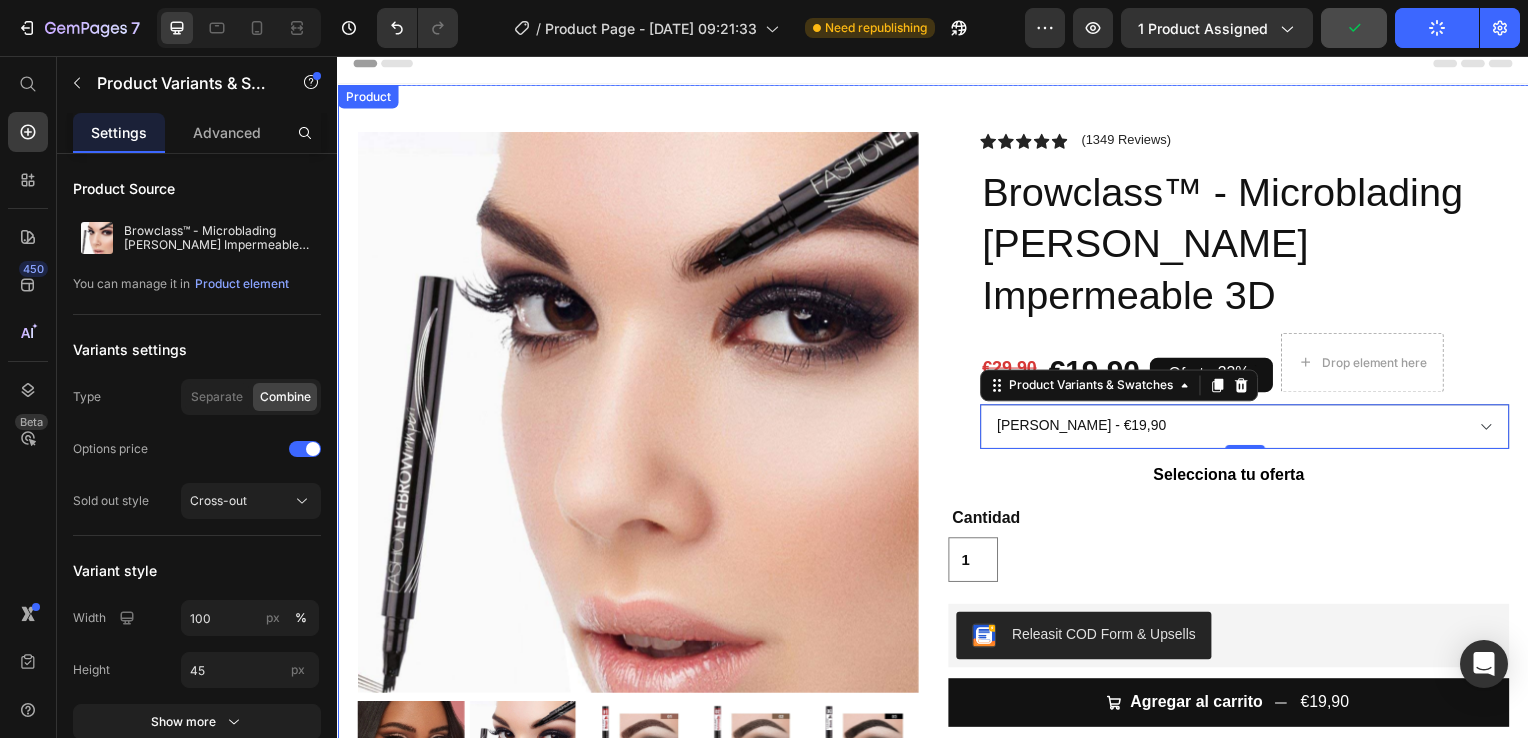 select on "571888445772203086" 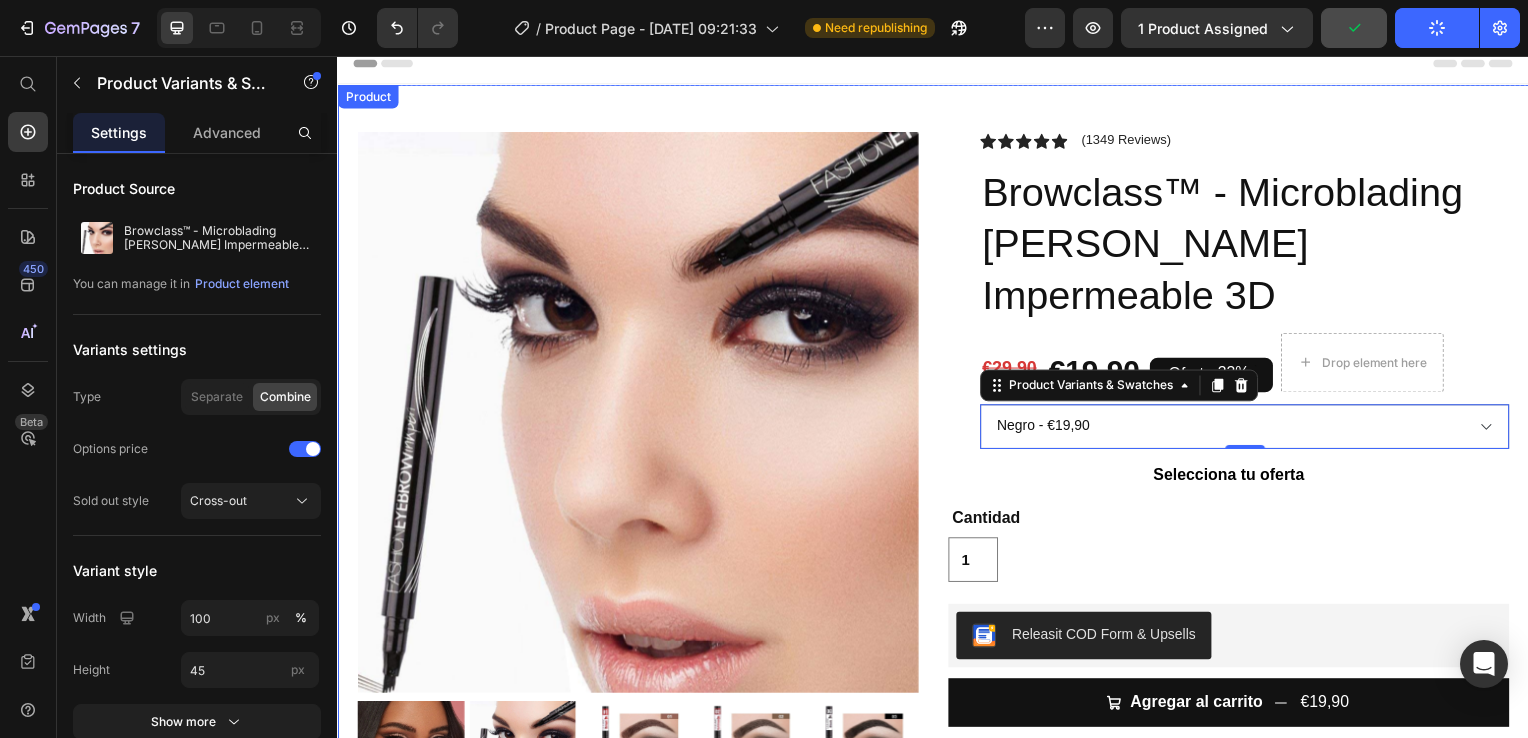 click on "Marron - €19,90  Marrón Oscuro - €19,90  Negro - €19,90" at bounding box center [1250, 429] 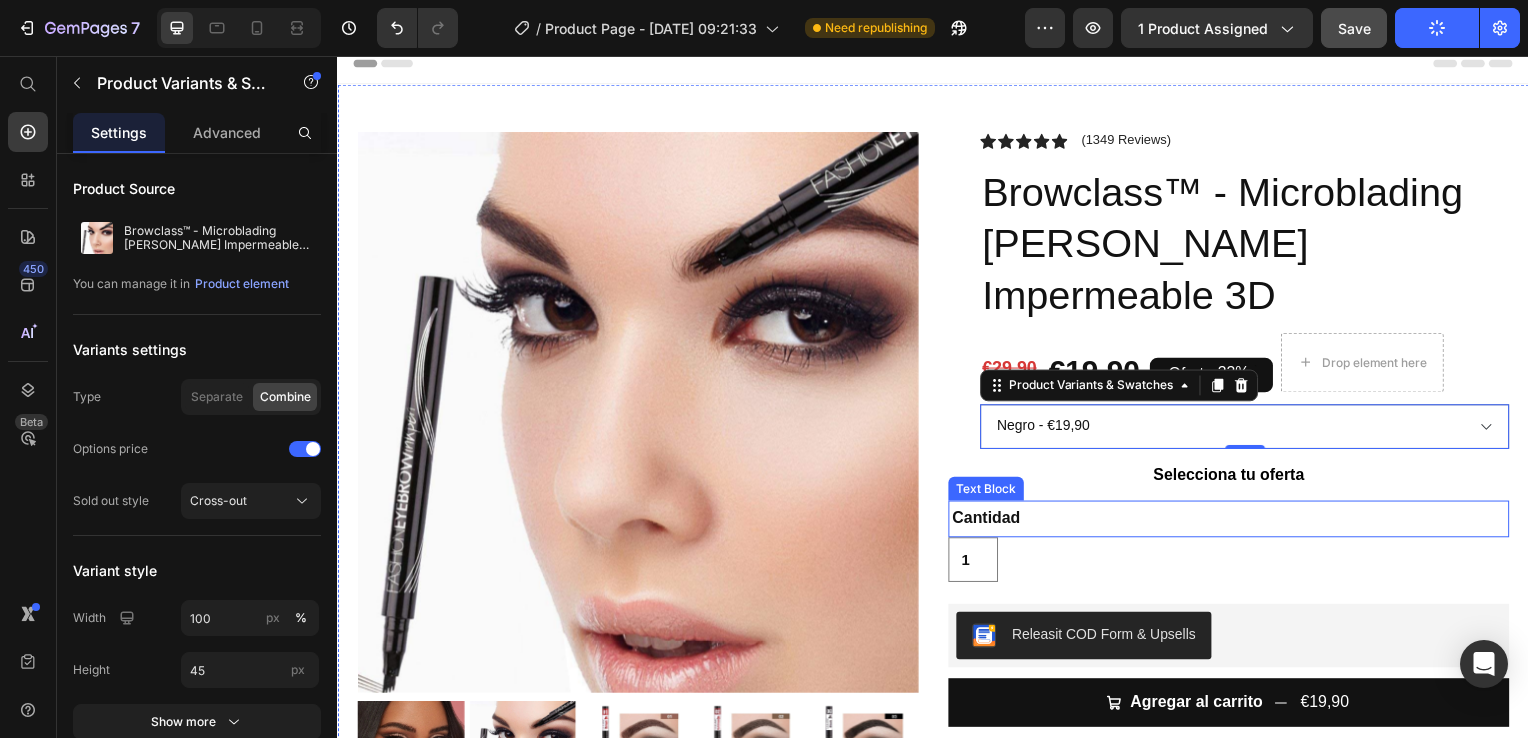 click on "Cantidad" at bounding box center [990, 521] 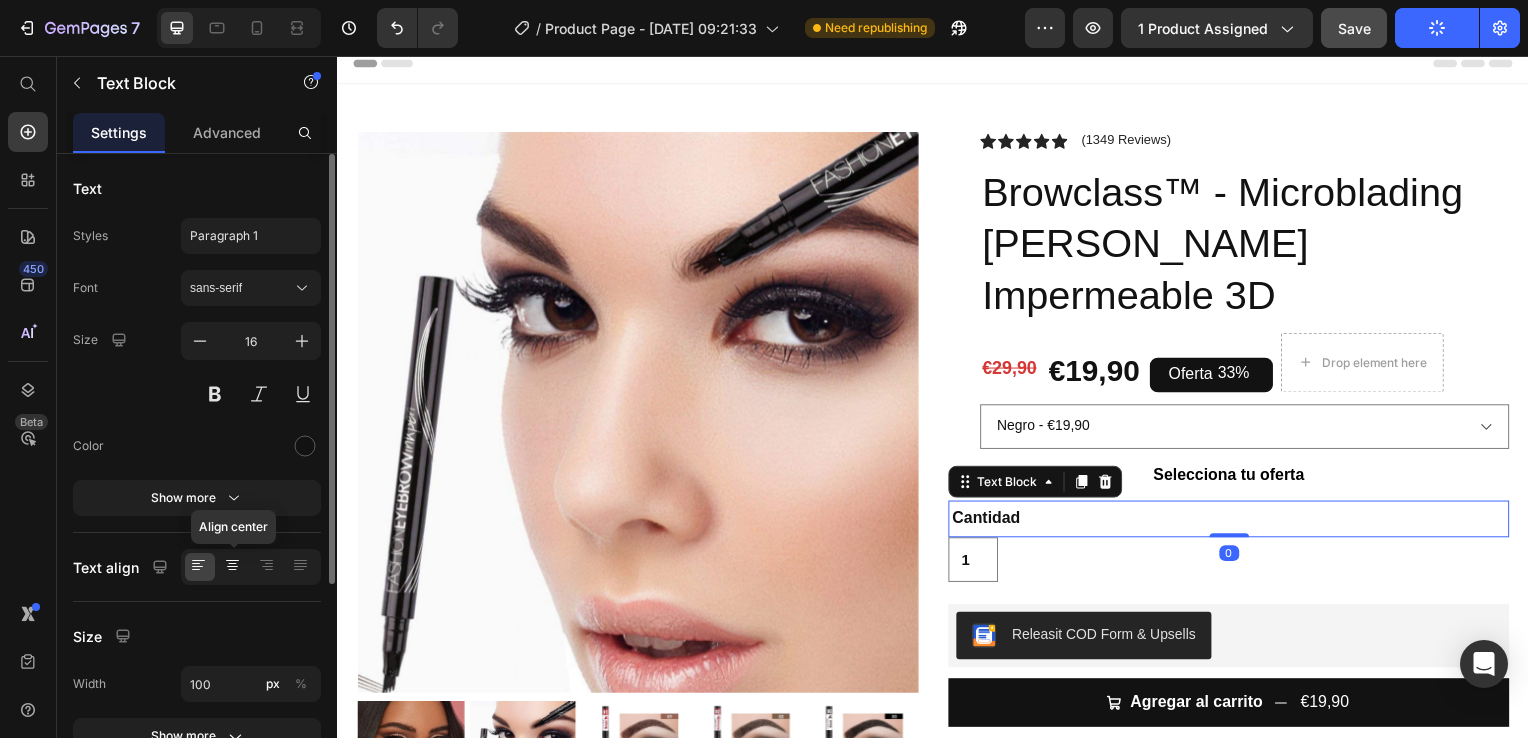 click 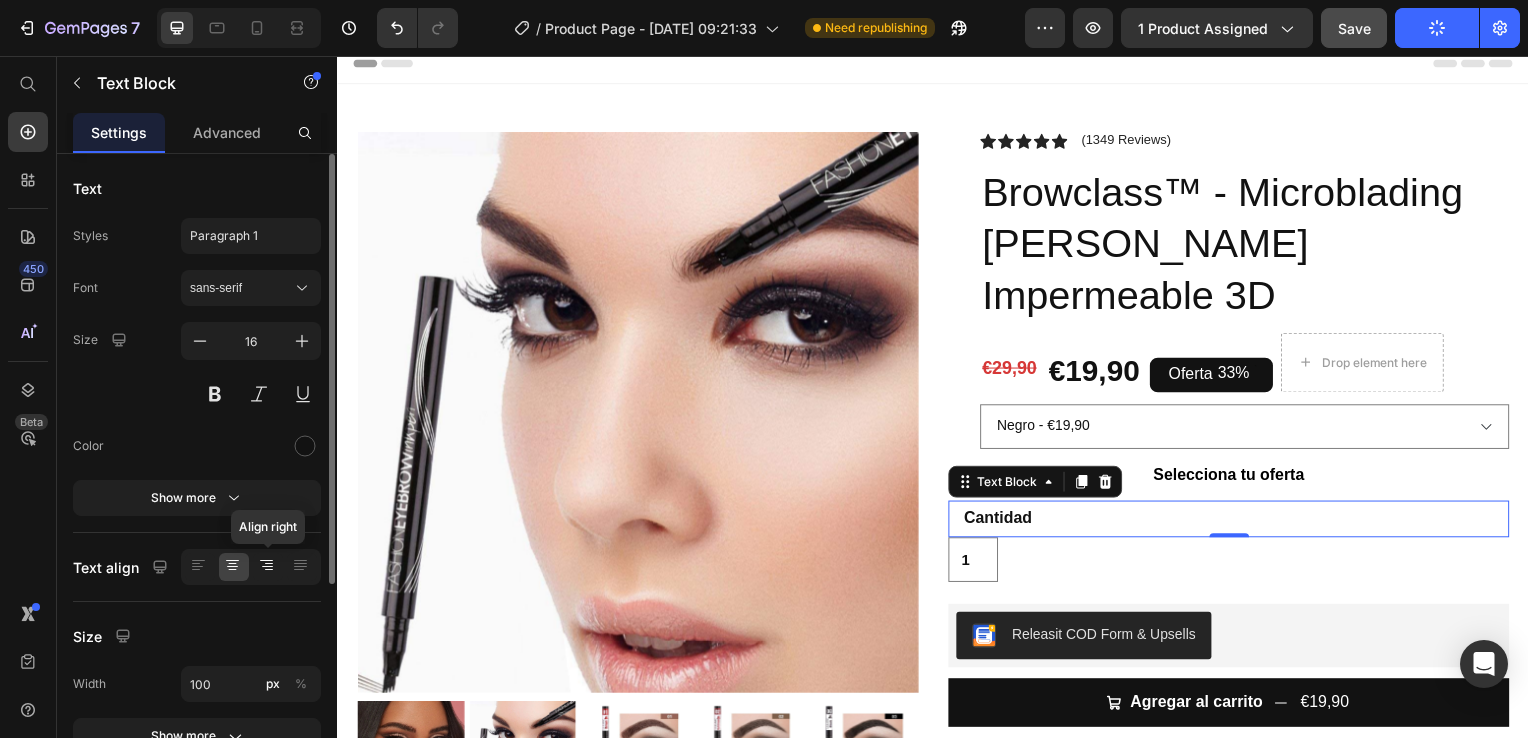 click 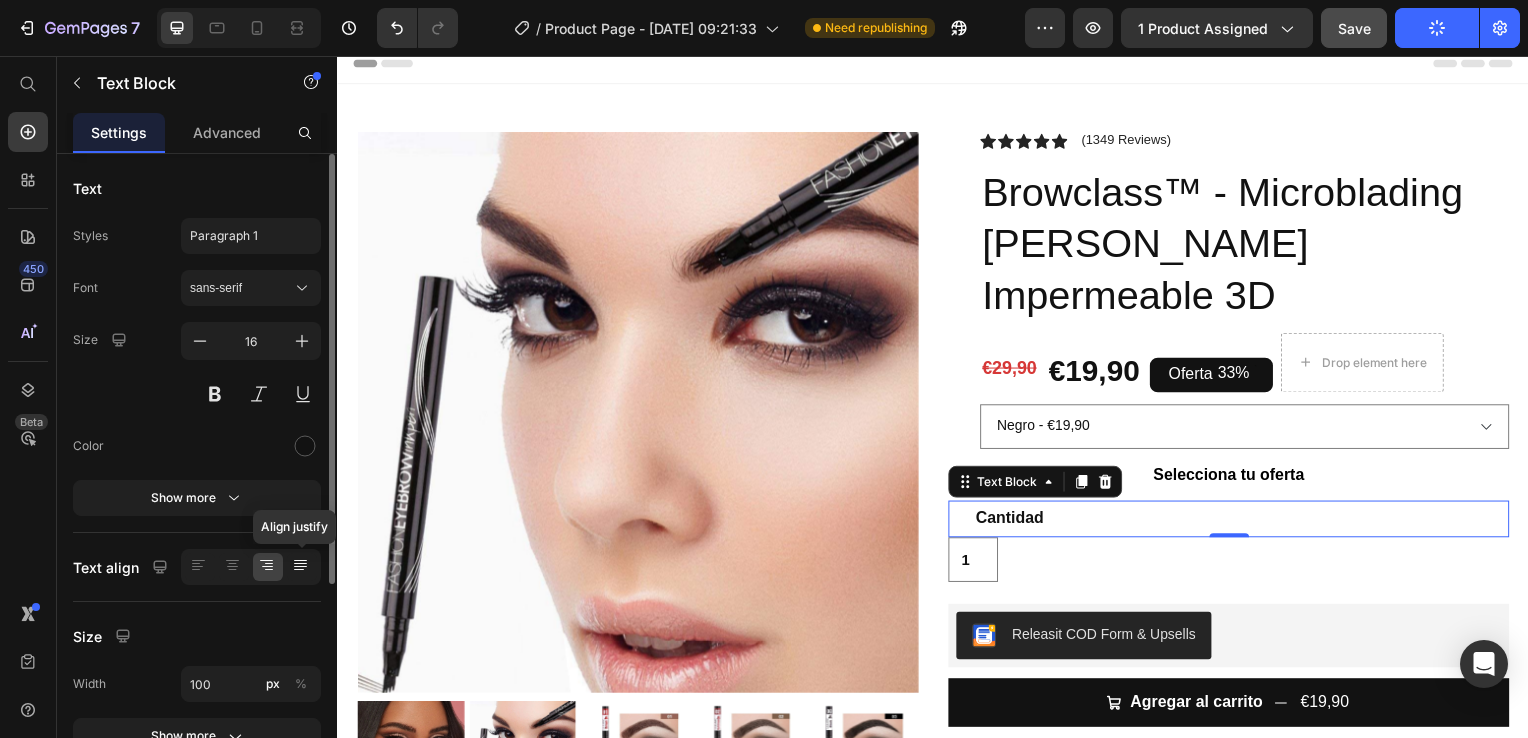 click 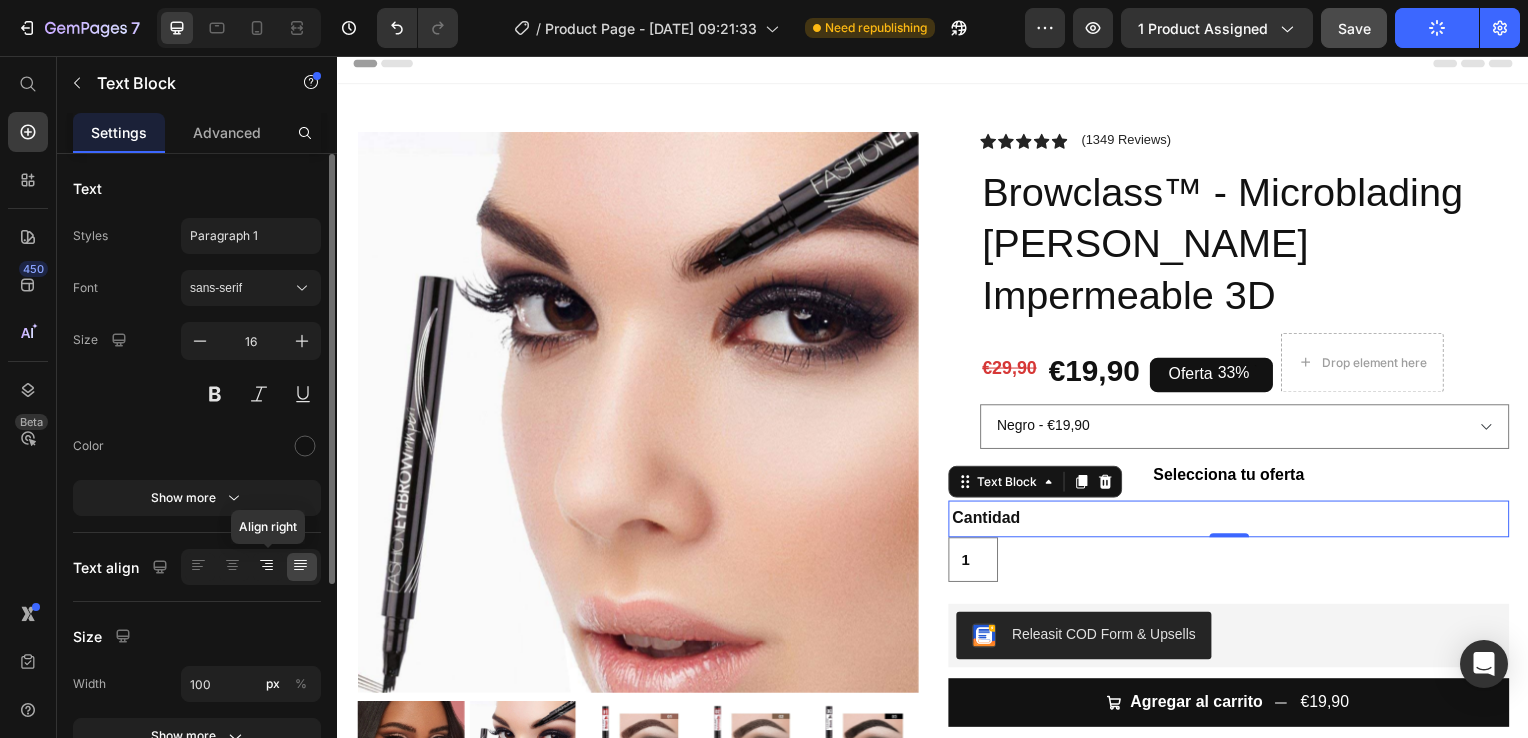 click 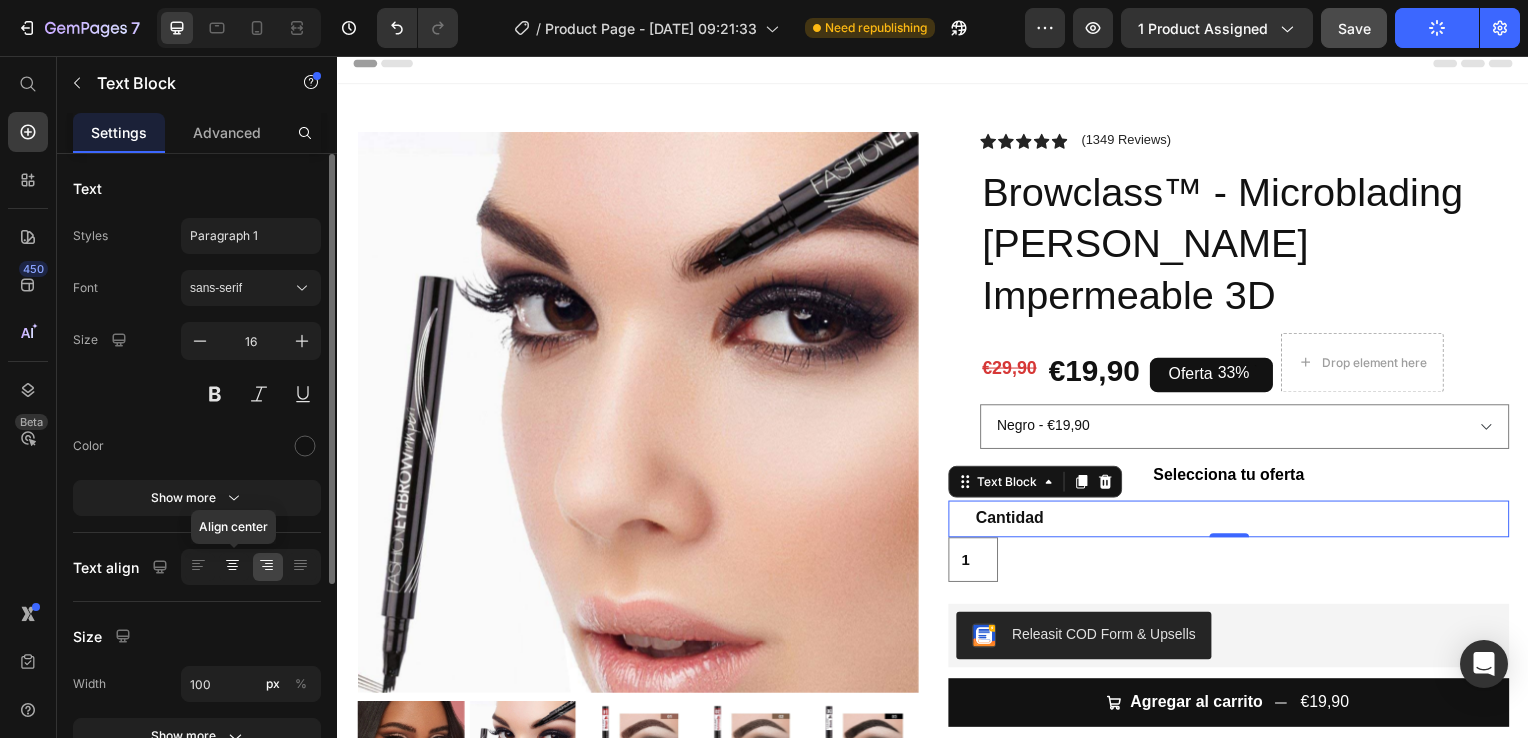 click 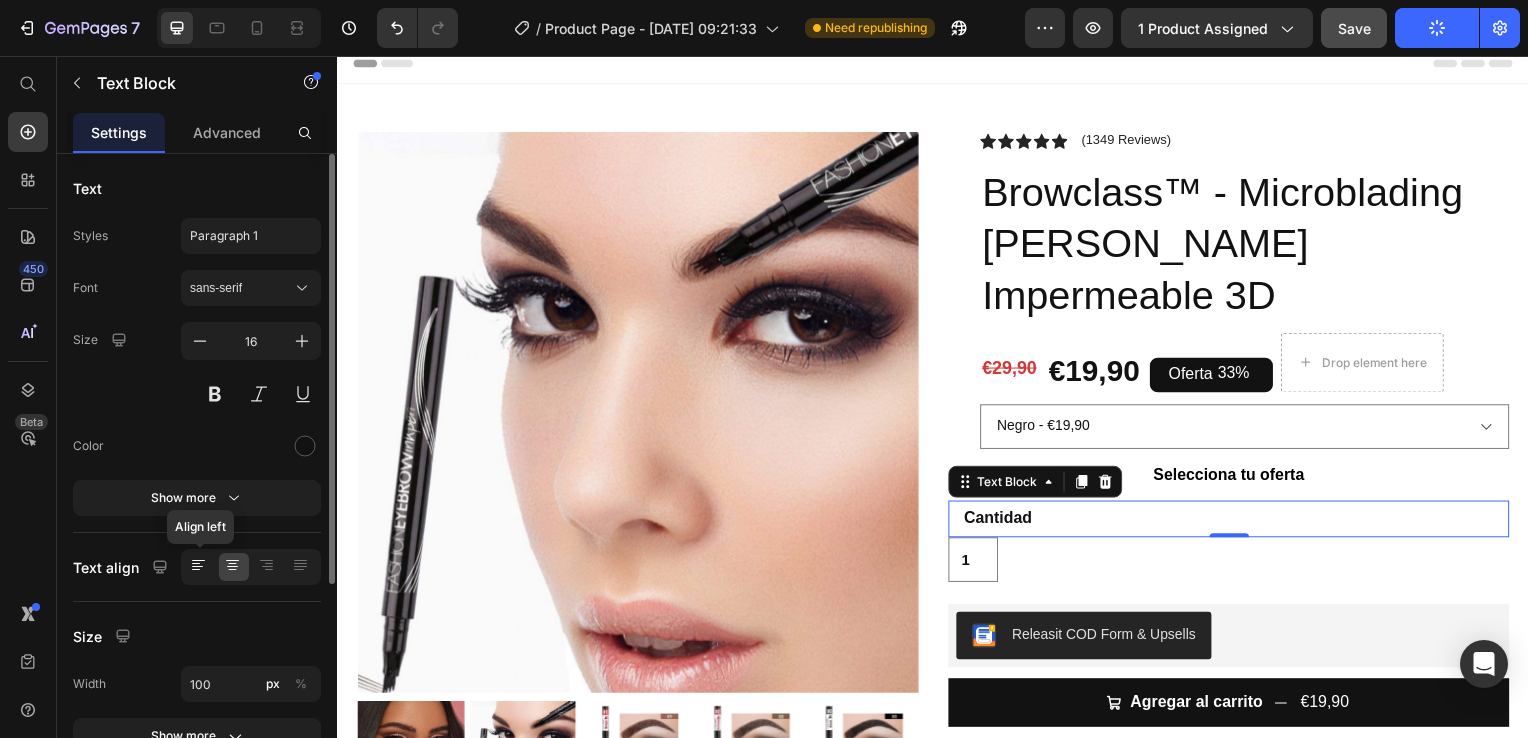 click 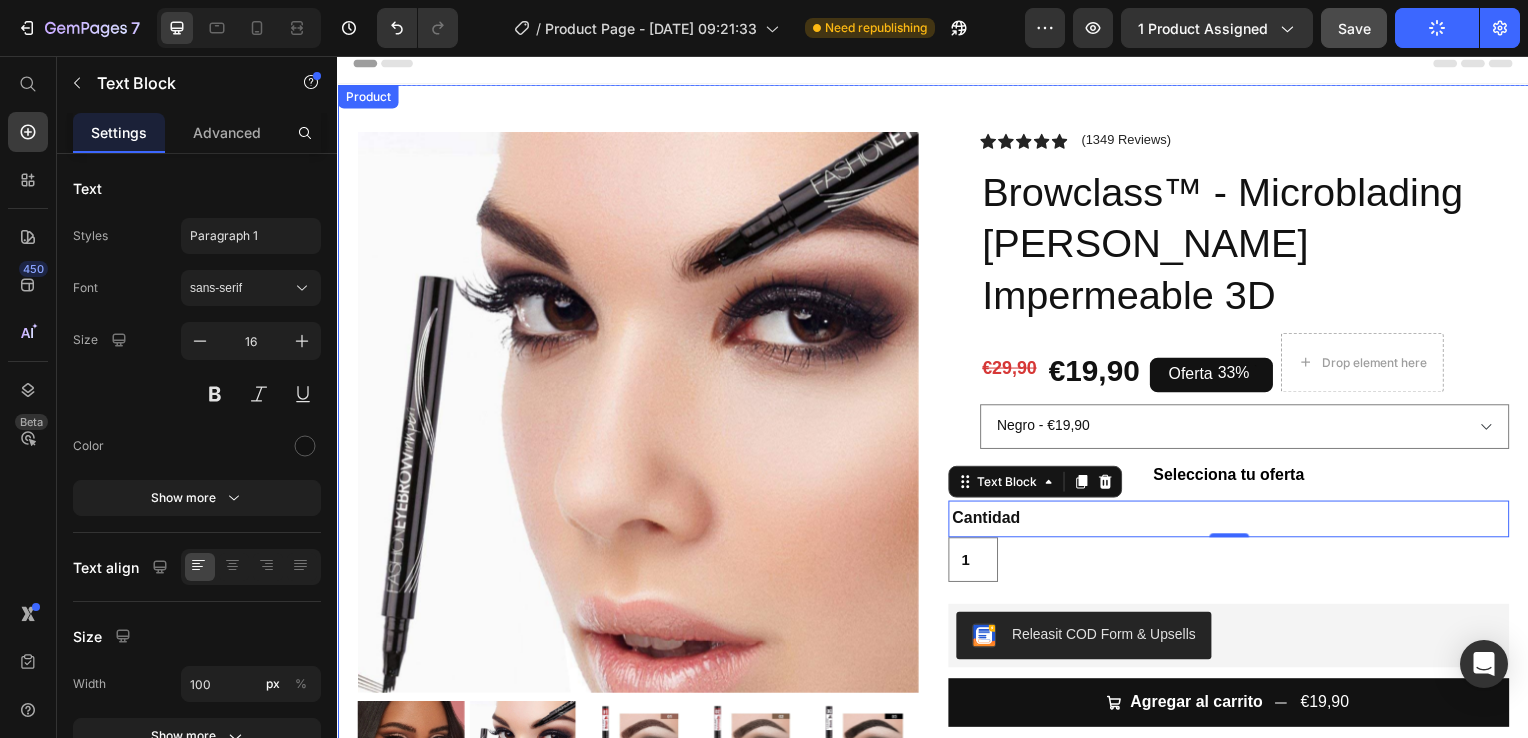 click on "Icon Icon Icon Icon Icon Icon List (1349 Reviews) Text Block Row Browclass™ - Microblading [PERSON_NAME] Impermeable 3D Product Title €29,90 Product Price €19,90 Product Price Oferta 33% Discount Tag
Drop element here Row Marron - €19,90  Marrón Oscuro - €19,90  Negro - €19,90  Product Variants & Swatches Row Selecciona tu oferta Text Block Row Cantidad  Text Block   0 1 Product Quantity Releasit COD Form & Upsells Releasit COD Form & Upsells
Agregar al carrito
€19,90 Add to Cart
Confiamos plenamente en la calidad de nuestros productos. Por eso, le ofrecemos una  GARANTÍA DE SANTISFACCIÓN DE 30 DÍAS : Si por cualquier motivo no queda conforme con su compra, puede conservar el producto y le reembolsaremos el 100% del importe abonado. Sin preguntas ni complicaciones. Item List Row" at bounding box center (1234, 527) 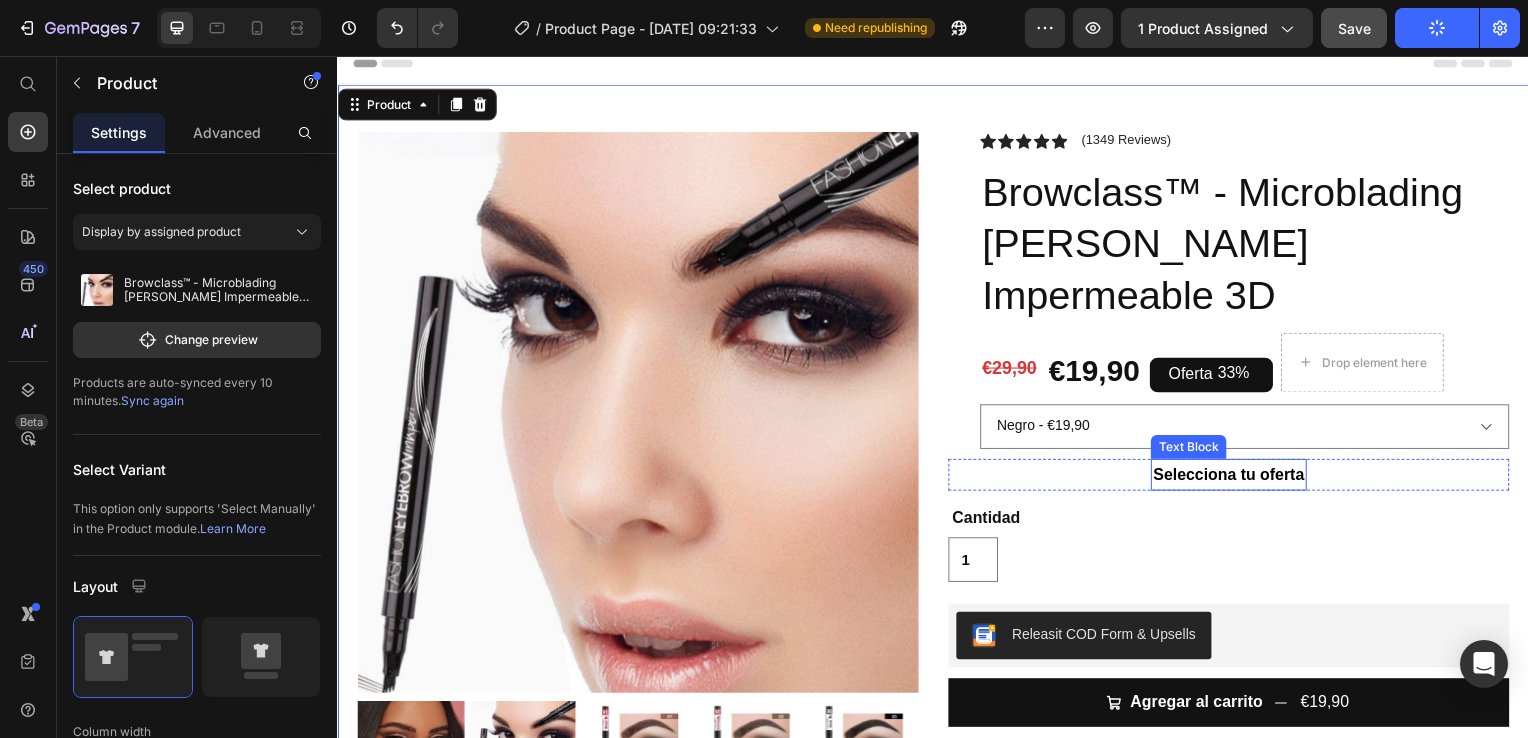 click on "Selecciona tu oferta" at bounding box center (1234, 477) 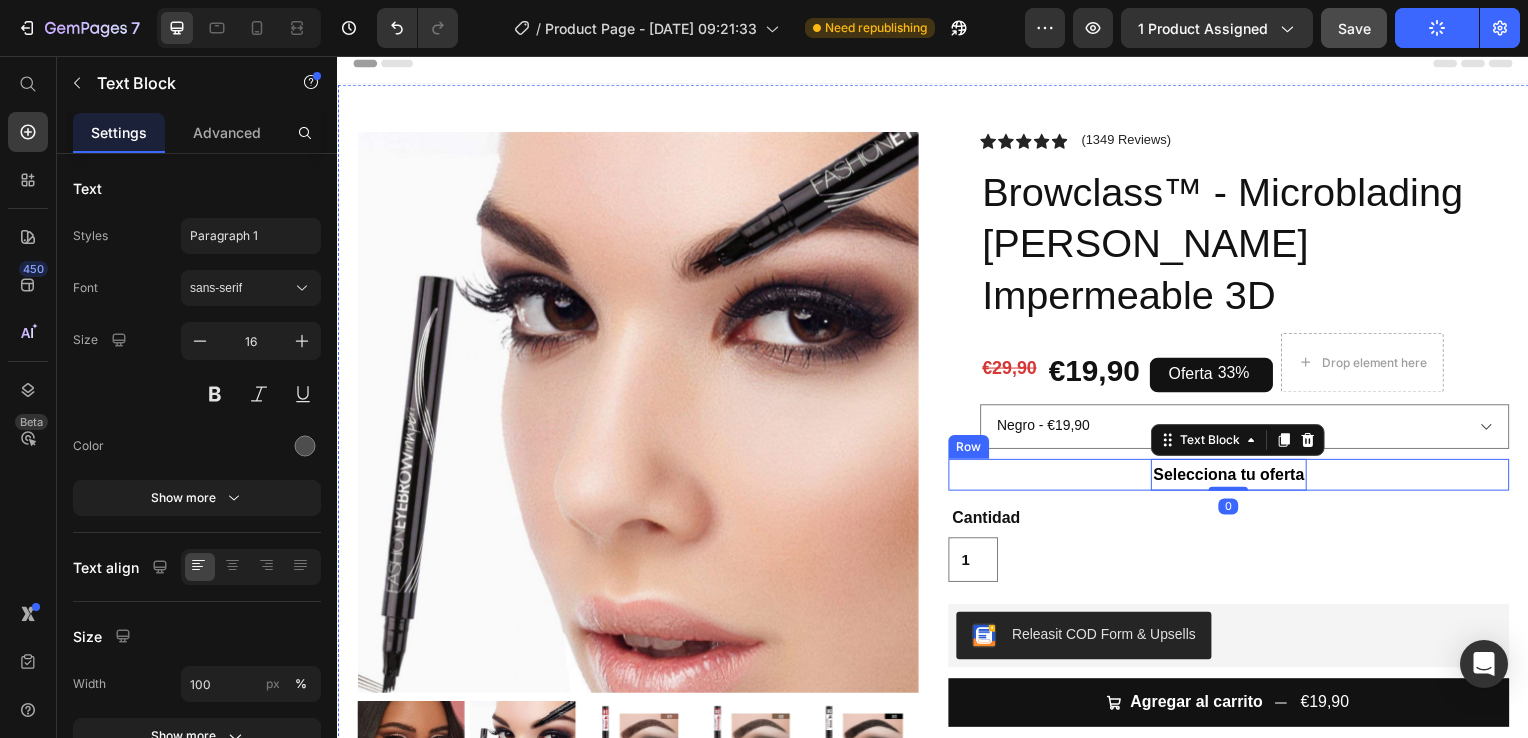 click on "Selecciona tu oferta Text Block   0 Row" at bounding box center (1234, 478) 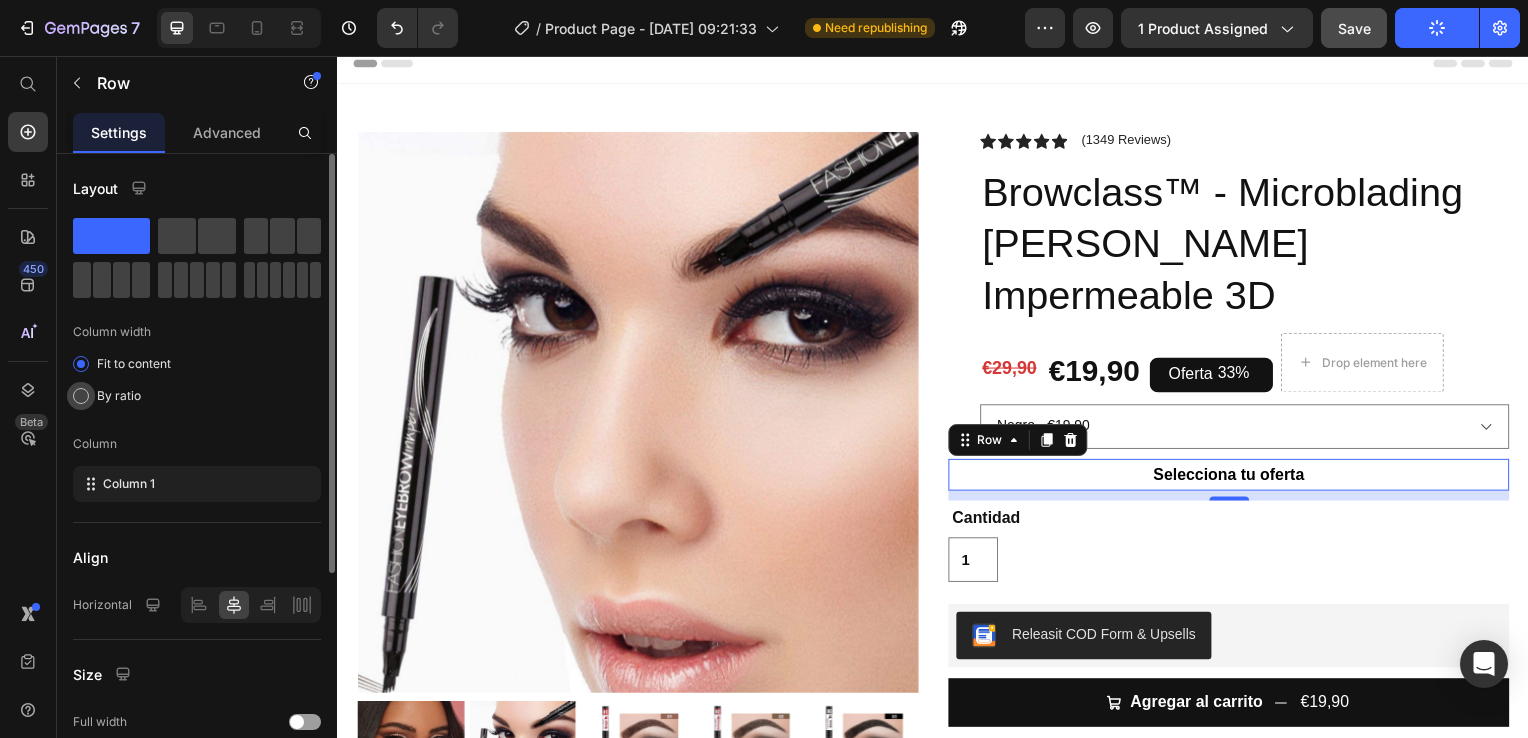 click on "By ratio" 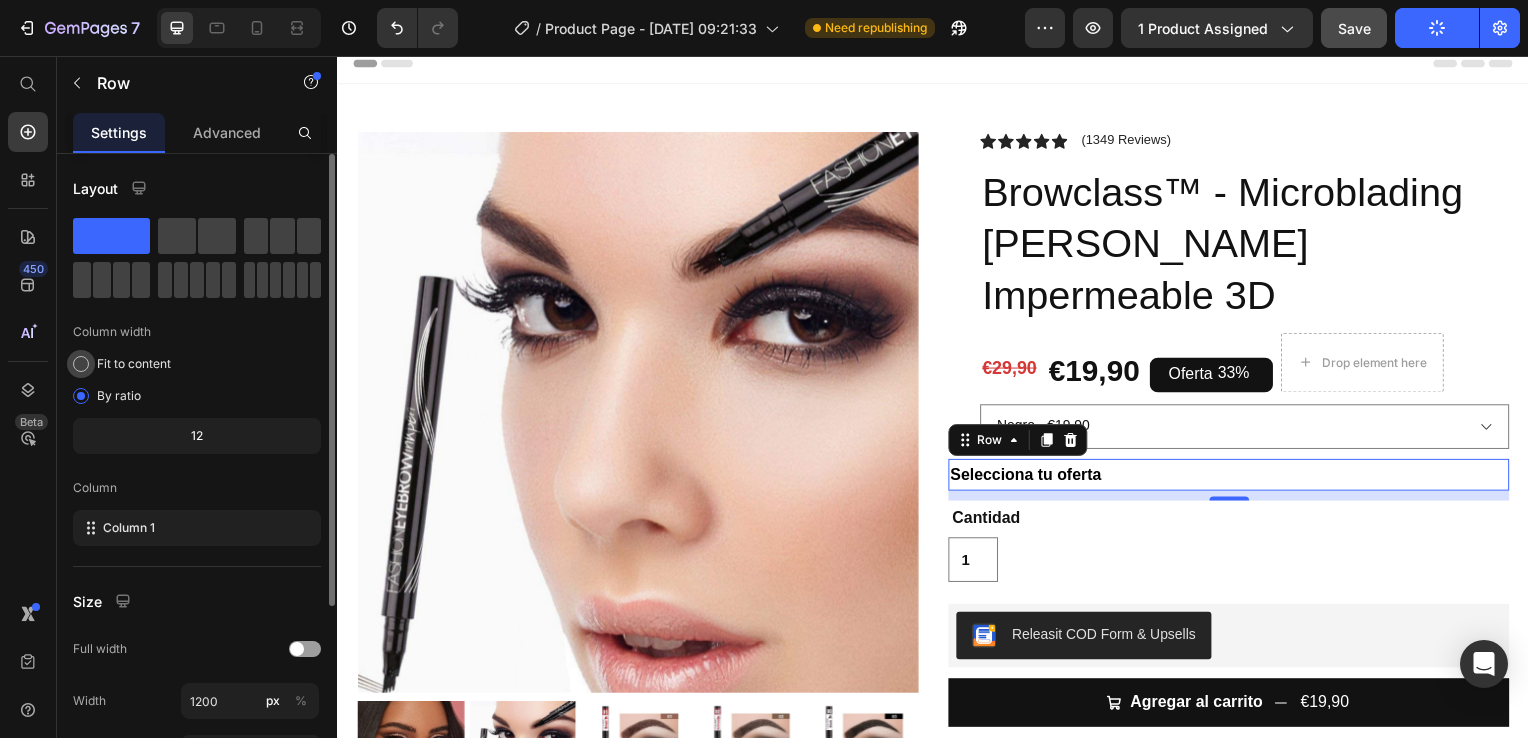 click on "Fit to content" at bounding box center [134, 364] 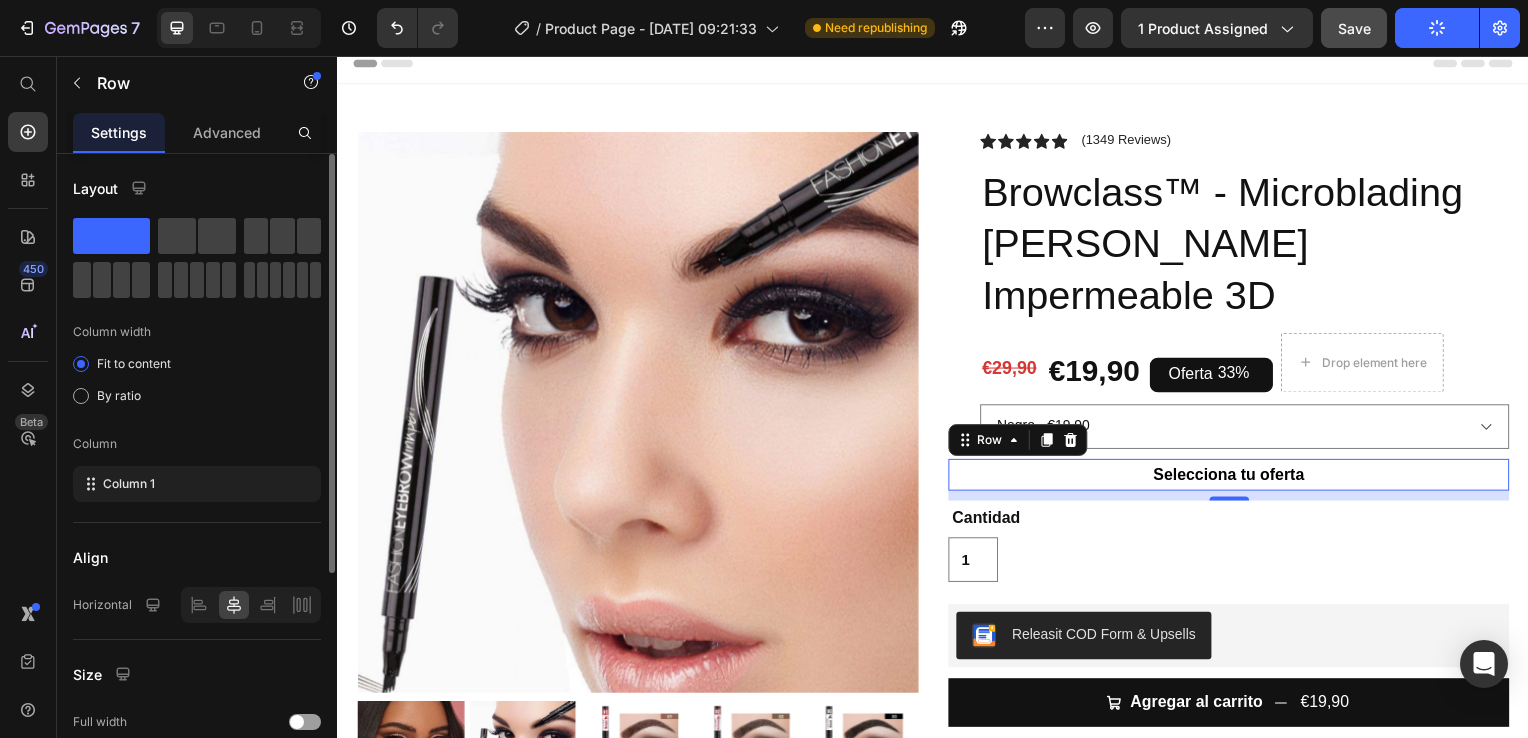 click on "Fit to content By ratio" at bounding box center (197, 380) 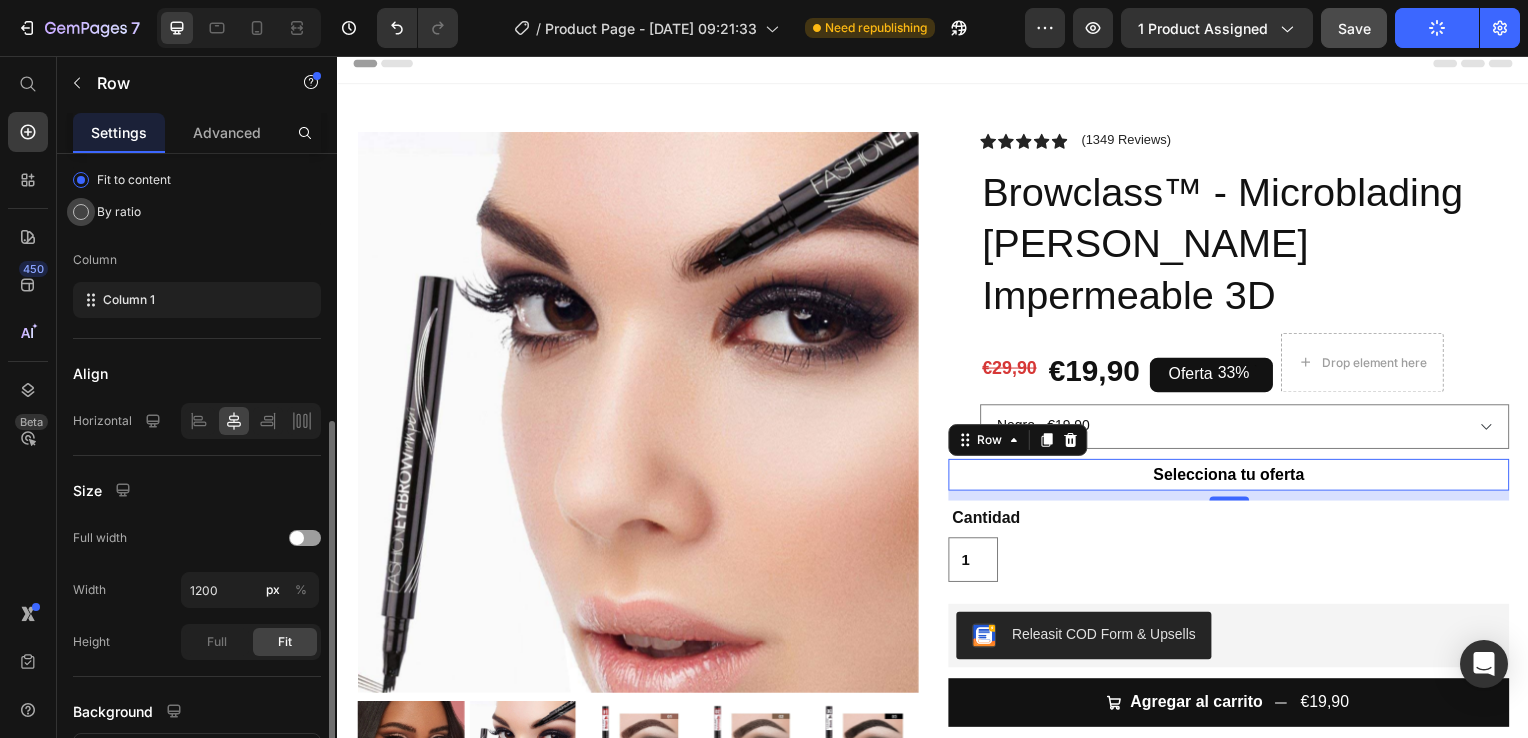 scroll, scrollTop: 341, scrollLeft: 0, axis: vertical 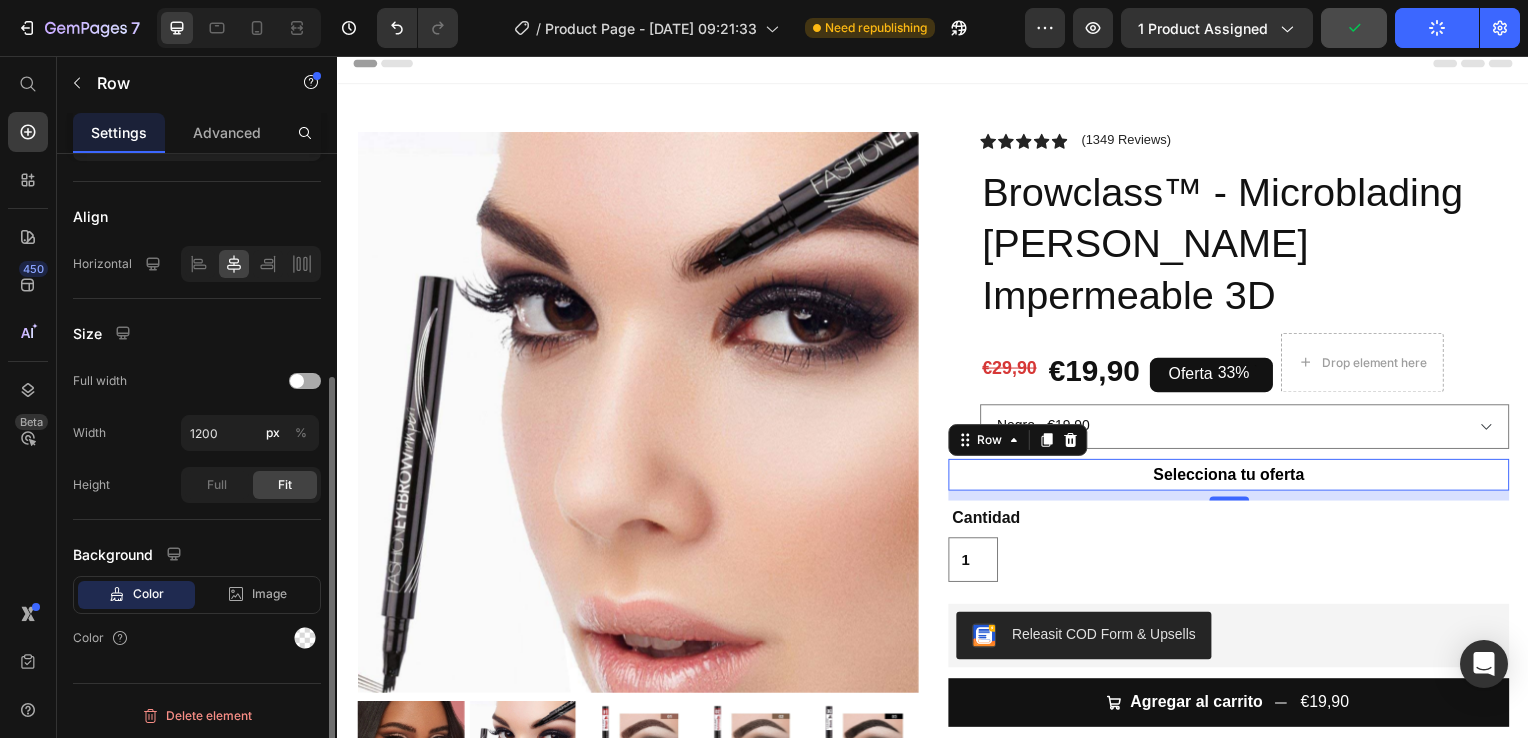 click at bounding box center [297, 381] 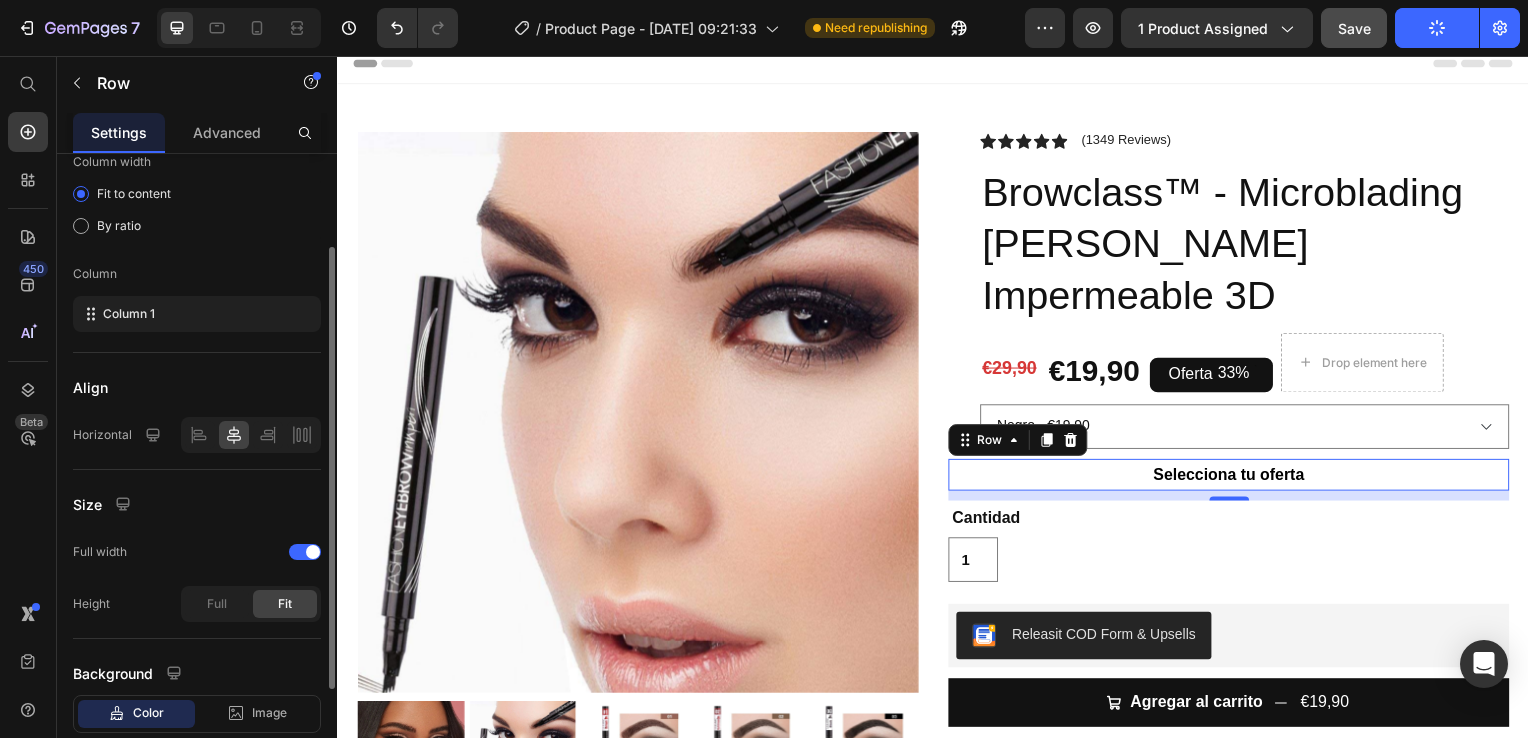 scroll, scrollTop: 156, scrollLeft: 0, axis: vertical 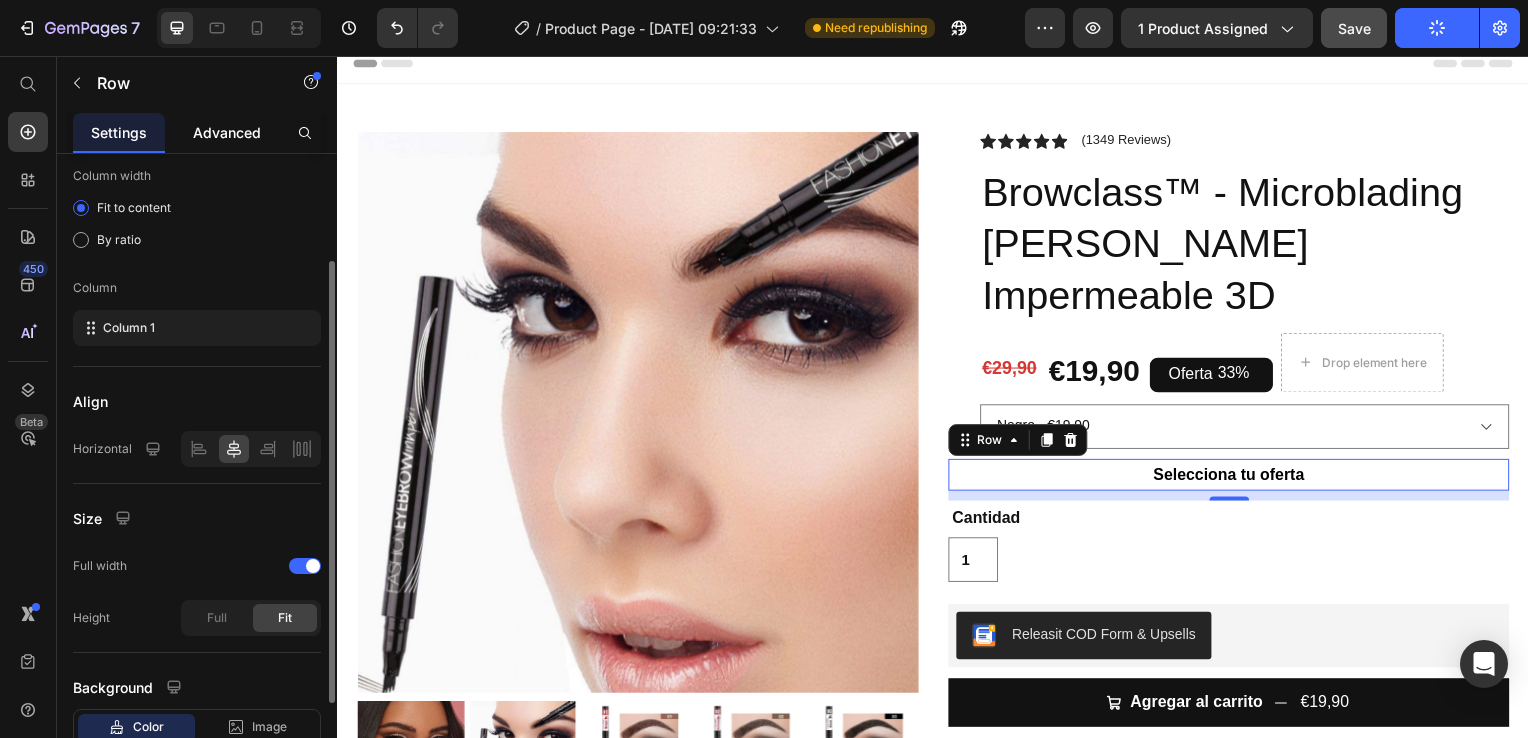 click on "Advanced" at bounding box center (227, 132) 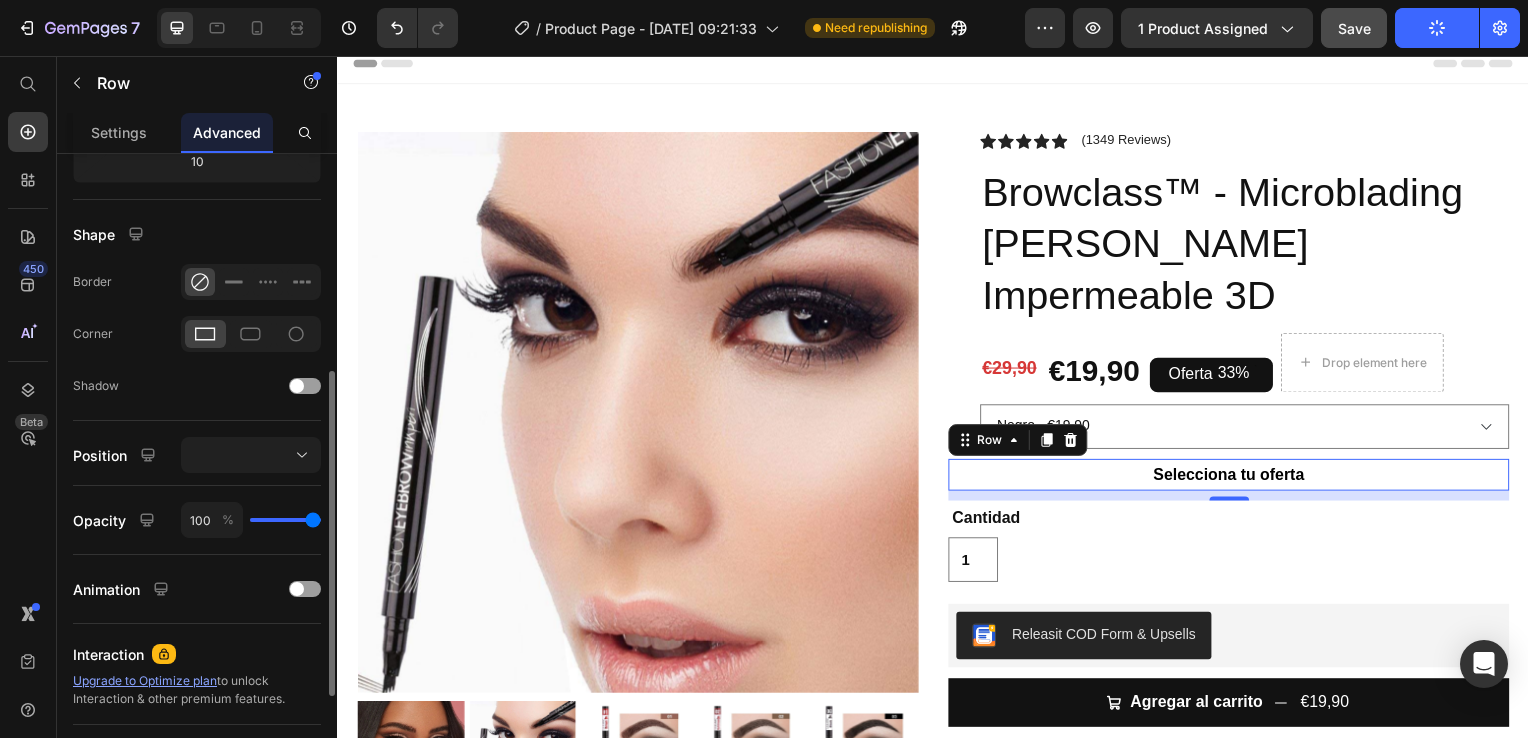 scroll, scrollTop: 455, scrollLeft: 0, axis: vertical 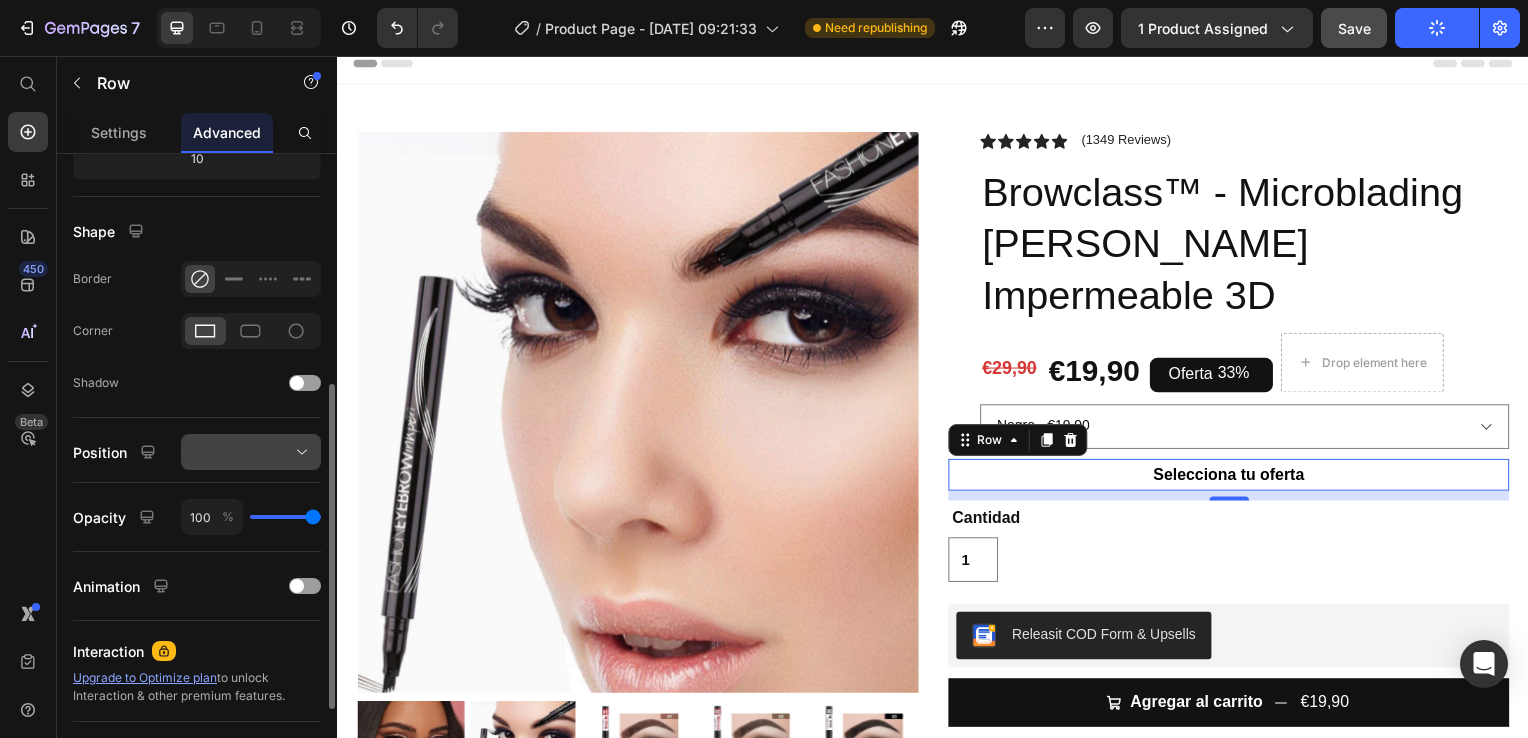 click at bounding box center [251, 452] 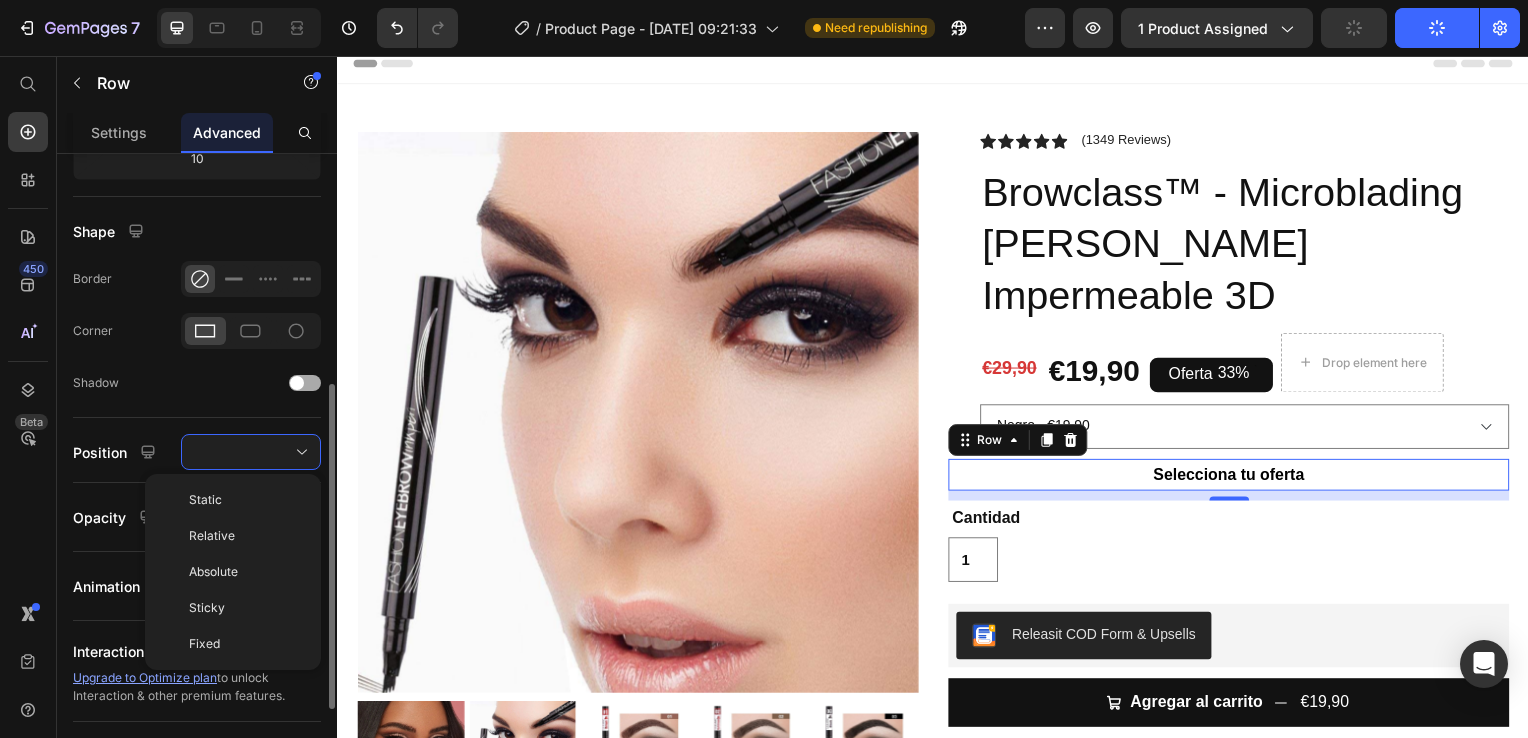 click on "Shadow" 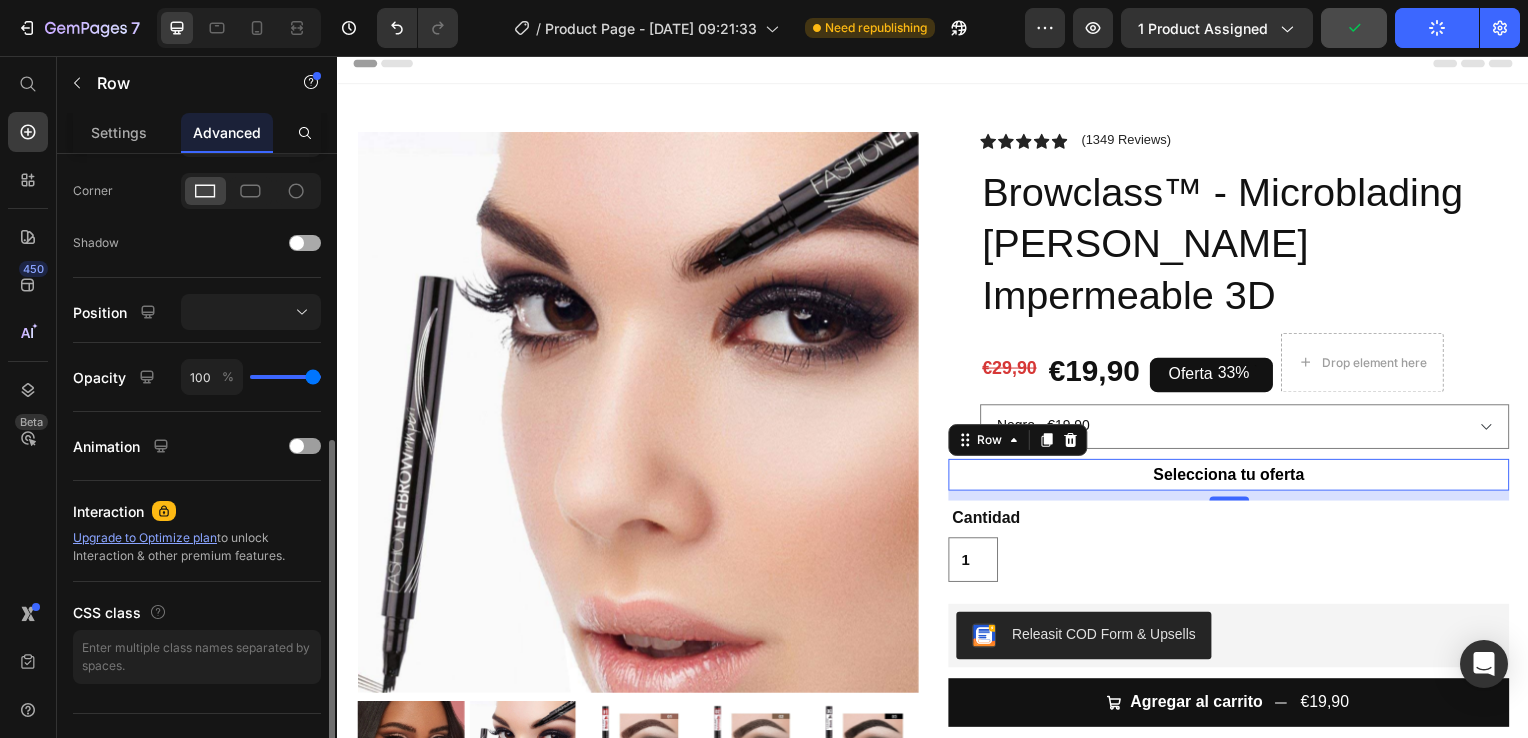 scroll, scrollTop: 566, scrollLeft: 0, axis: vertical 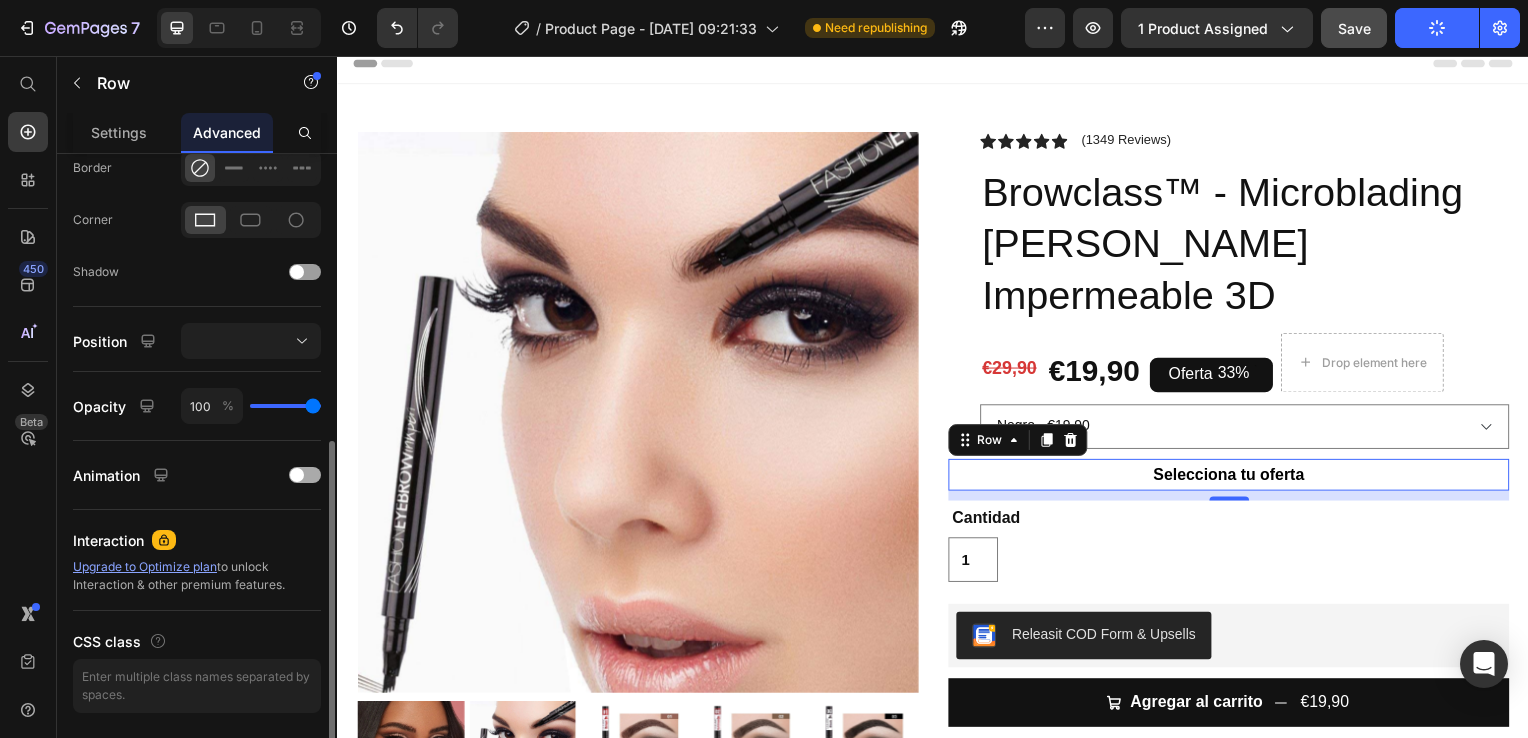 click on "Animation" at bounding box center [197, 475] 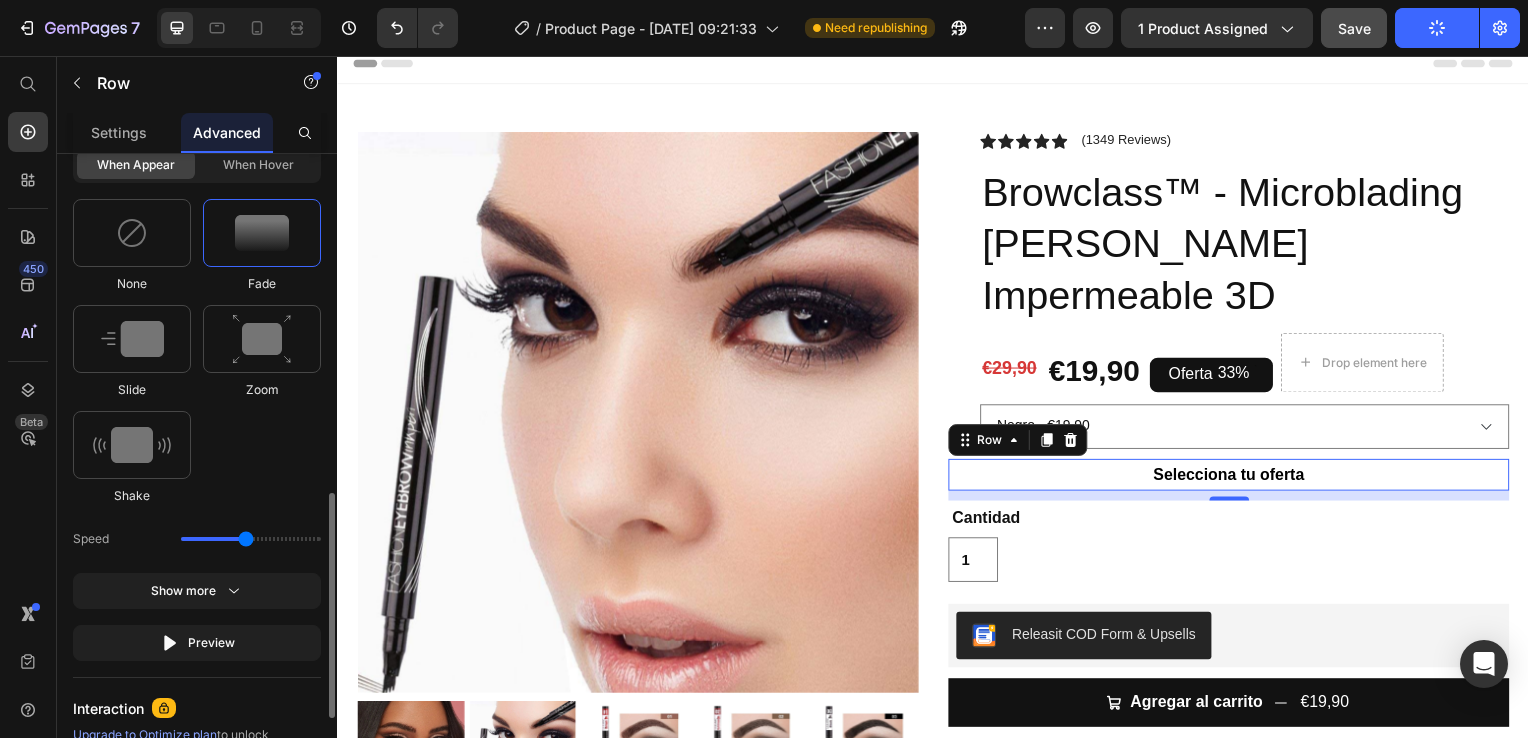 scroll, scrollTop: 958, scrollLeft: 0, axis: vertical 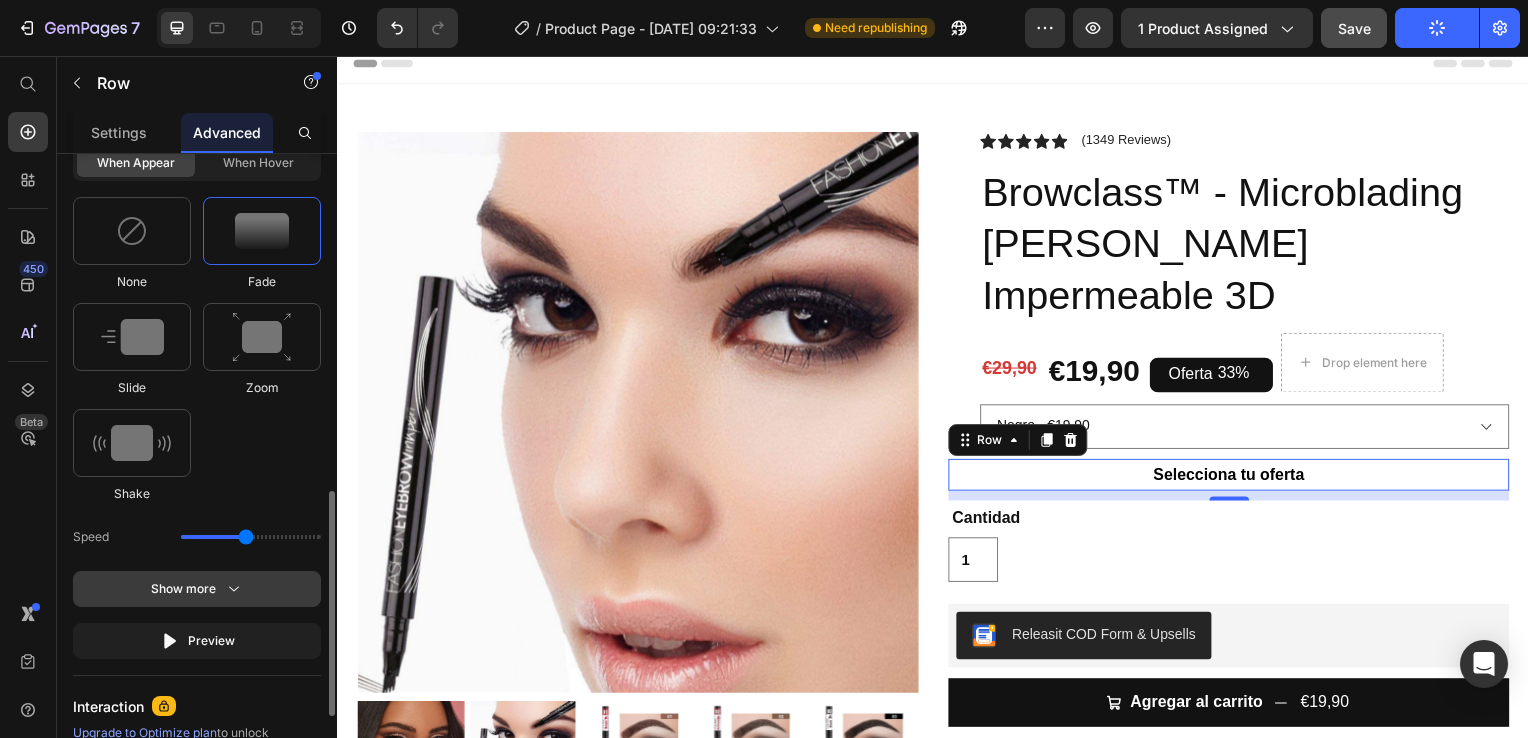 click 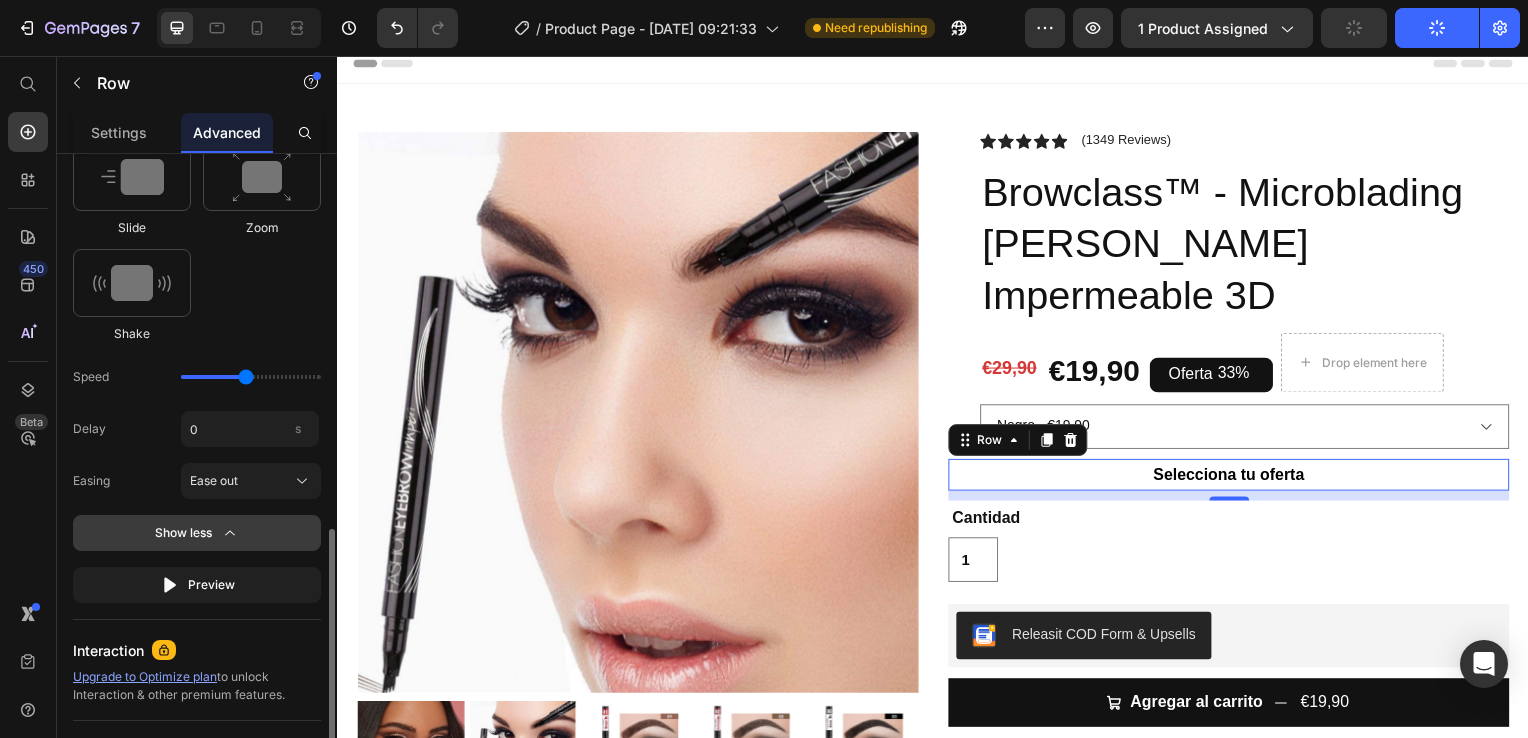 scroll, scrollTop: 1120, scrollLeft: 0, axis: vertical 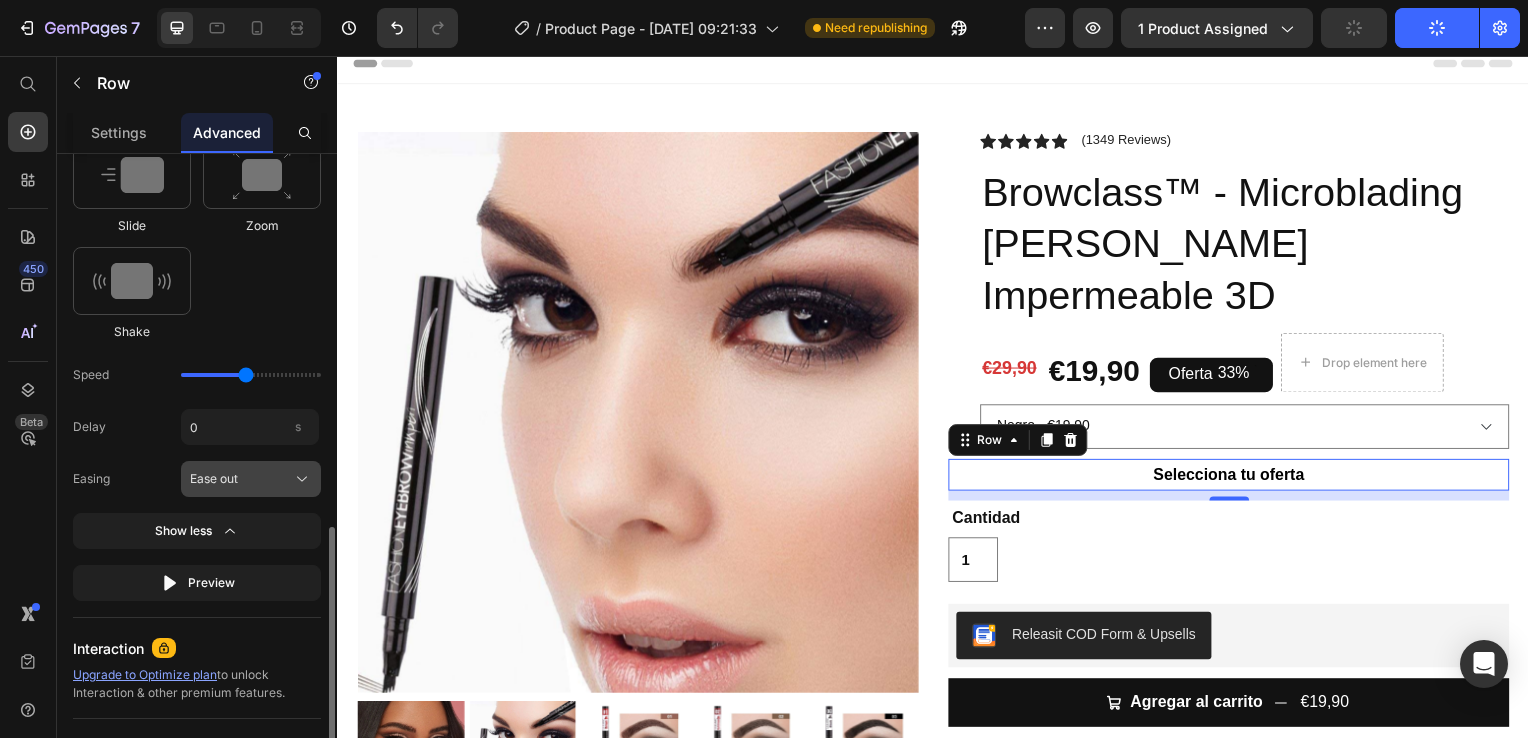 click on "Ease out" 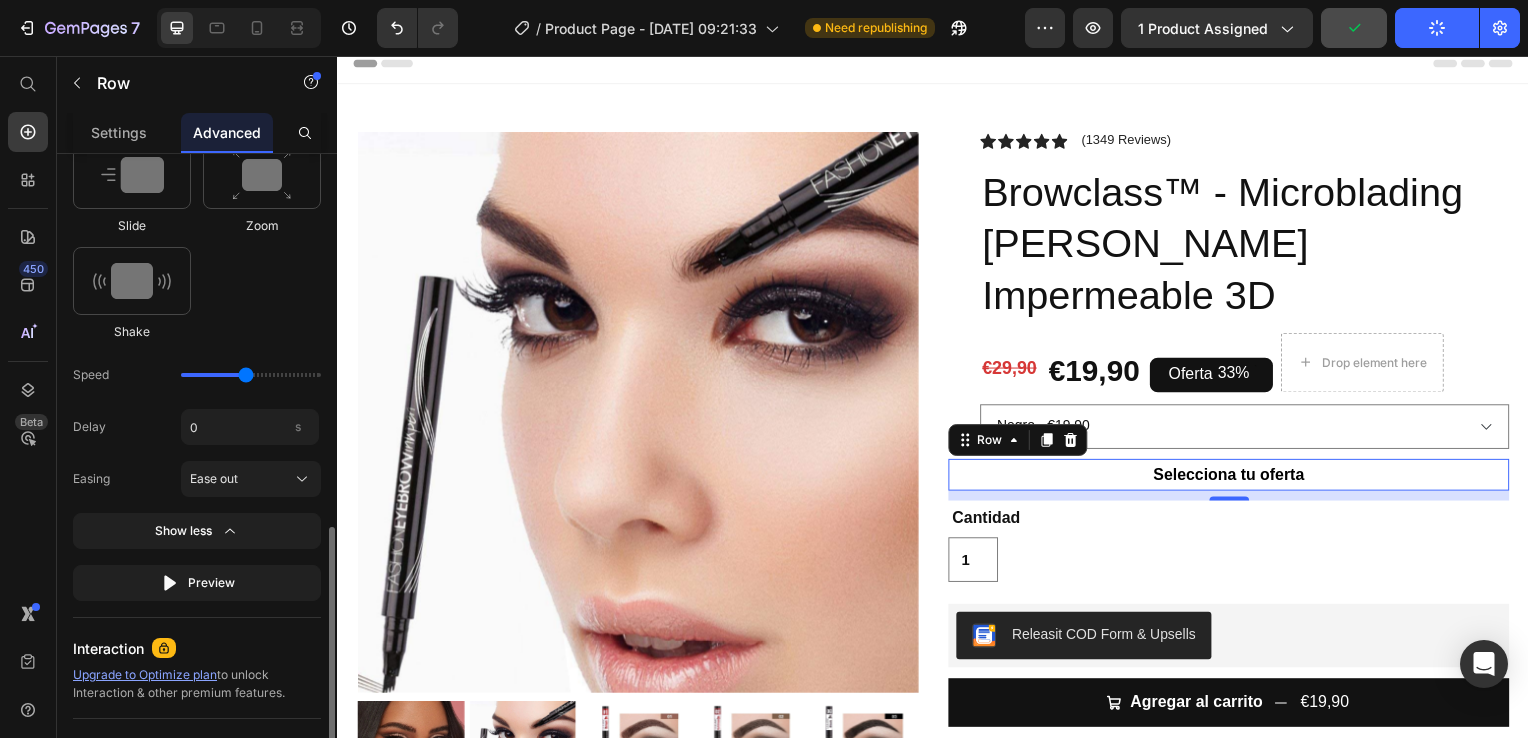 click on "None Fade Slide Zoom Shake" at bounding box center [197, 188] 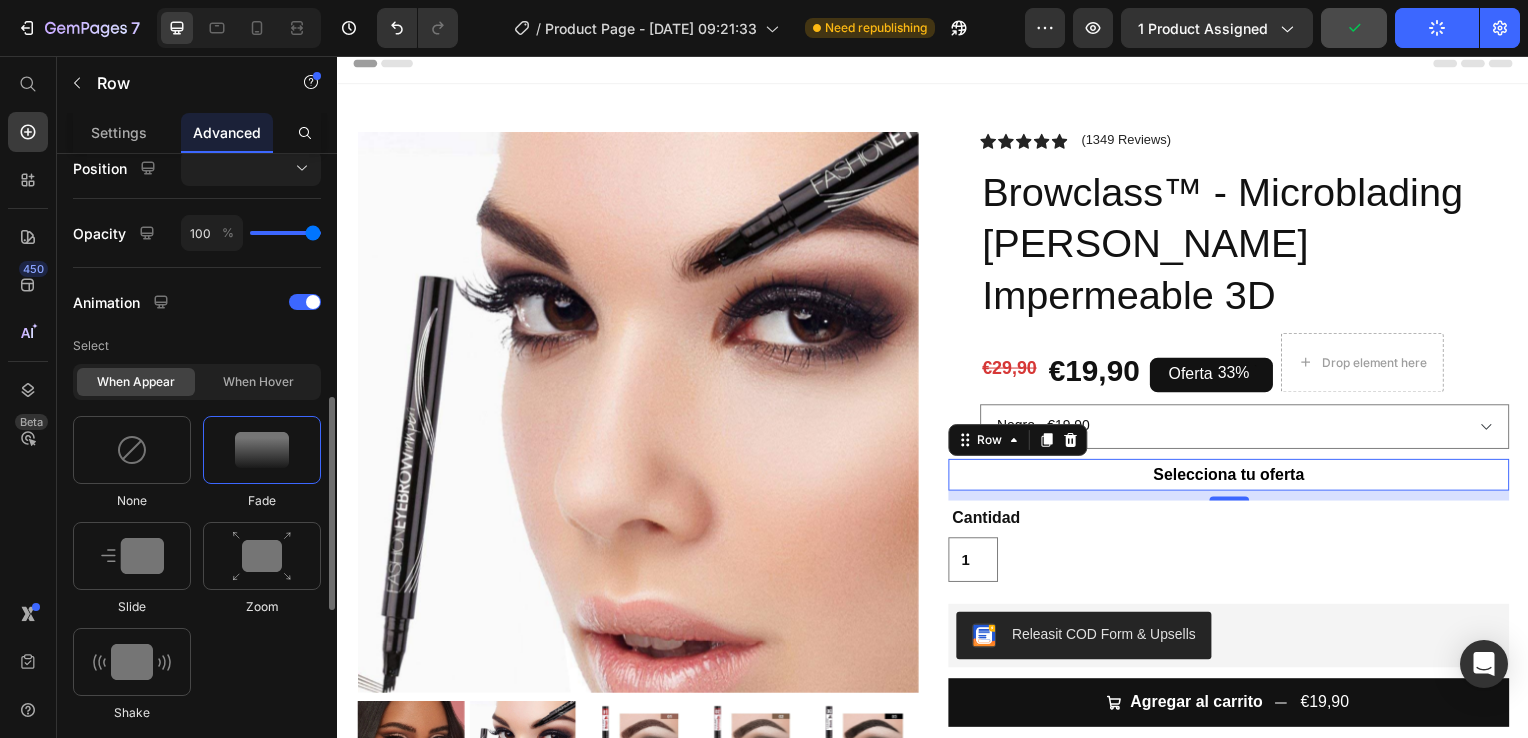 scroll, scrollTop: 733, scrollLeft: 0, axis: vertical 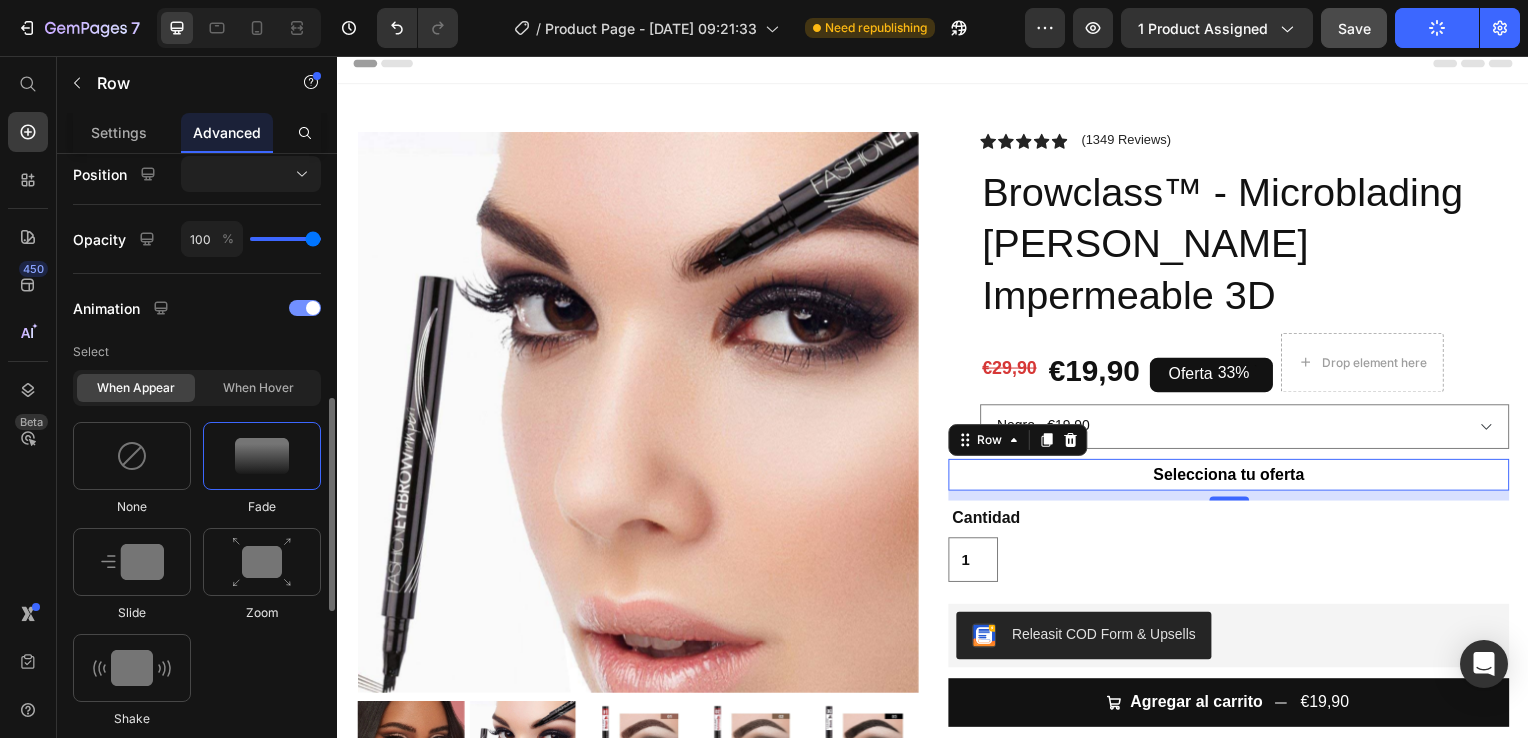 click at bounding box center [305, 308] 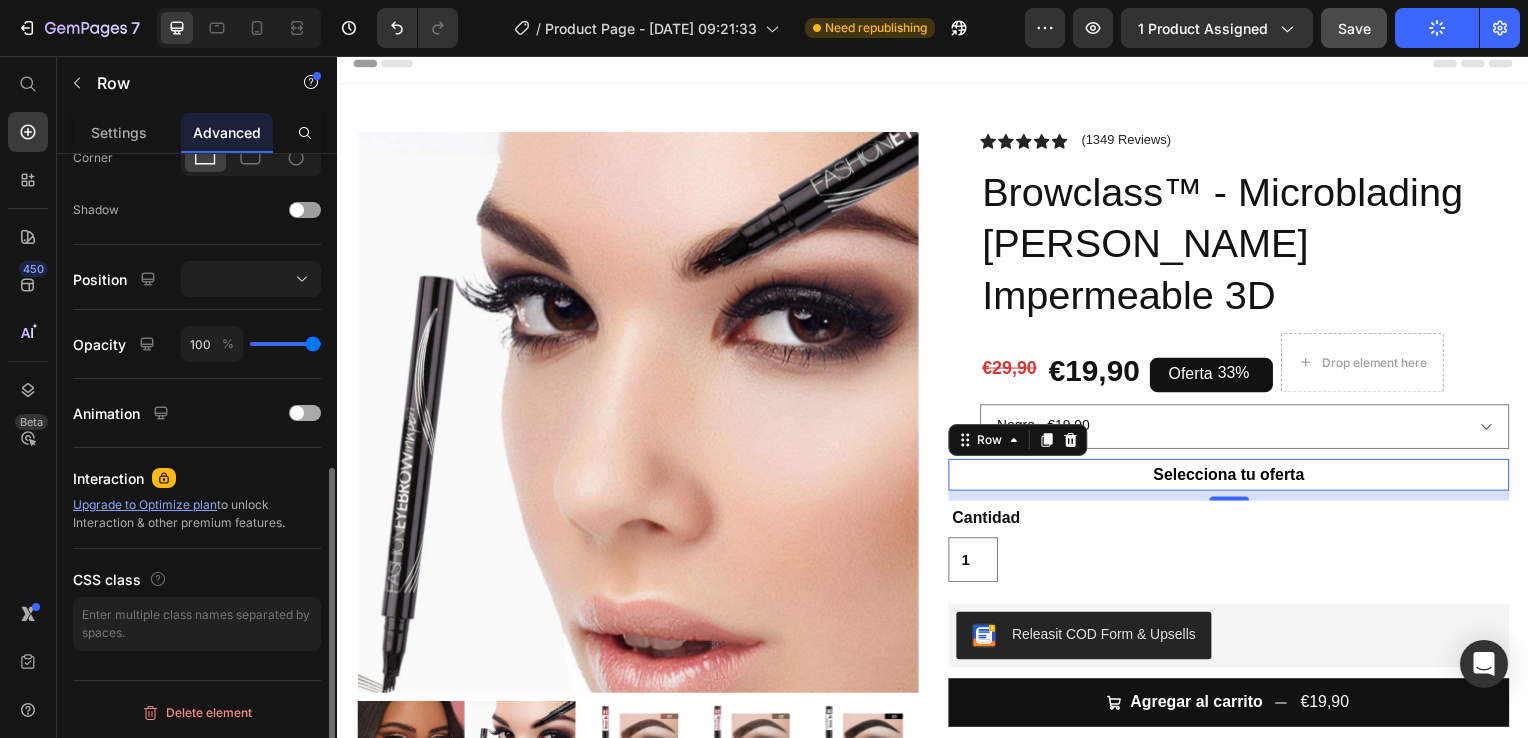 scroll, scrollTop: 625, scrollLeft: 0, axis: vertical 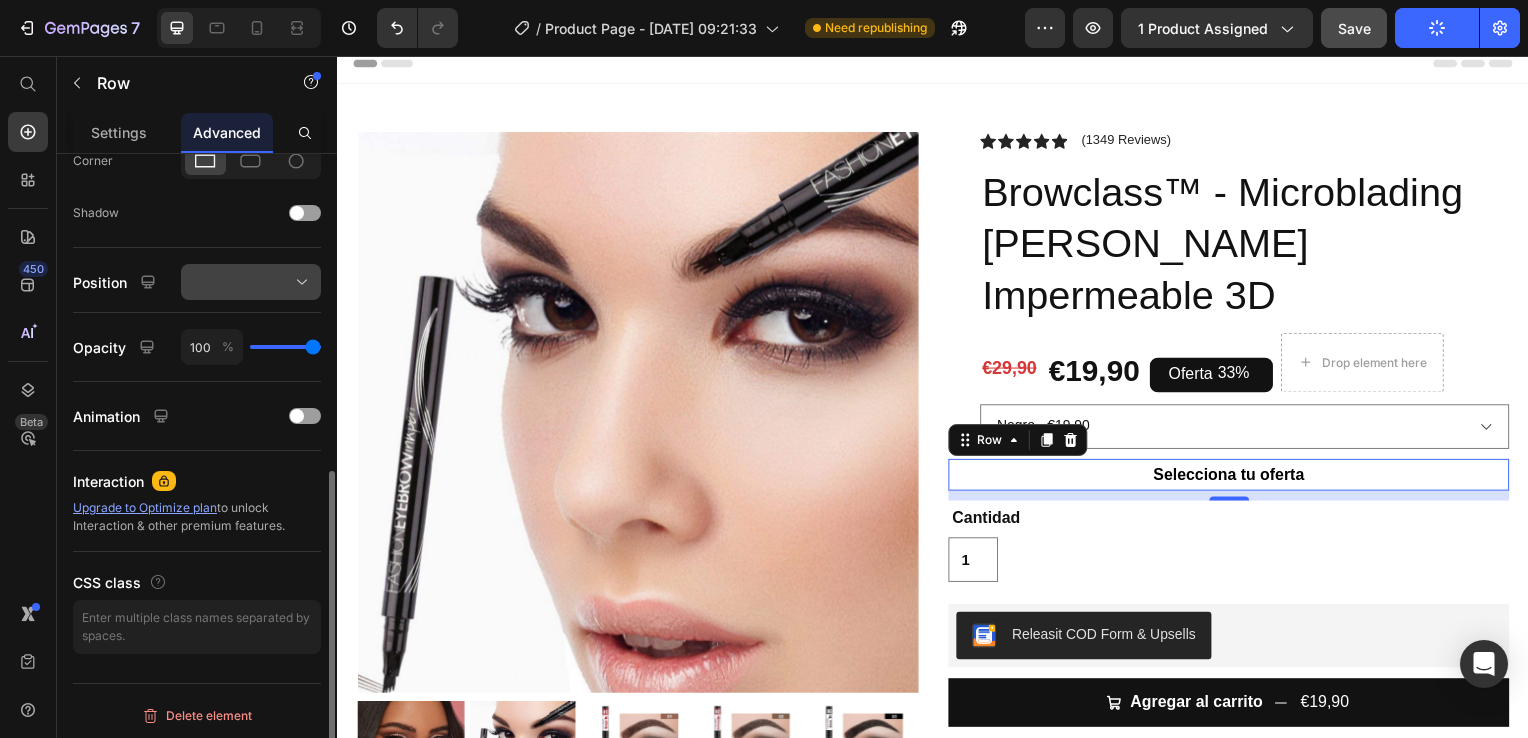 click 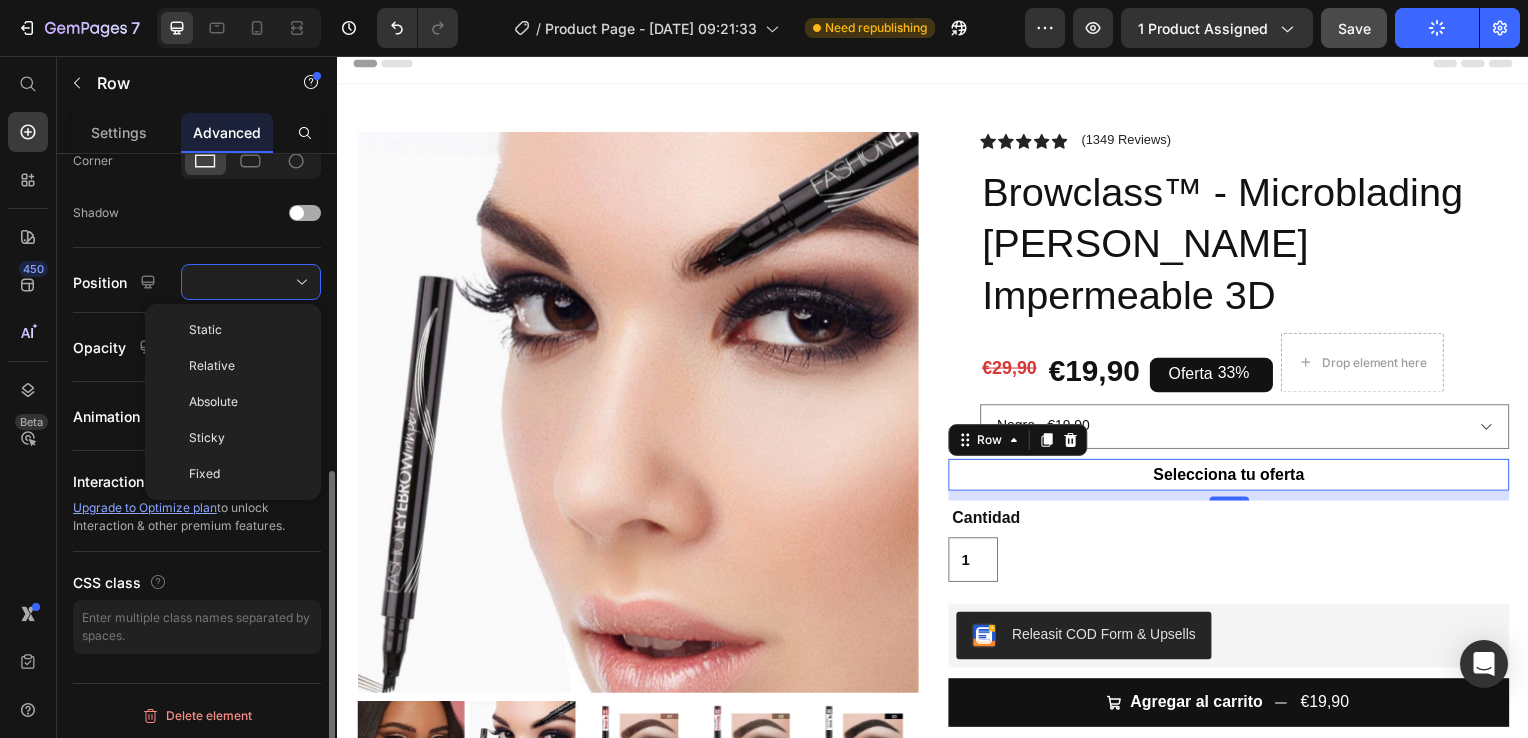 click on "Shadow" 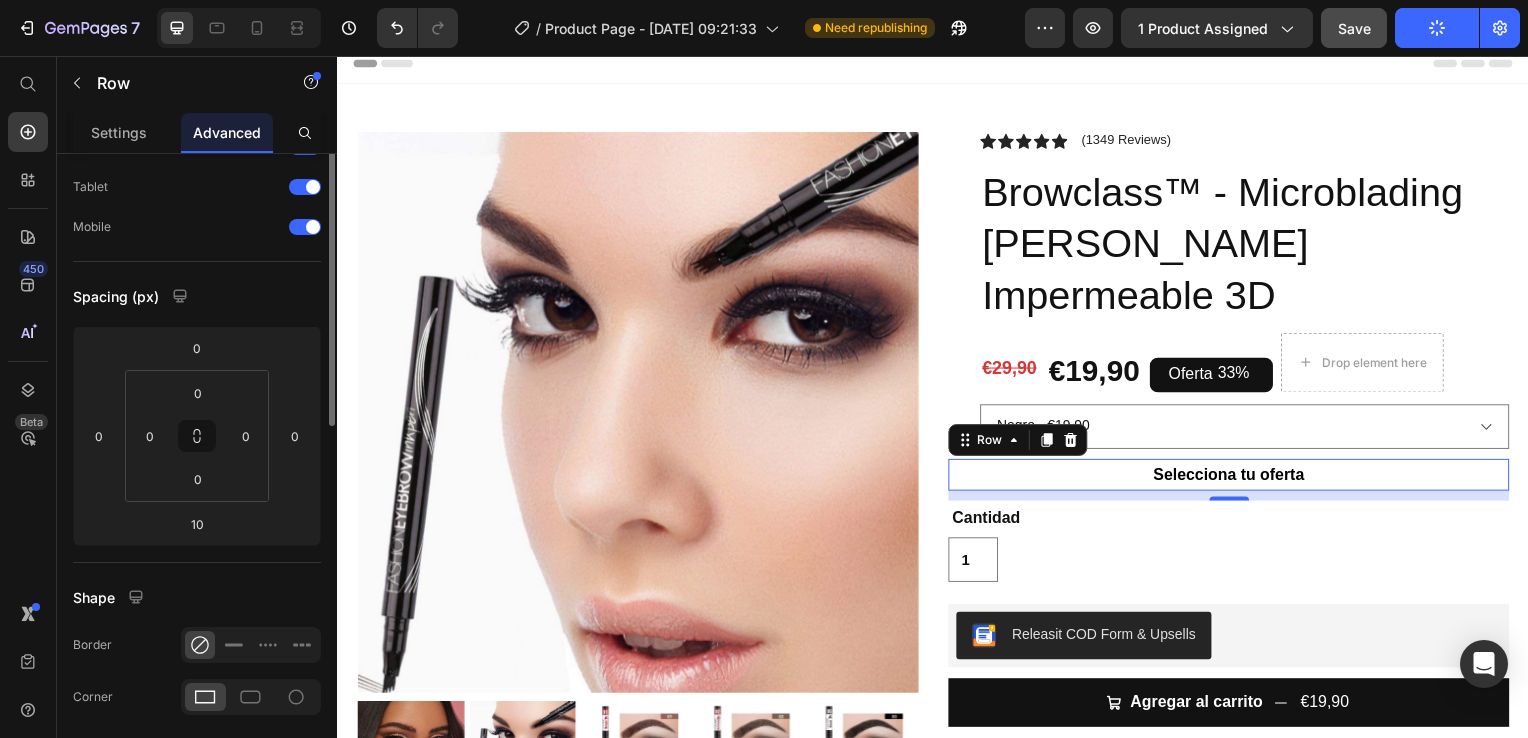 scroll, scrollTop: 0, scrollLeft: 0, axis: both 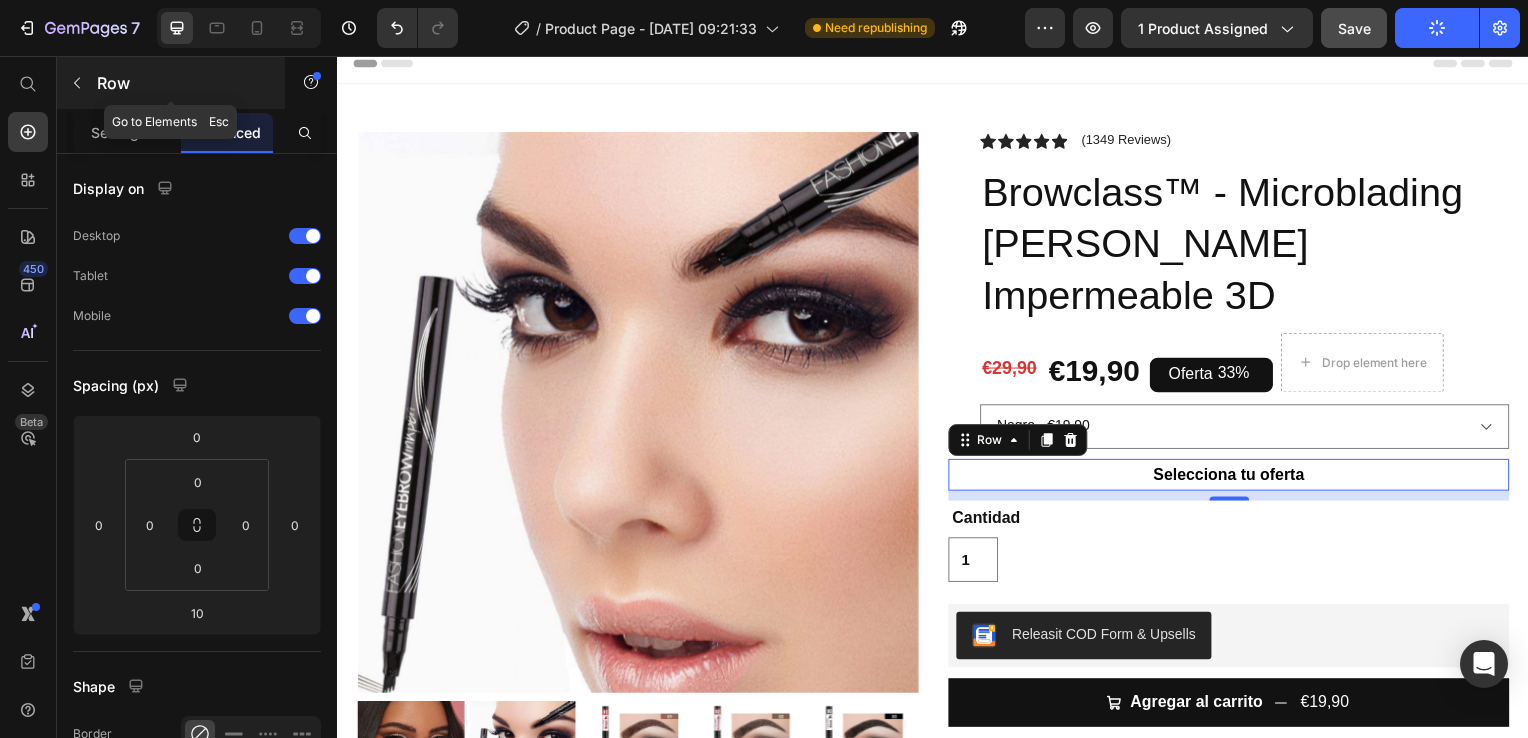 click 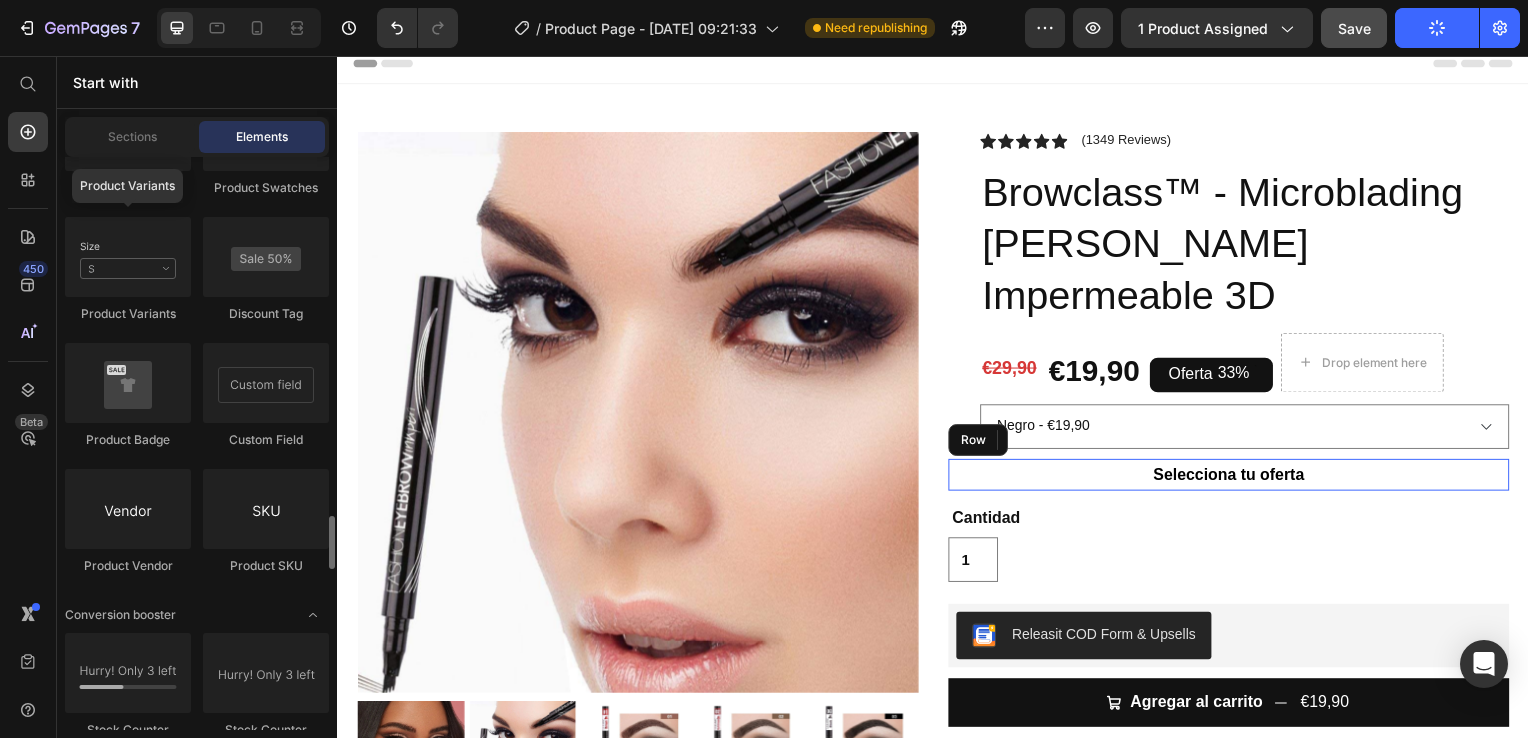scroll, scrollTop: 3833, scrollLeft: 0, axis: vertical 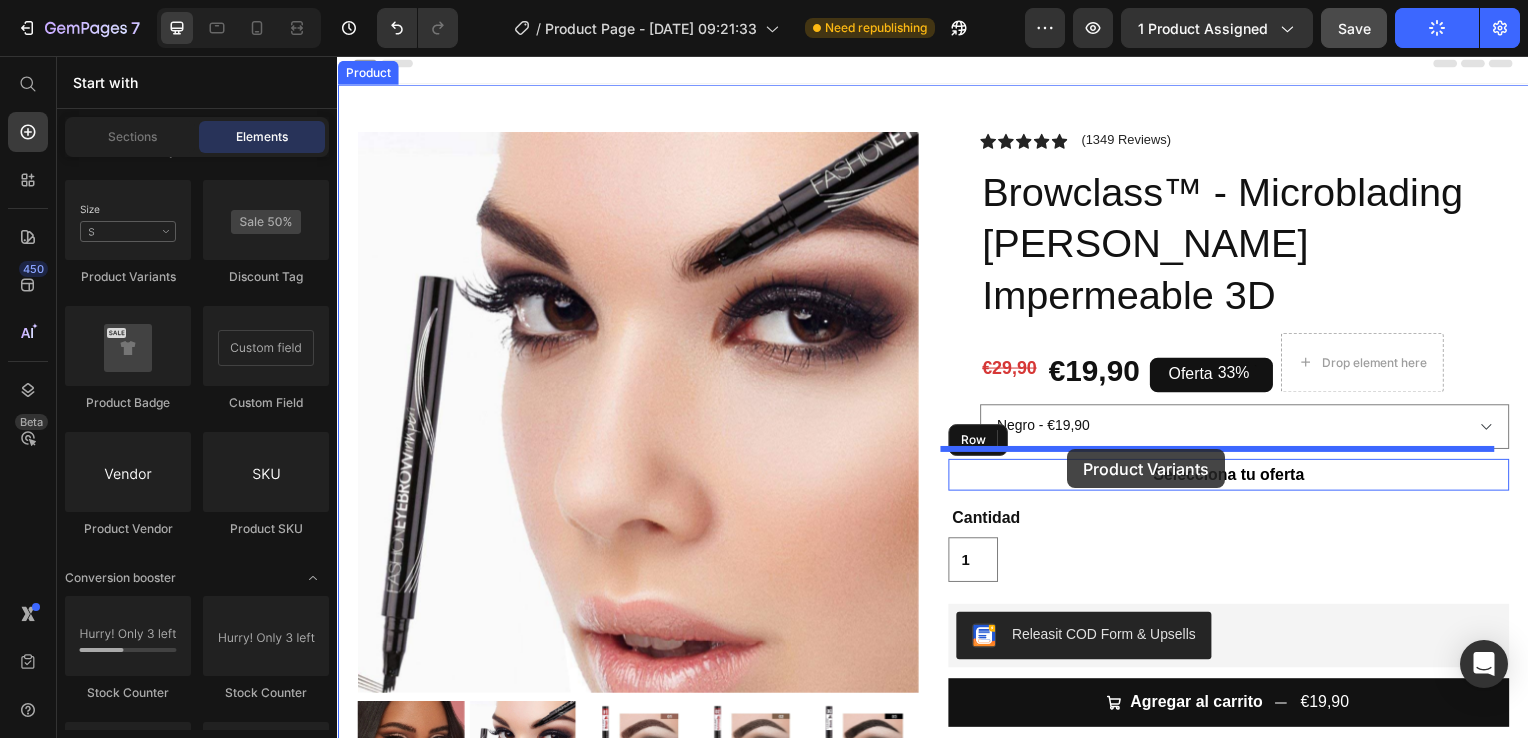 drag, startPoint x: 553, startPoint y: 278, endPoint x: 1075, endPoint y: 452, distance: 550.2363 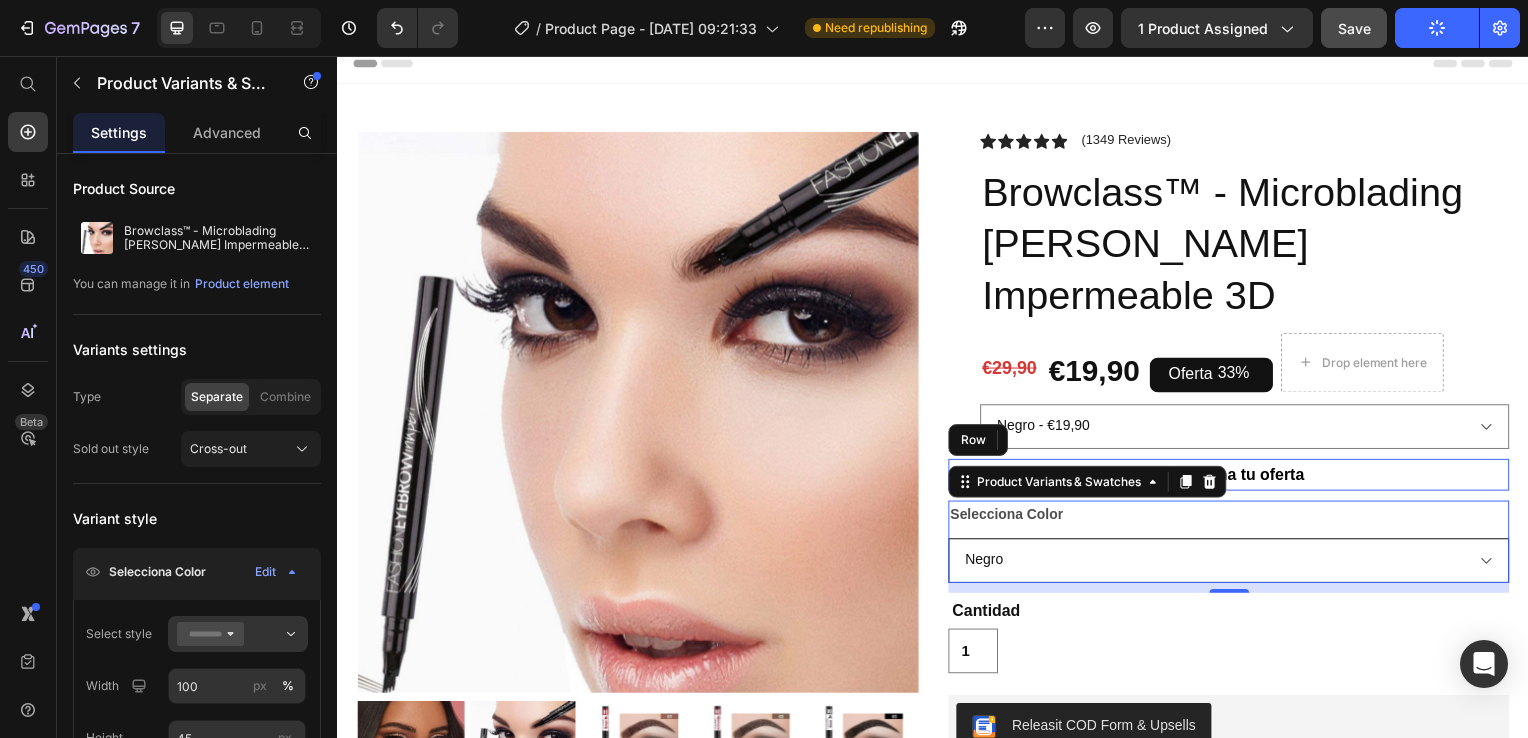 click on "Marron Marrón Oscuro Negro" at bounding box center [1234, 564] 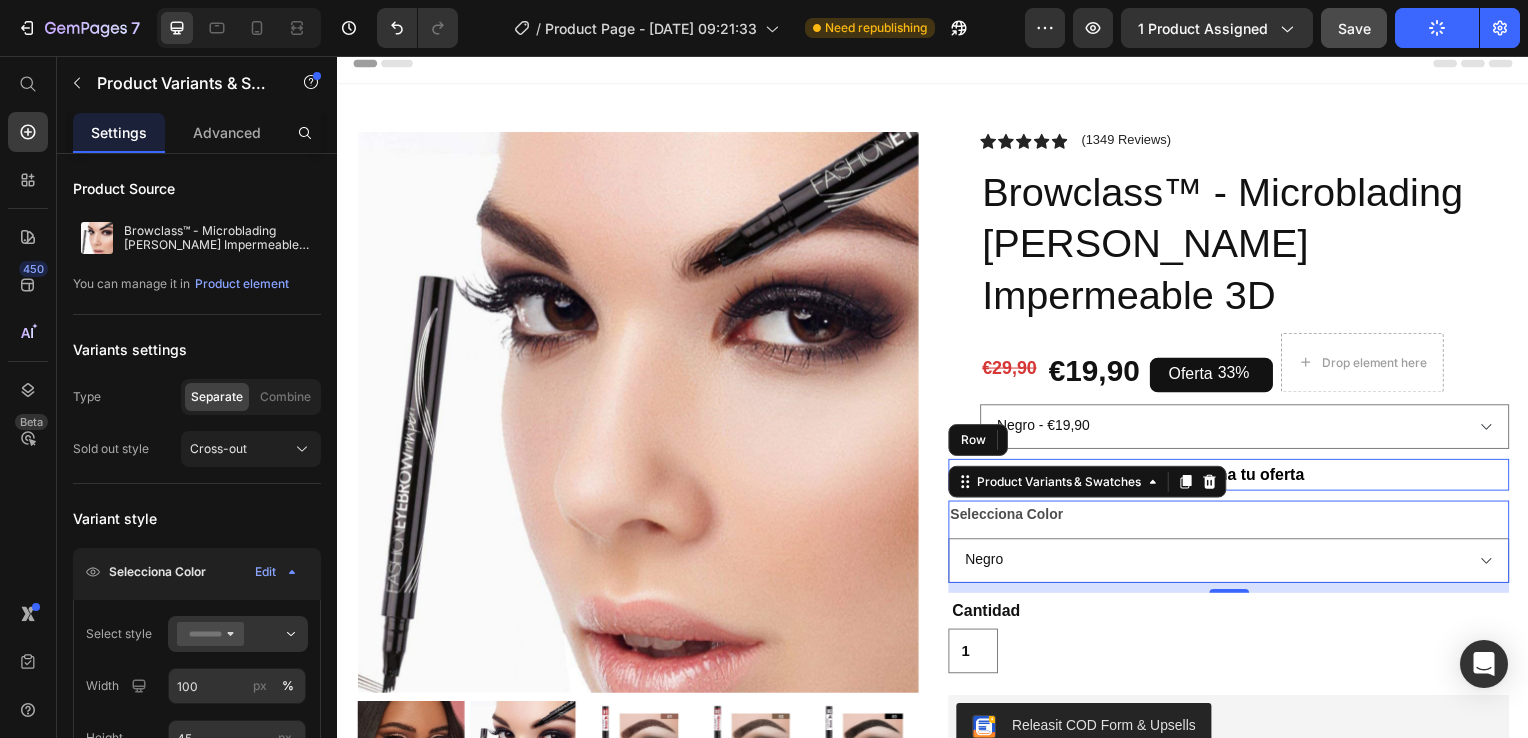 select on "Marron" 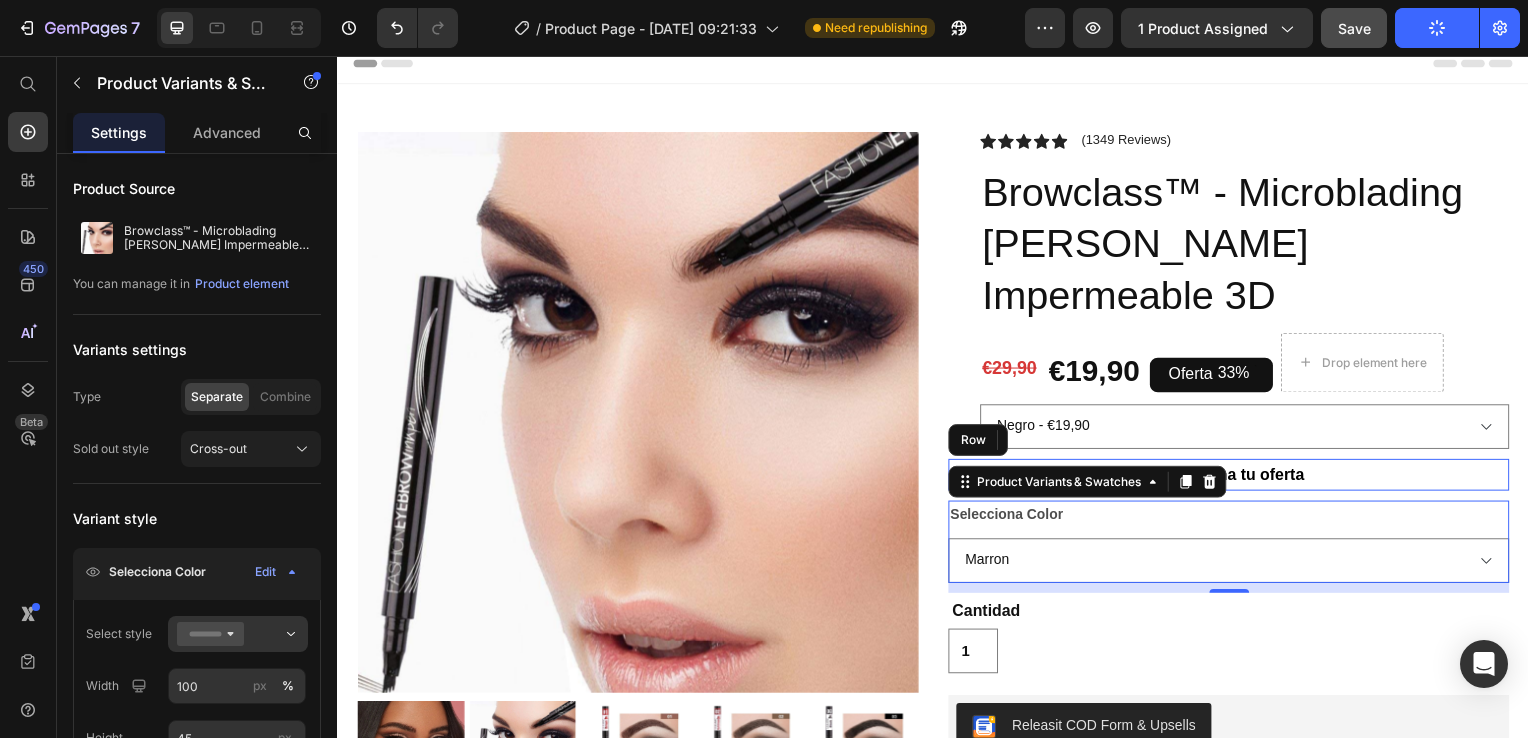 click on "Marron Marrón Oscuro Negro" at bounding box center (1234, 564) 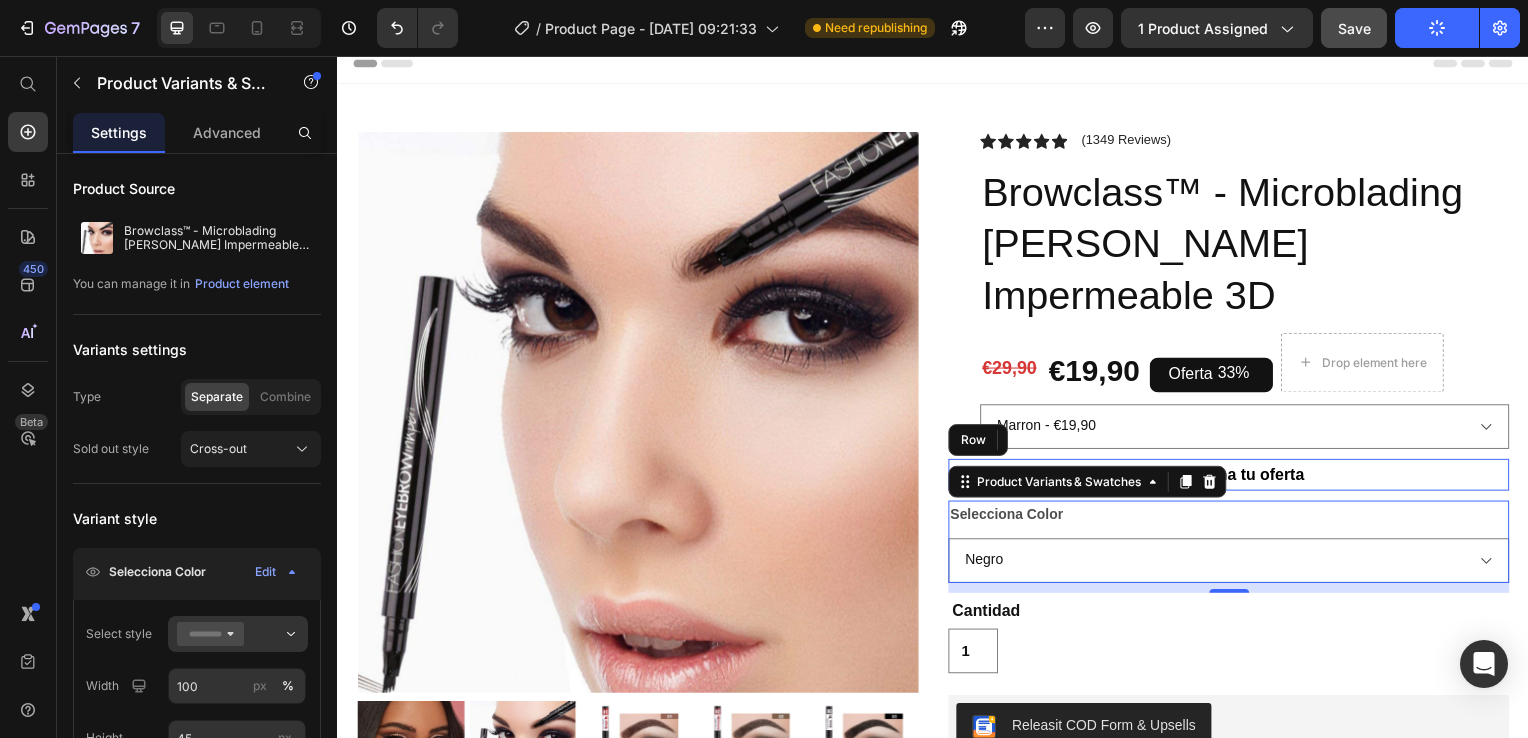 select on "Marron" 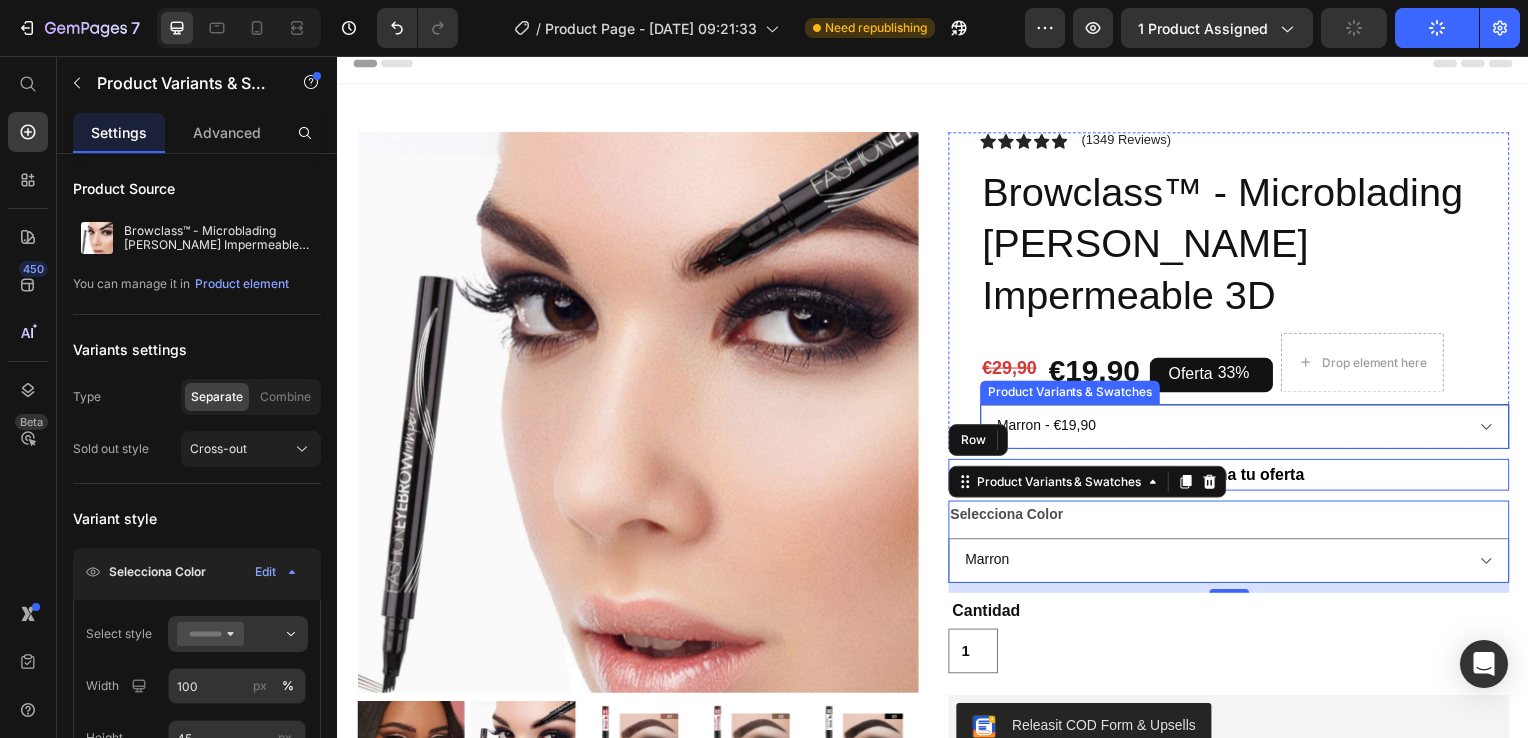 click on "Marron - €19,90  Marrón Oscuro - €19,90  Negro - €19,90" at bounding box center (1250, 429) 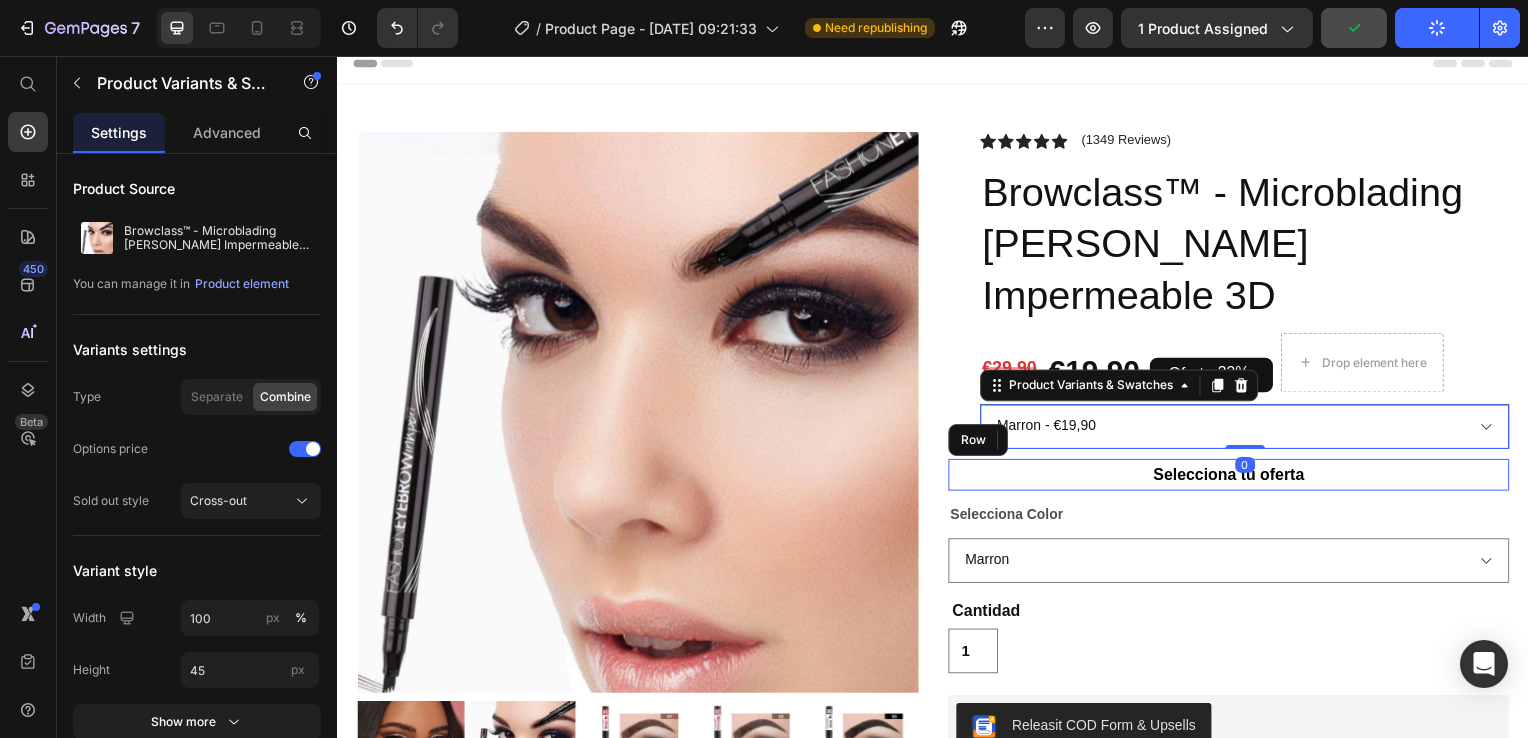 click on "Marron - €19,90  Marrón Oscuro - €19,90  Negro - €19,90" at bounding box center [1250, 429] 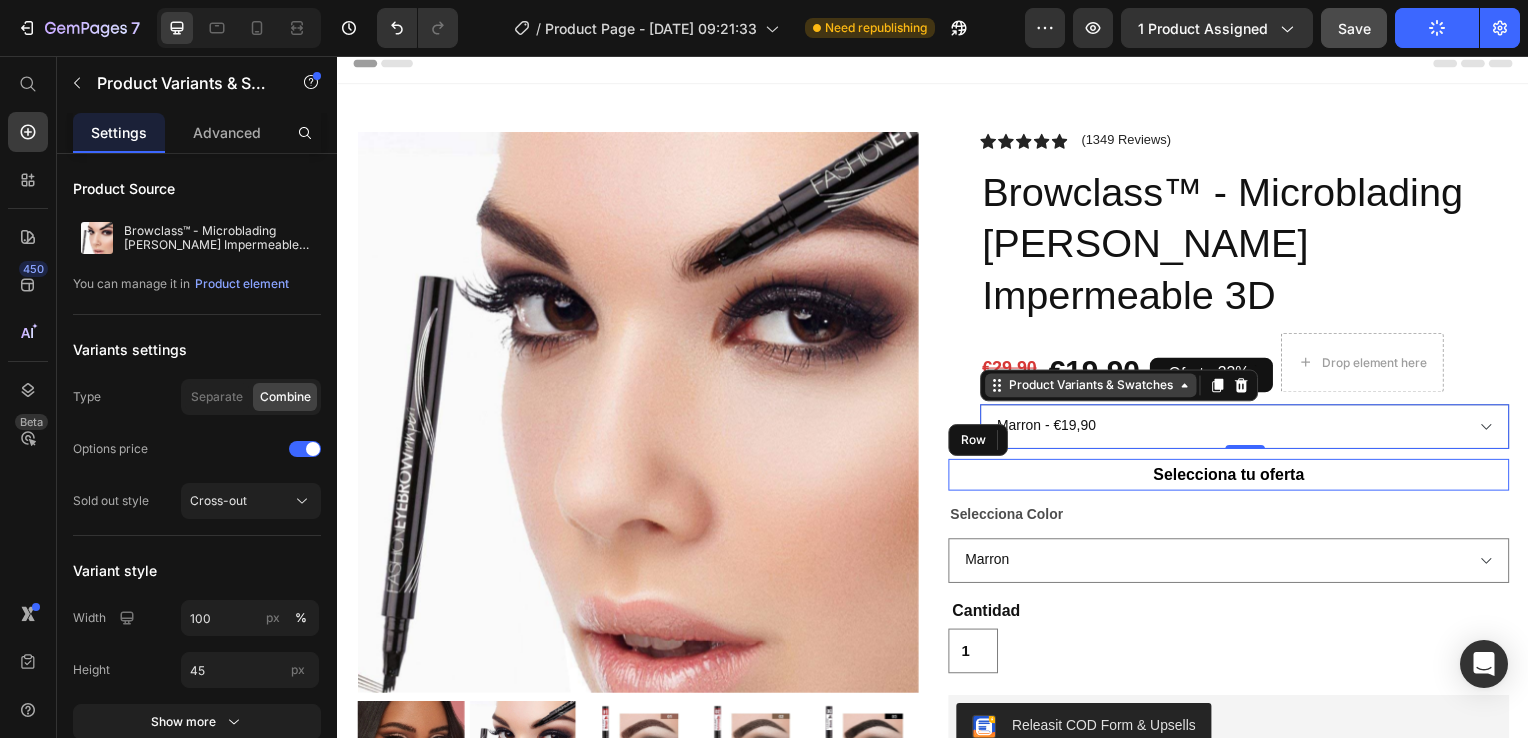 click on "Product Variants & Swatches" at bounding box center [1095, 388] 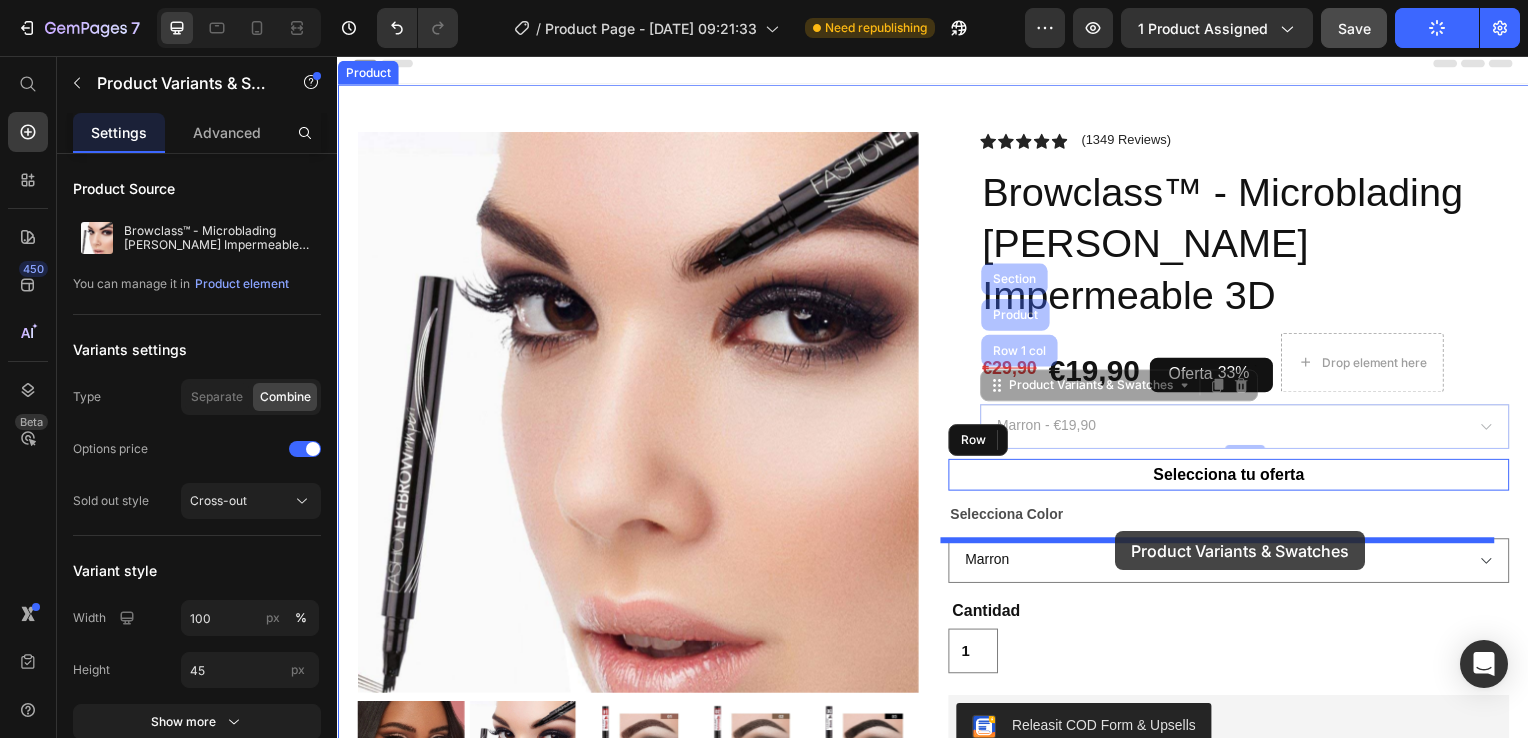 drag, startPoint x: 1140, startPoint y: 342, endPoint x: 1121, endPoint y: 565, distance: 223.80795 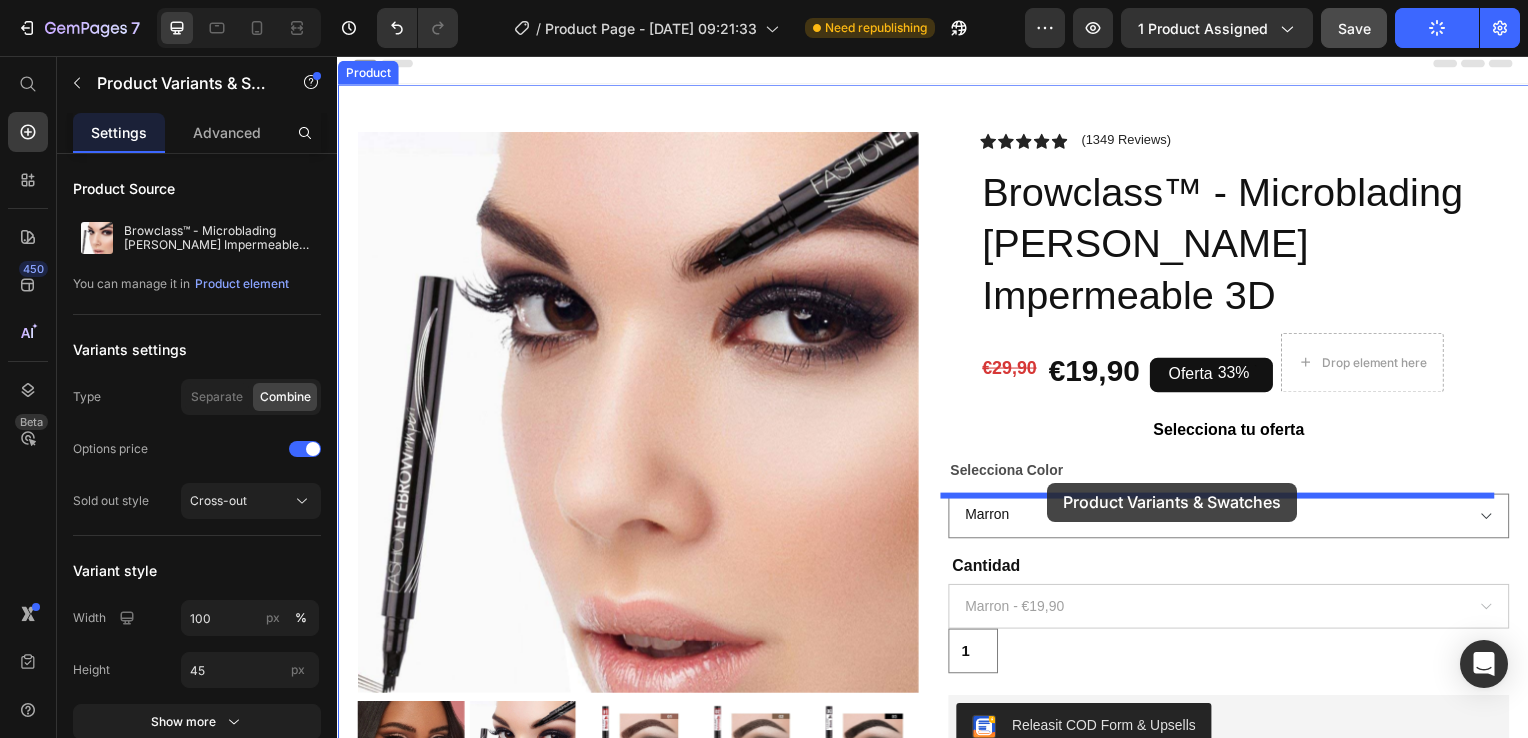 drag, startPoint x: 1045, startPoint y: 549, endPoint x: 1052, endPoint y: 486, distance: 63.387695 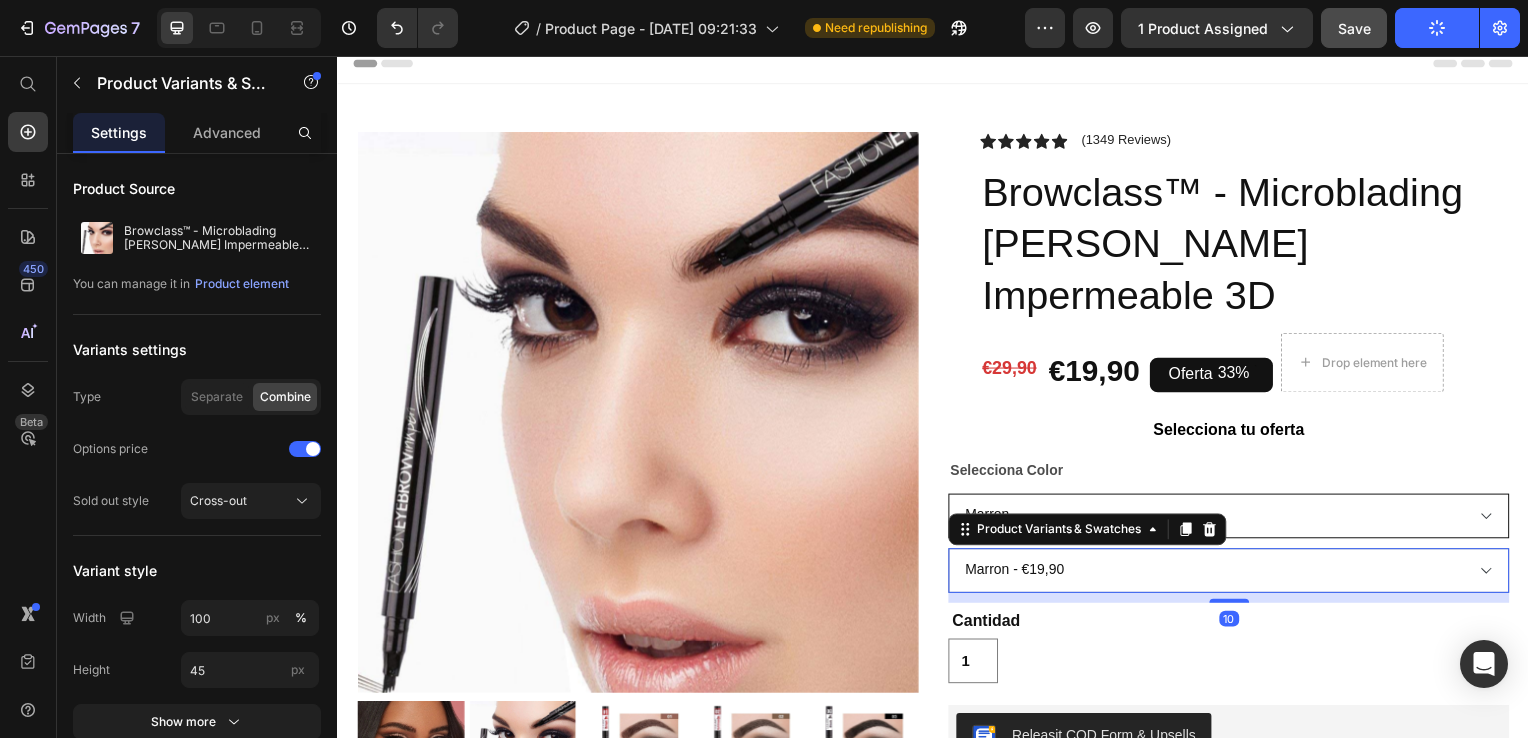 click on "Marron Marrón Oscuro Negro" at bounding box center [1234, 519] 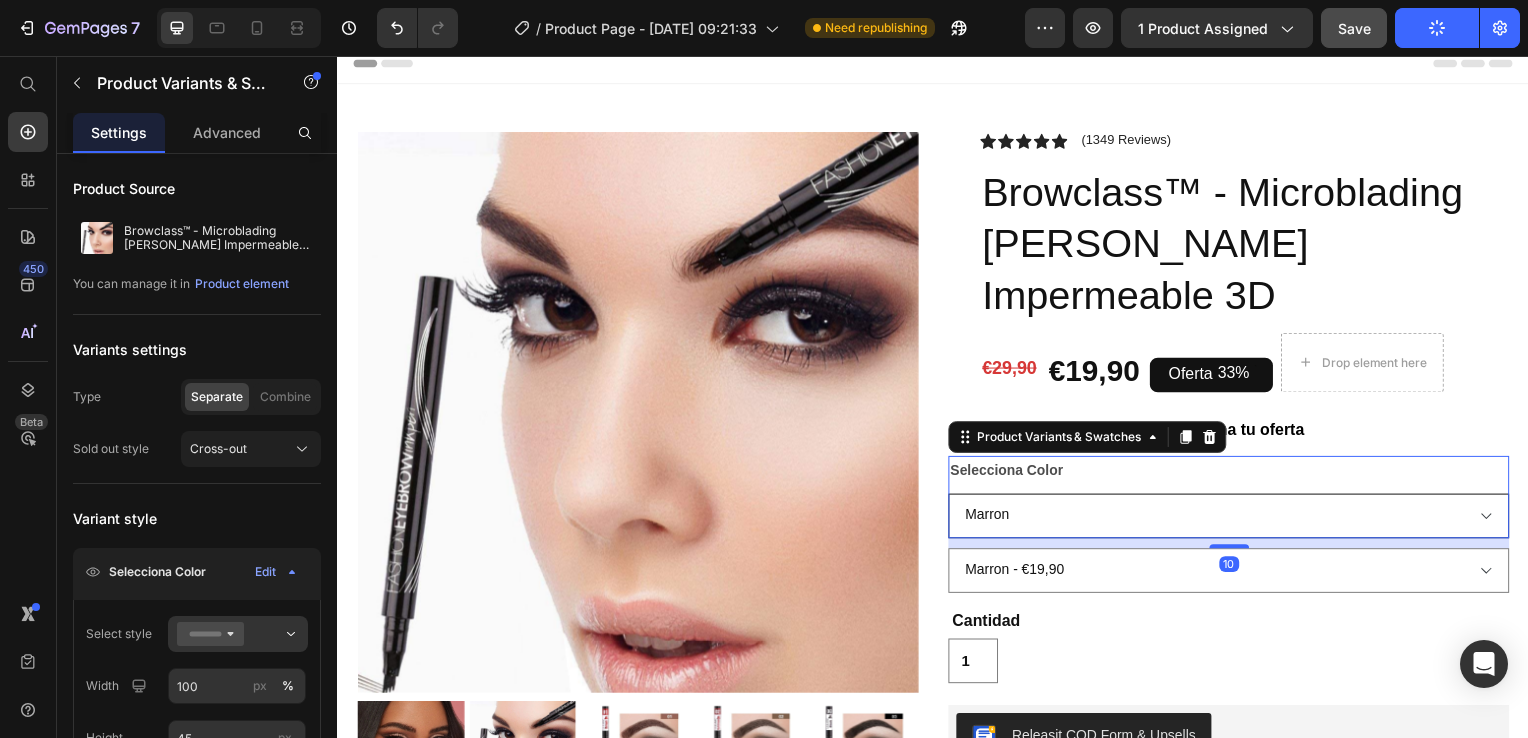 click on "Marron Marrón Oscuro Negro" at bounding box center [1234, 519] 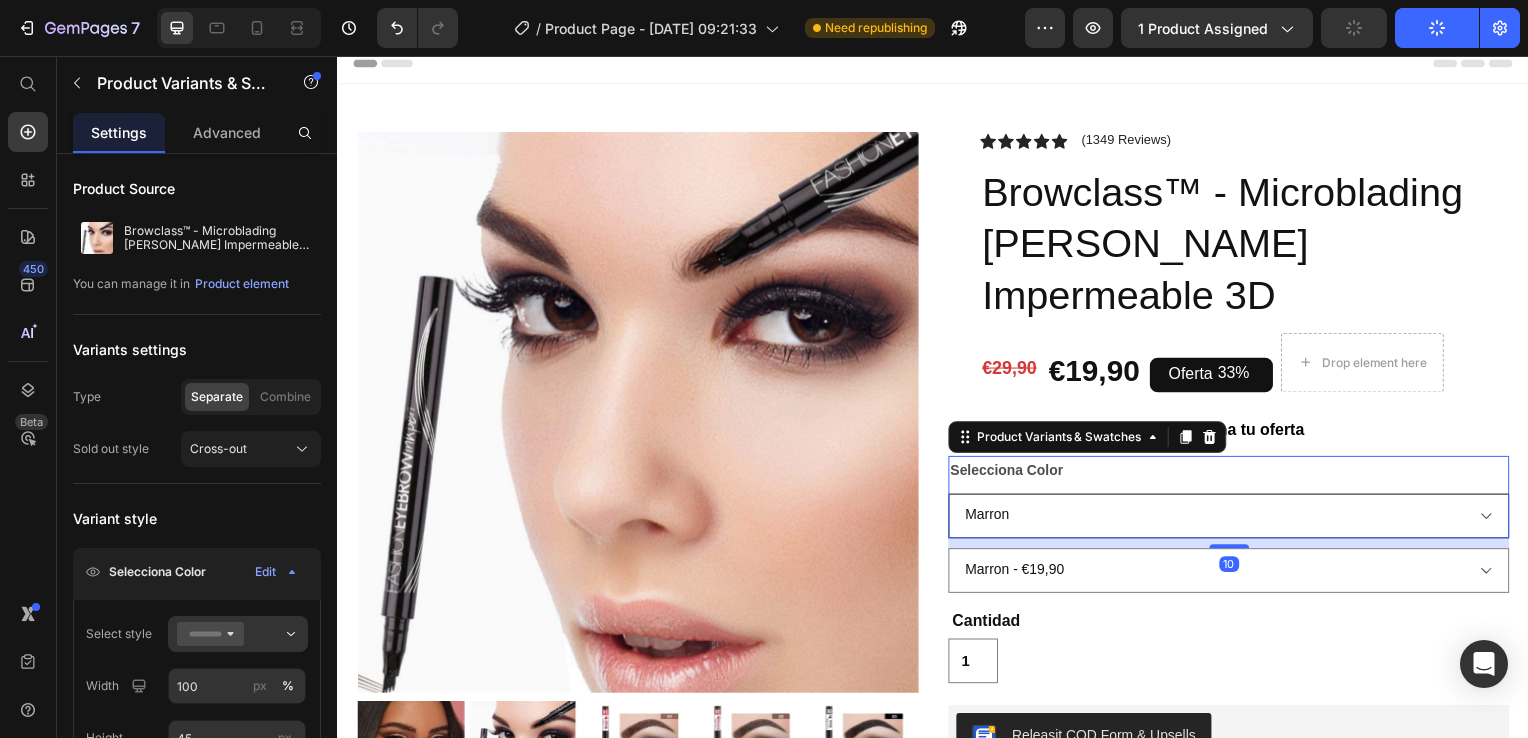 click on "Marron Marrón Oscuro Negro" at bounding box center [1234, 519] 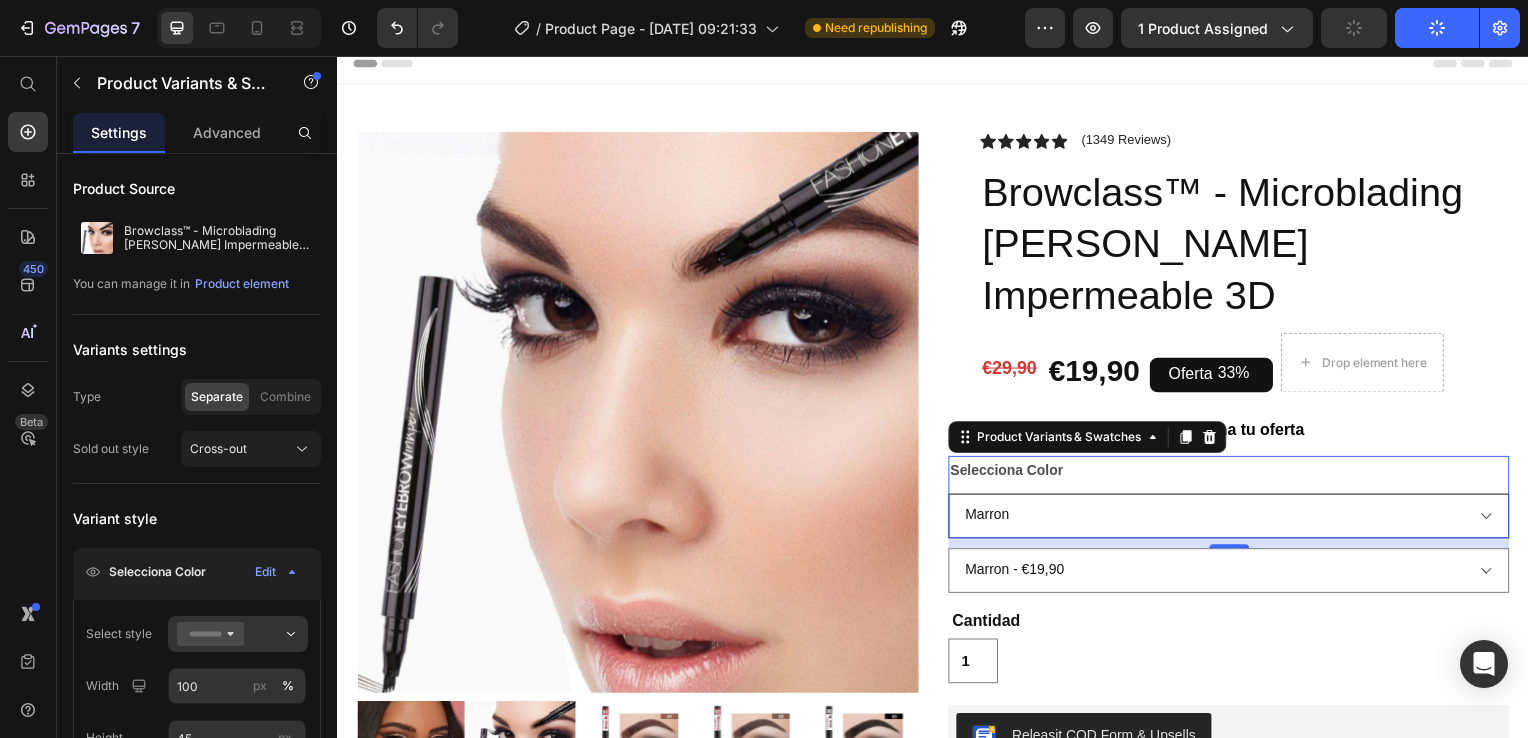 click on "Marron Marrón Oscuro Negro" at bounding box center (1234, 519) 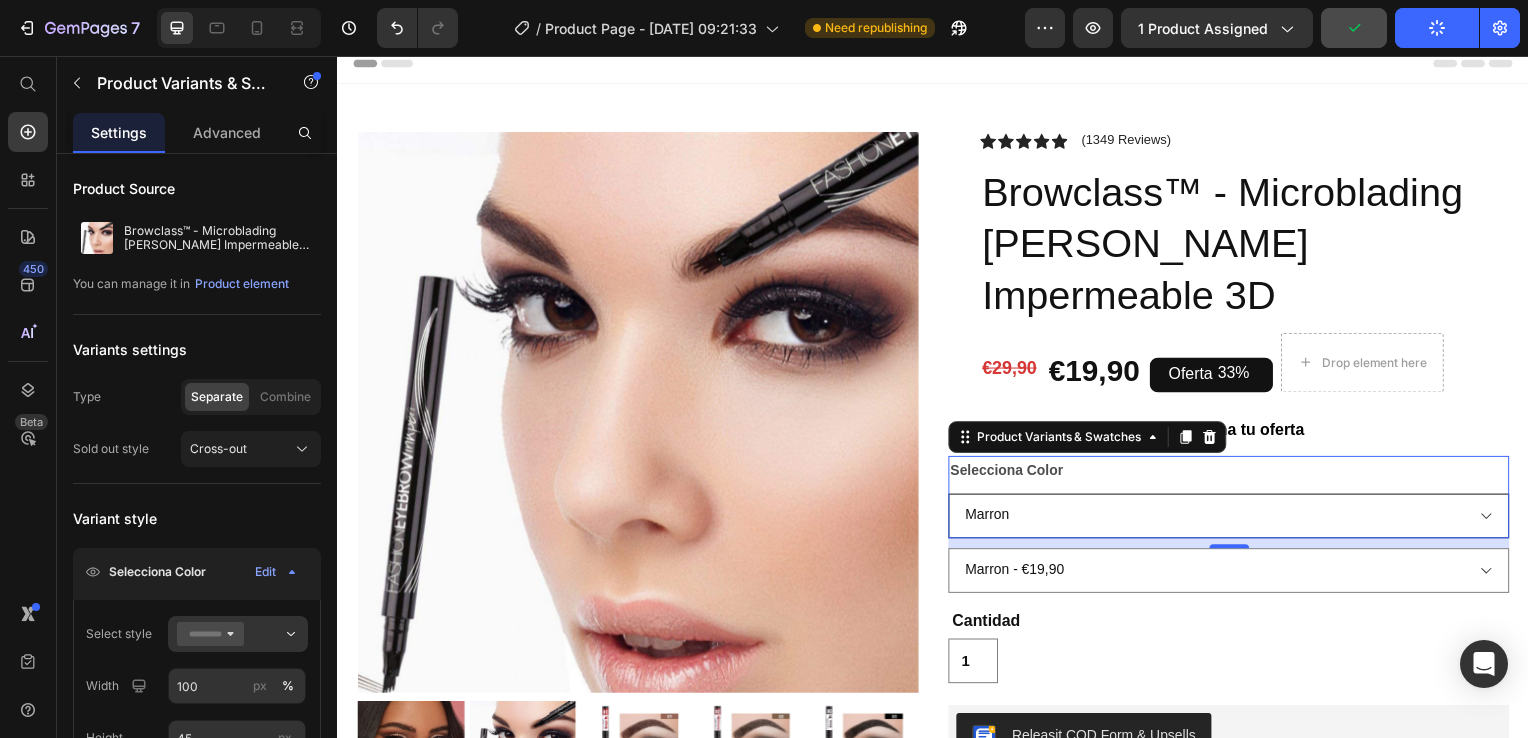 click on "Marron Marrón Oscuro Negro" at bounding box center [1234, 519] 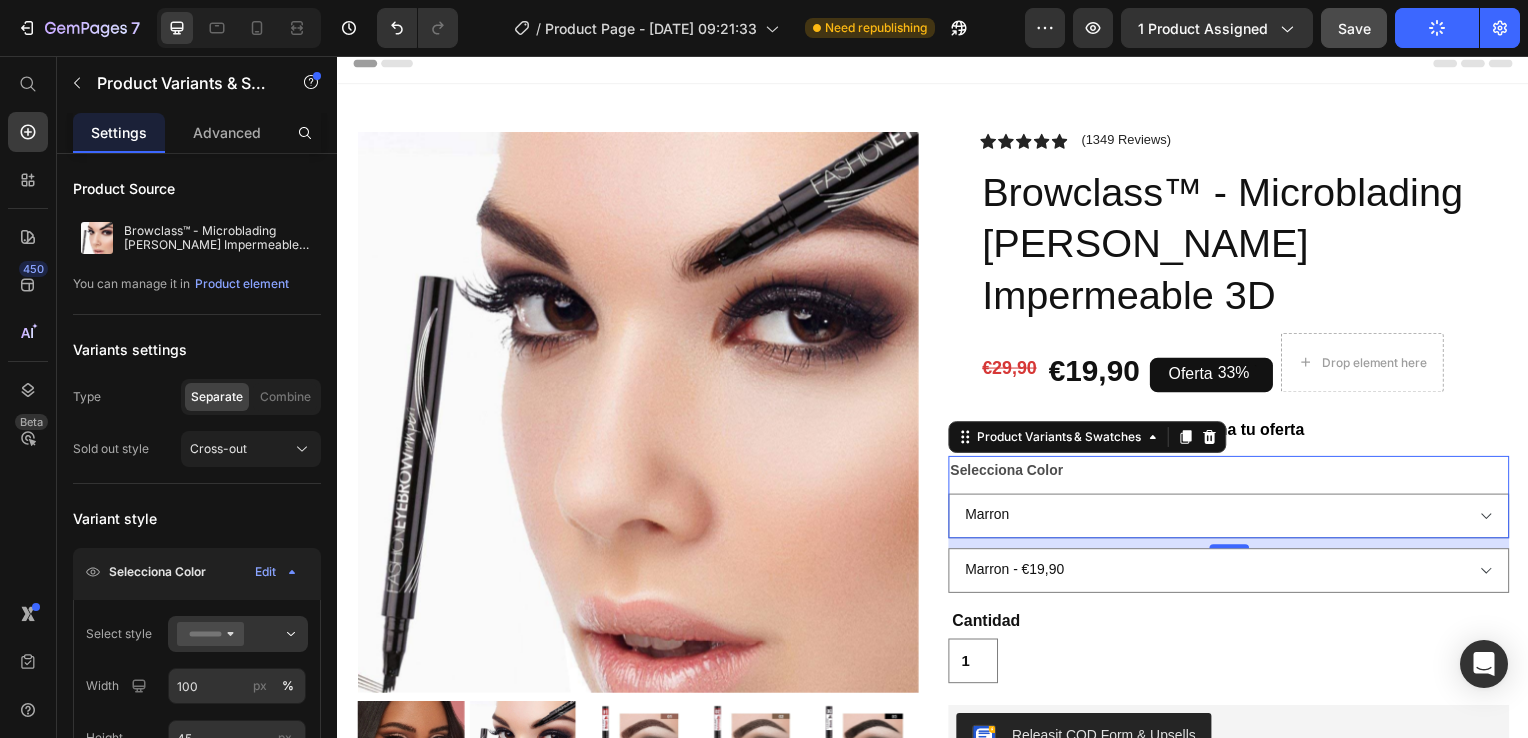 click on "Selecciona Color Marron Marrón Oscuro Negro" at bounding box center (1234, 500) 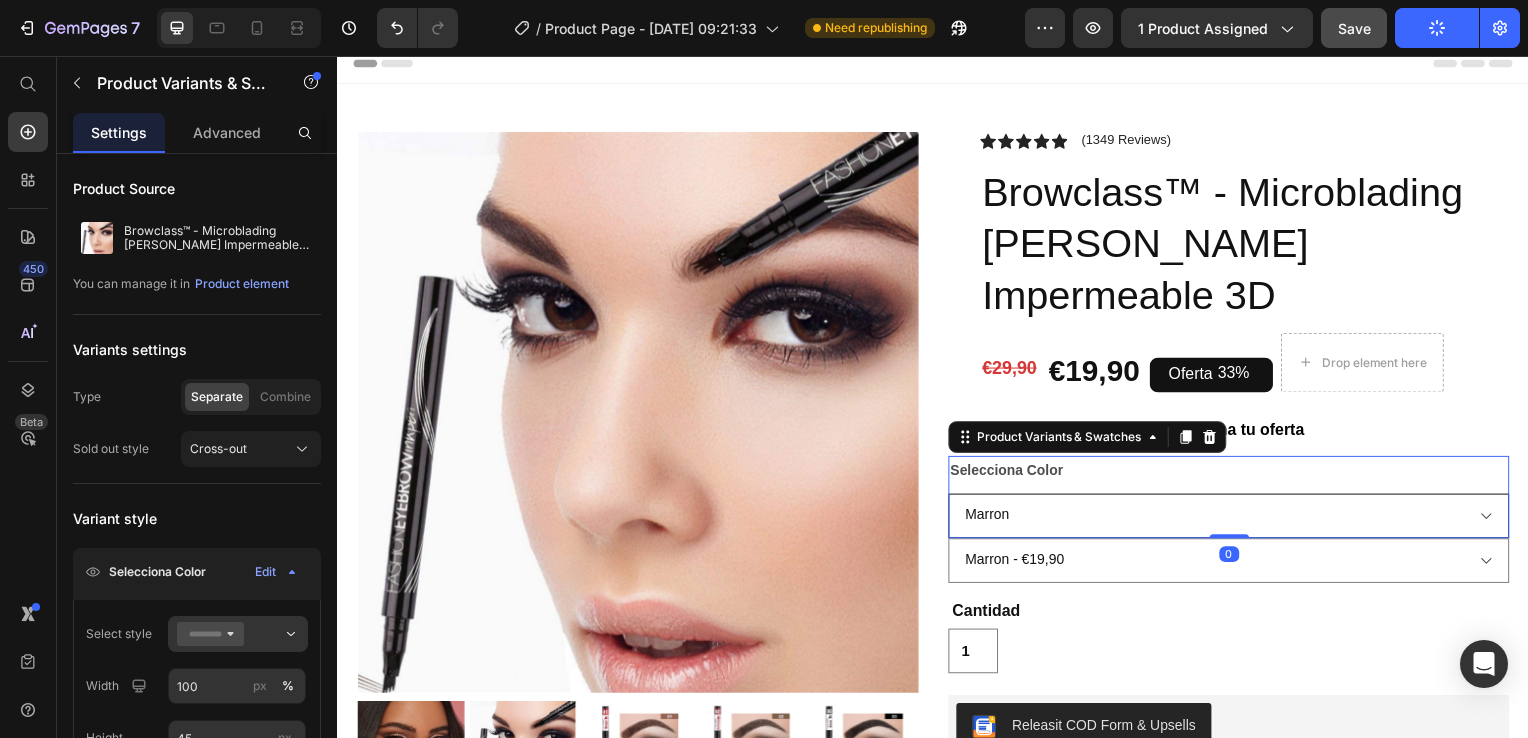 drag, startPoint x: 1208, startPoint y: 495, endPoint x: 1211, endPoint y: 473, distance: 22.203604 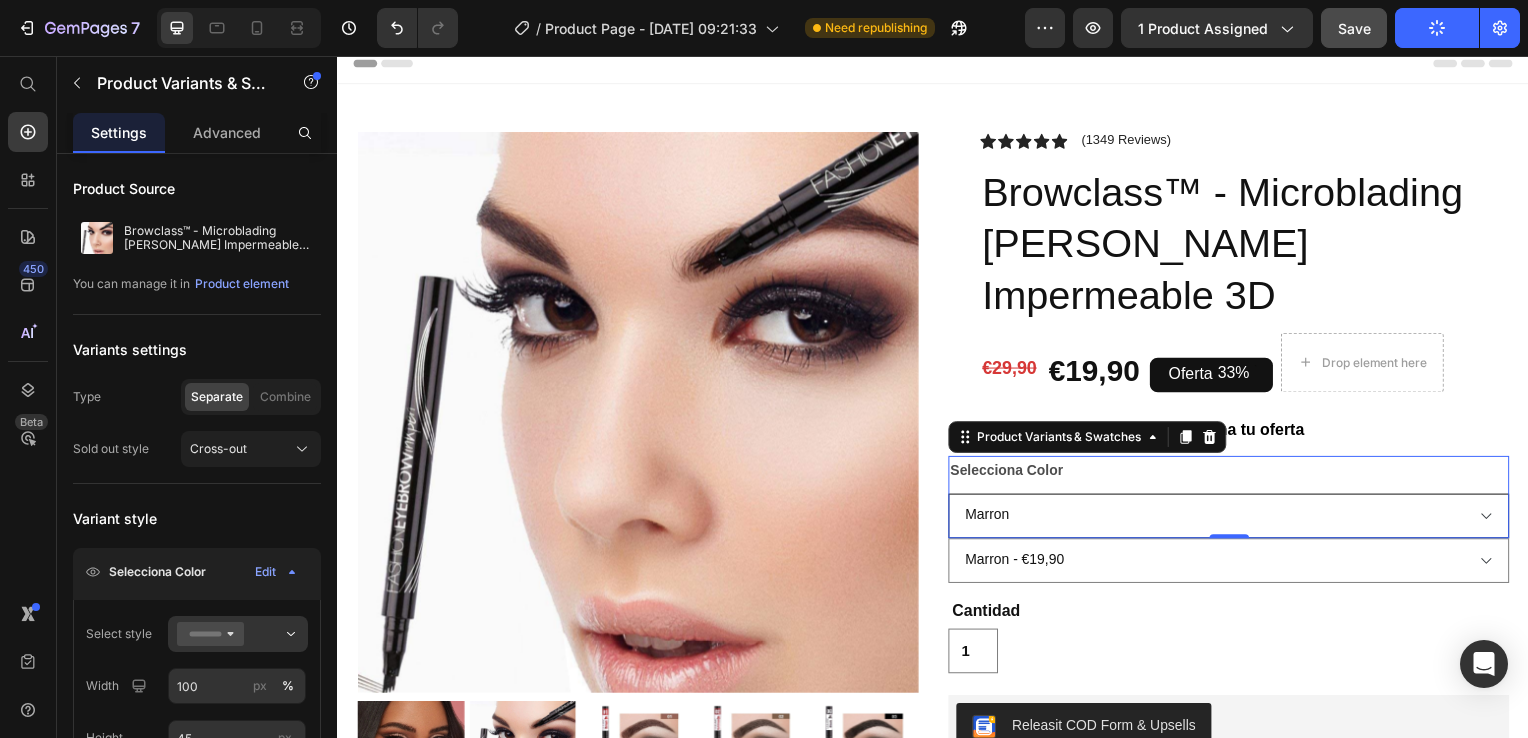 click on "Marron Marrón Oscuro Negro" at bounding box center [1234, 519] 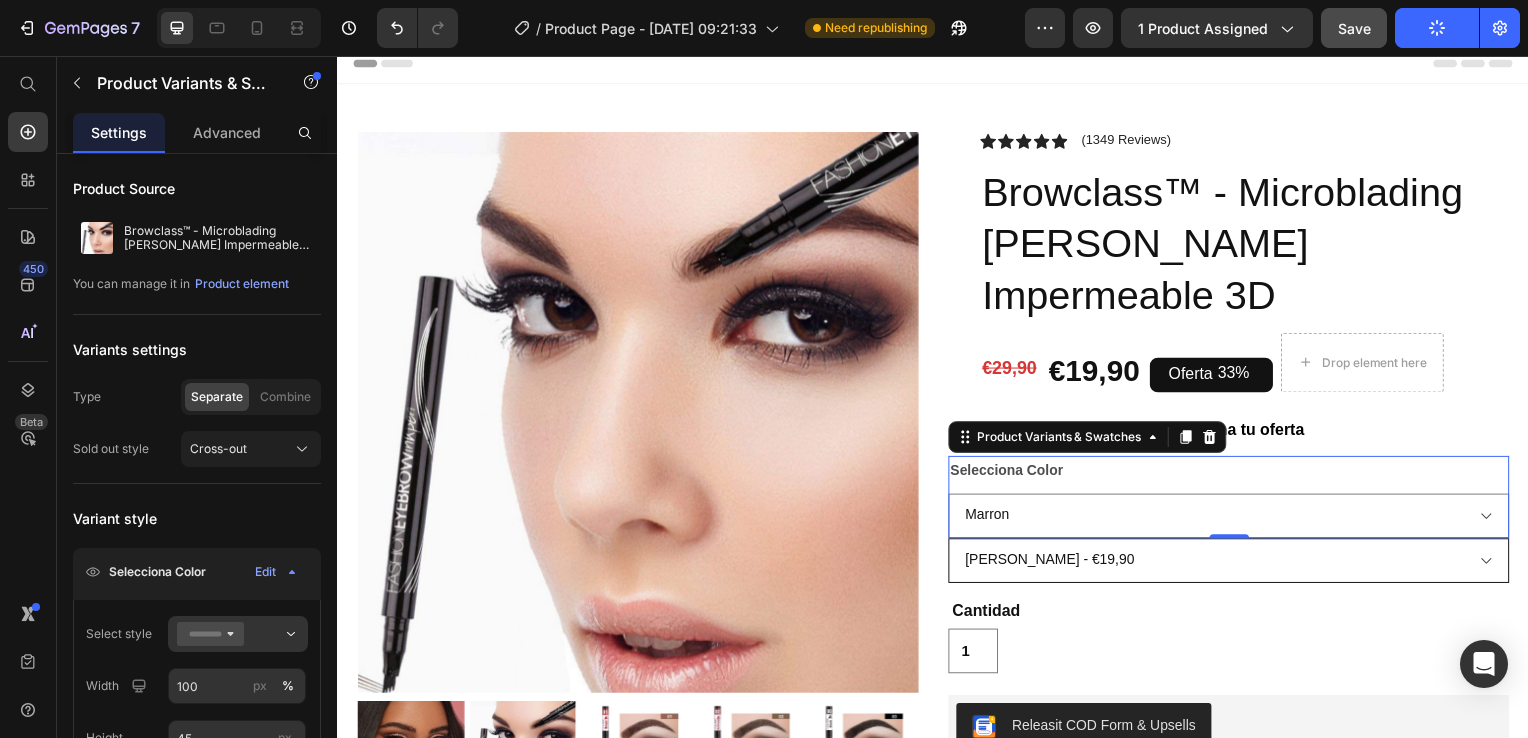 select on "[PERSON_NAME]" 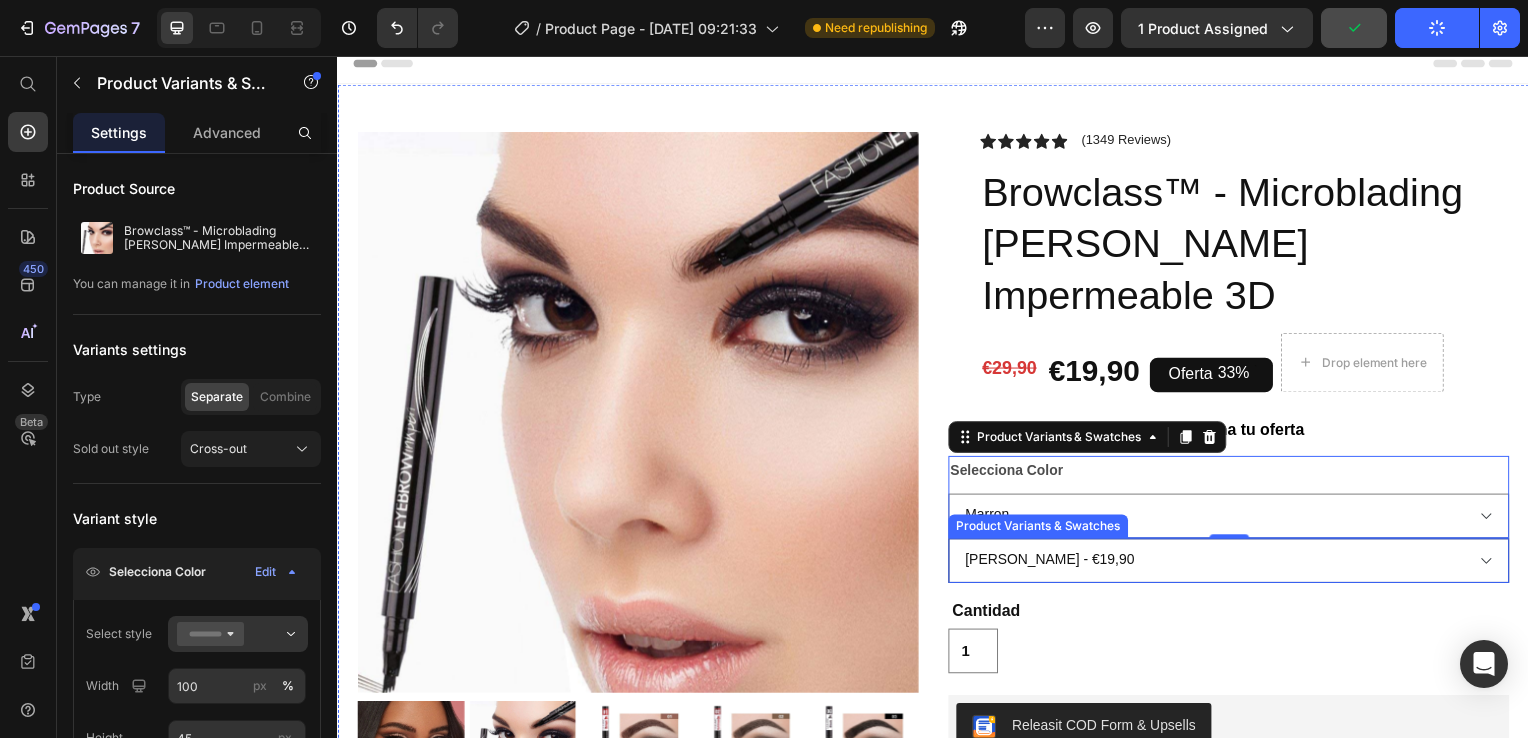 click on "Marron - €19,90  Marrón Oscuro - €19,90  Negro - €19,90" at bounding box center [1234, 564] 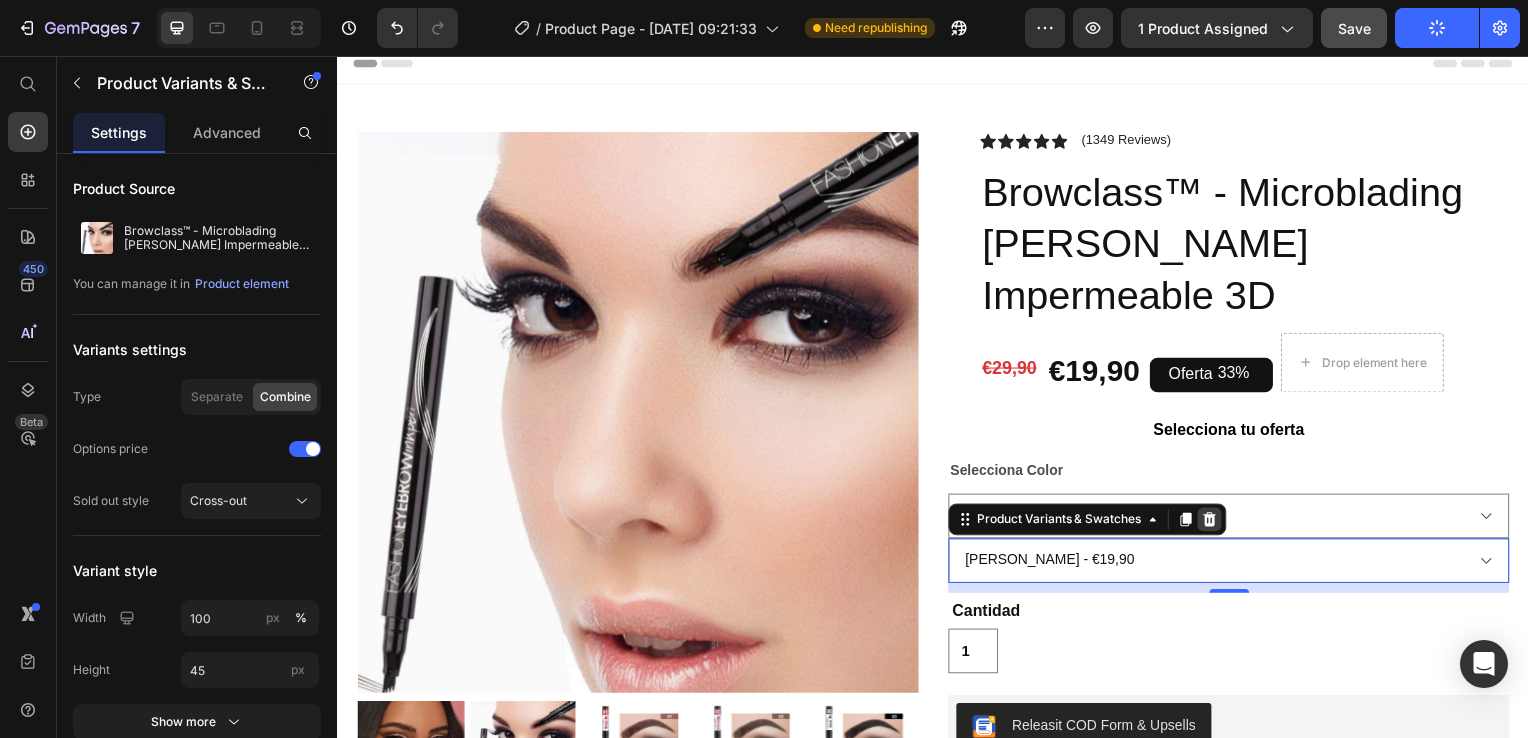 click 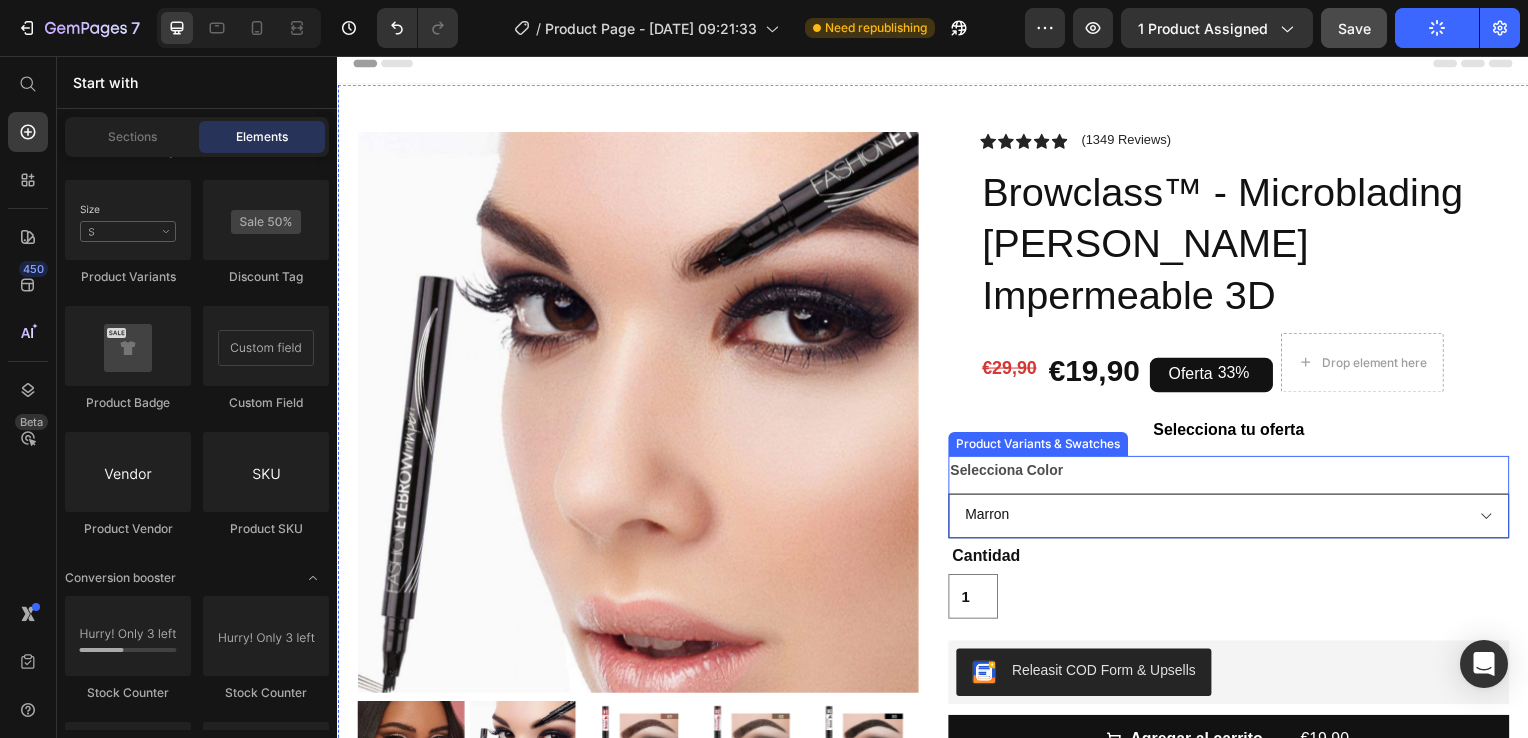 click on "Marron Marrón Oscuro Negro" at bounding box center [1234, 519] 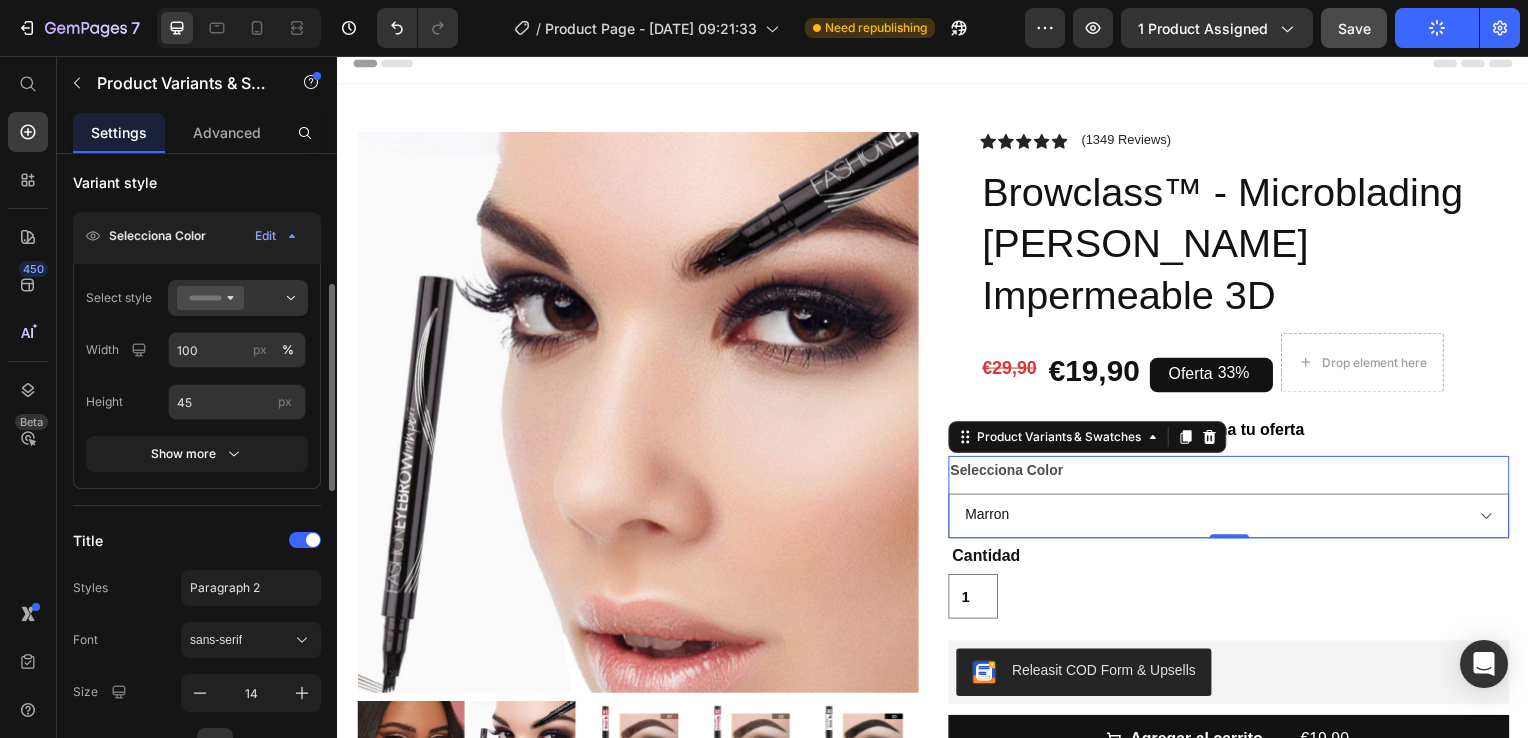 scroll, scrollTop: 354, scrollLeft: 0, axis: vertical 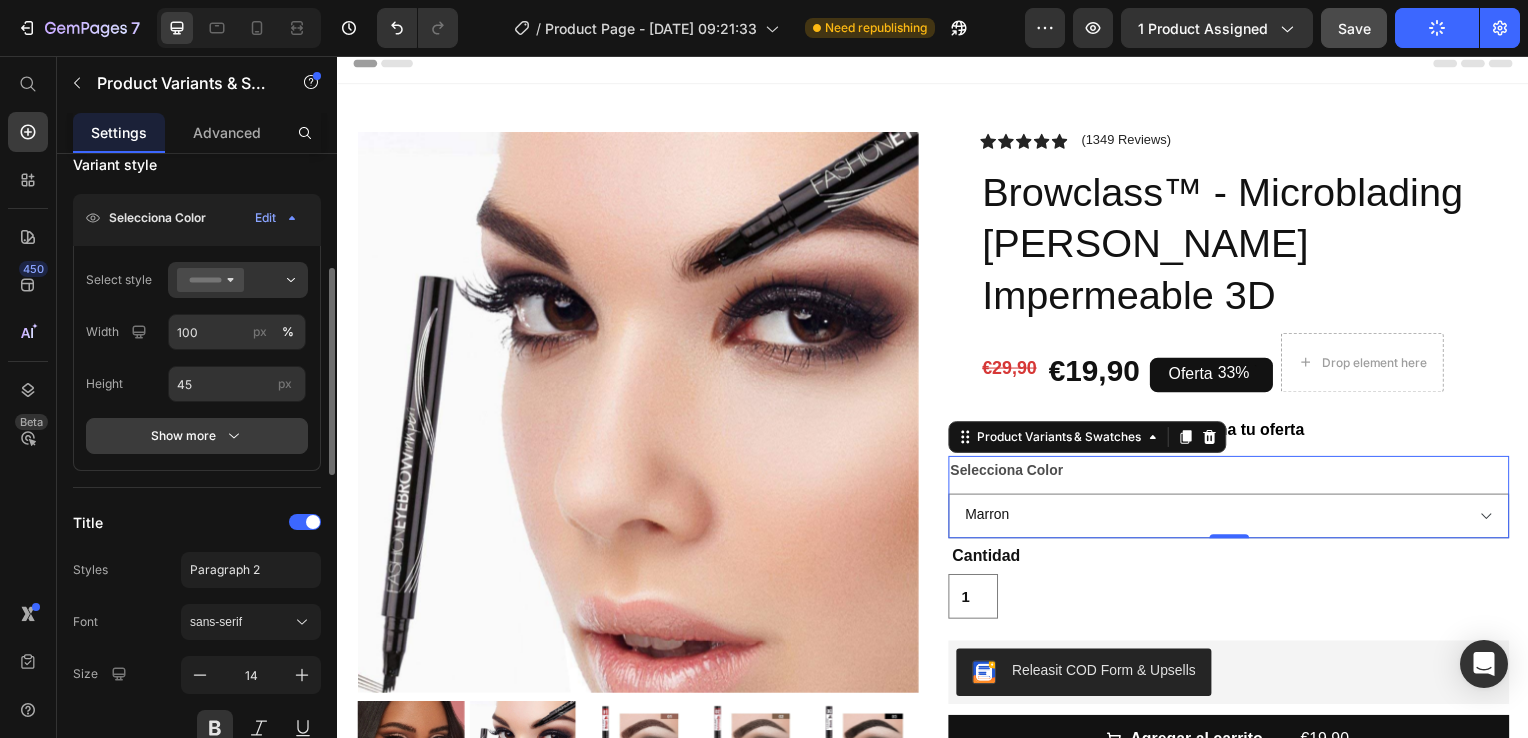 click on "Show more" at bounding box center [197, 436] 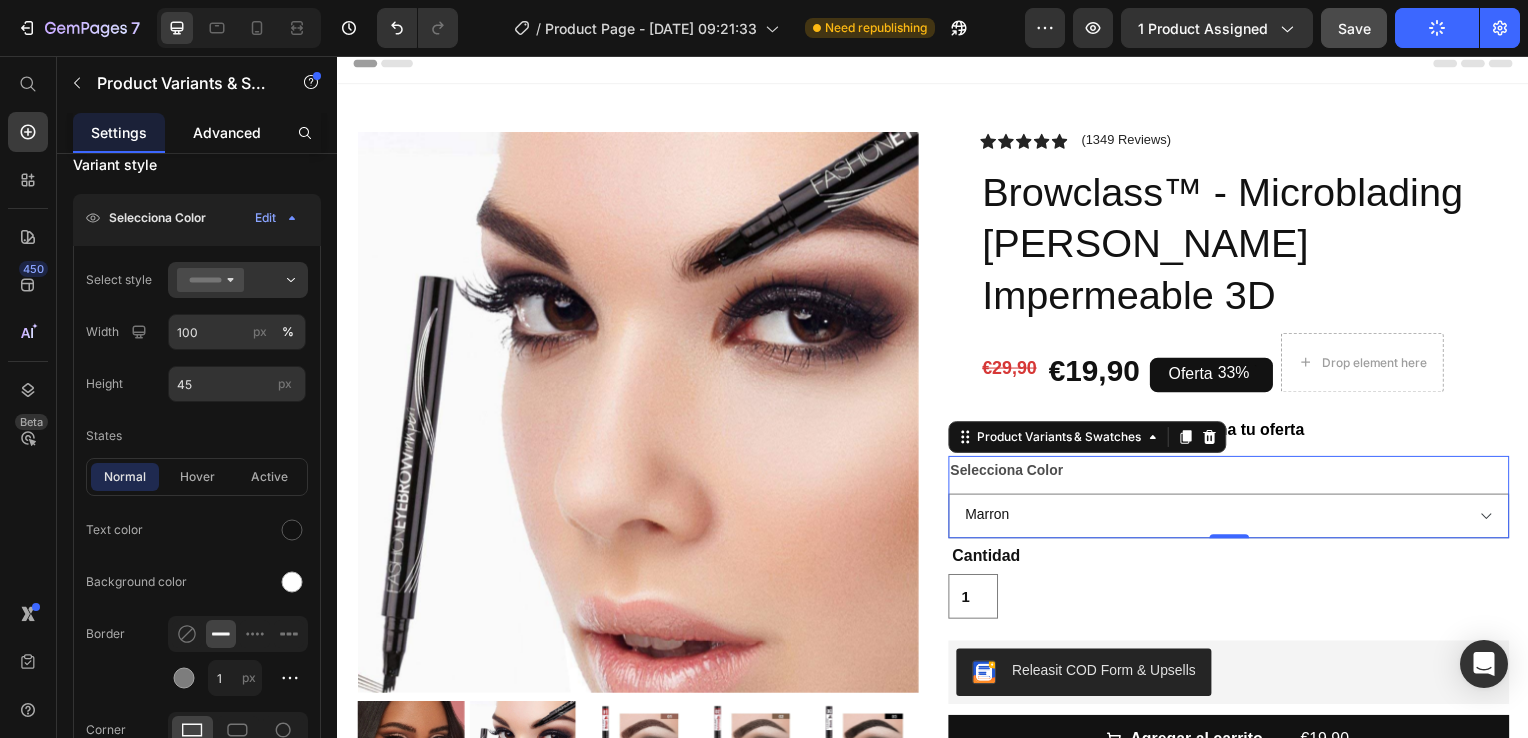 click on "Advanced" at bounding box center (227, 132) 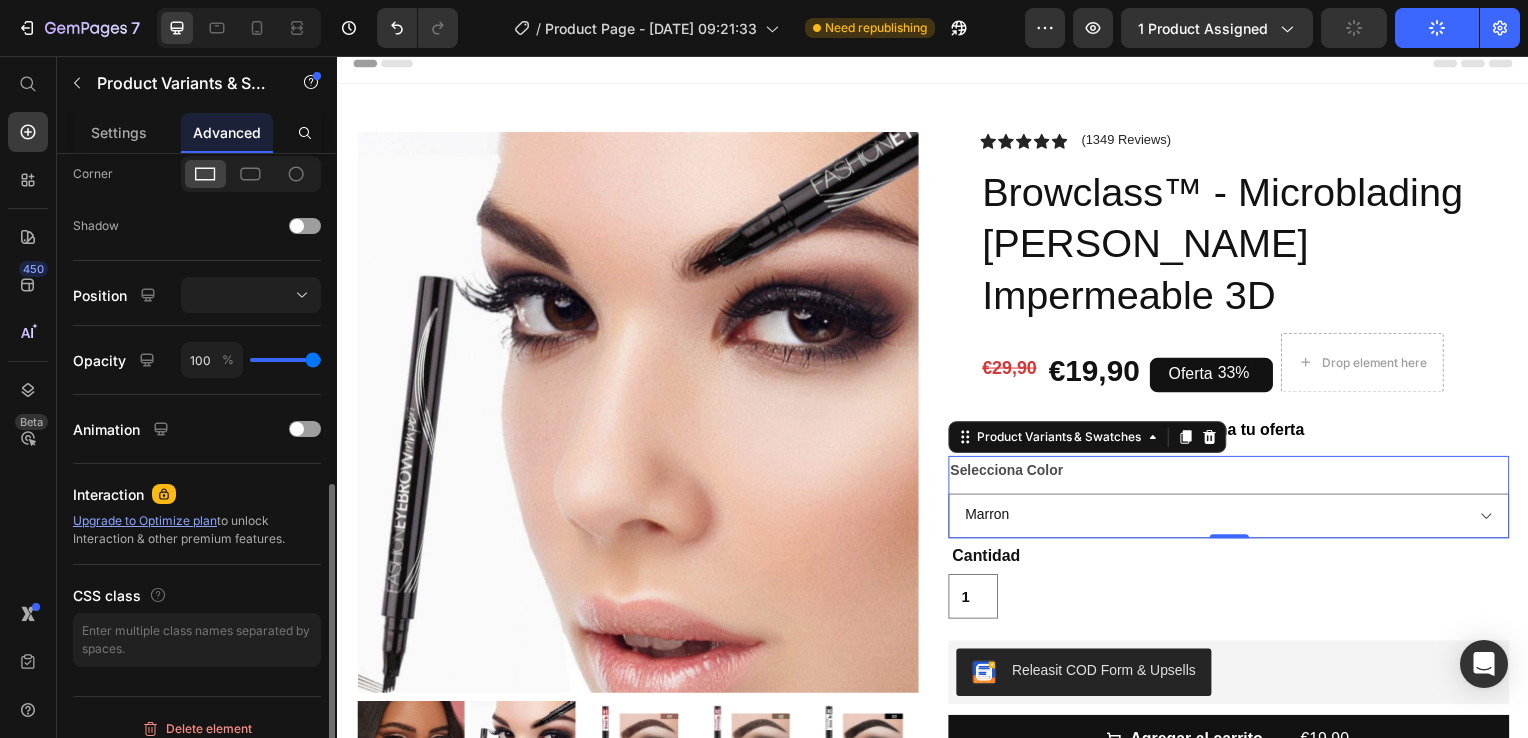 scroll, scrollTop: 625, scrollLeft: 0, axis: vertical 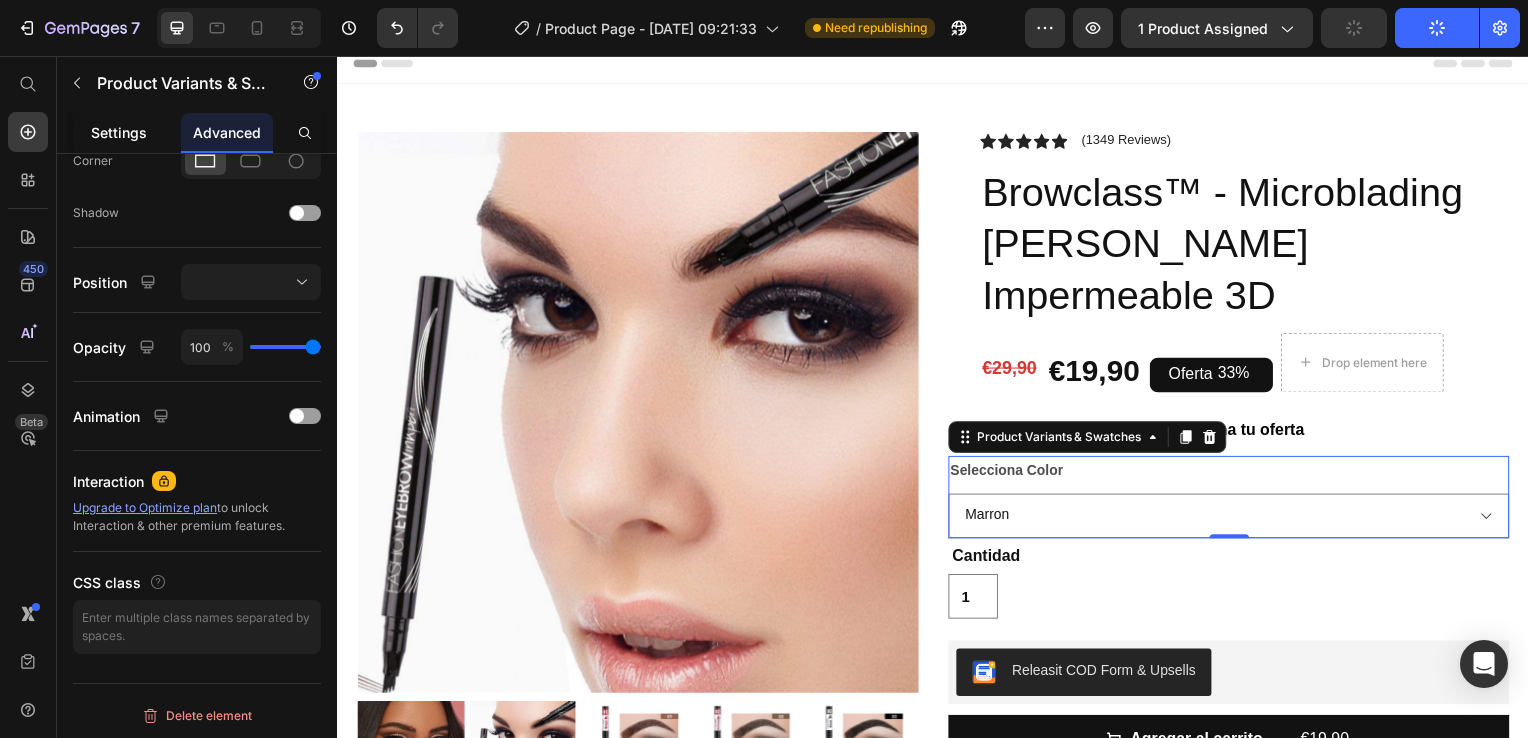 click on "Settings" at bounding box center [119, 132] 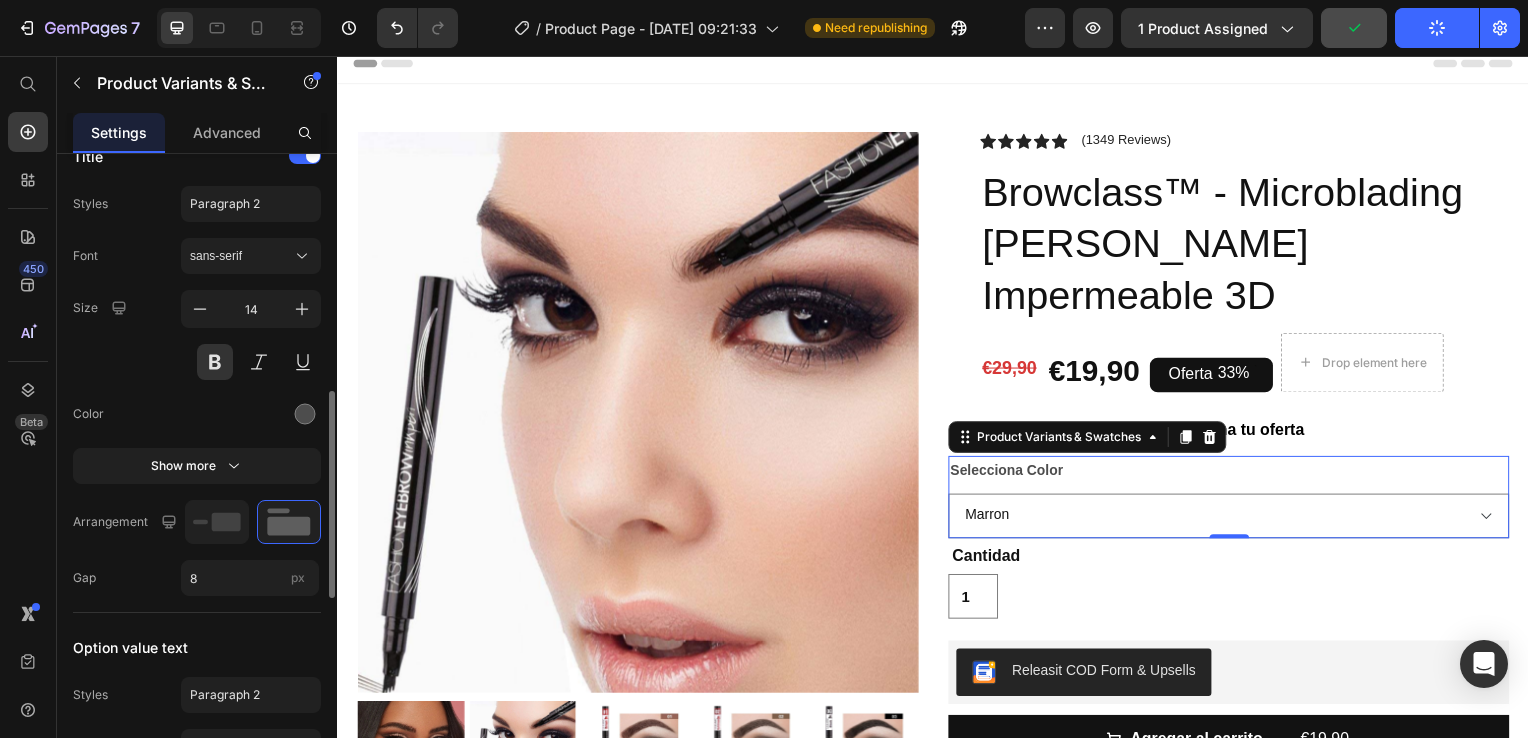 scroll, scrollTop: 724, scrollLeft: 0, axis: vertical 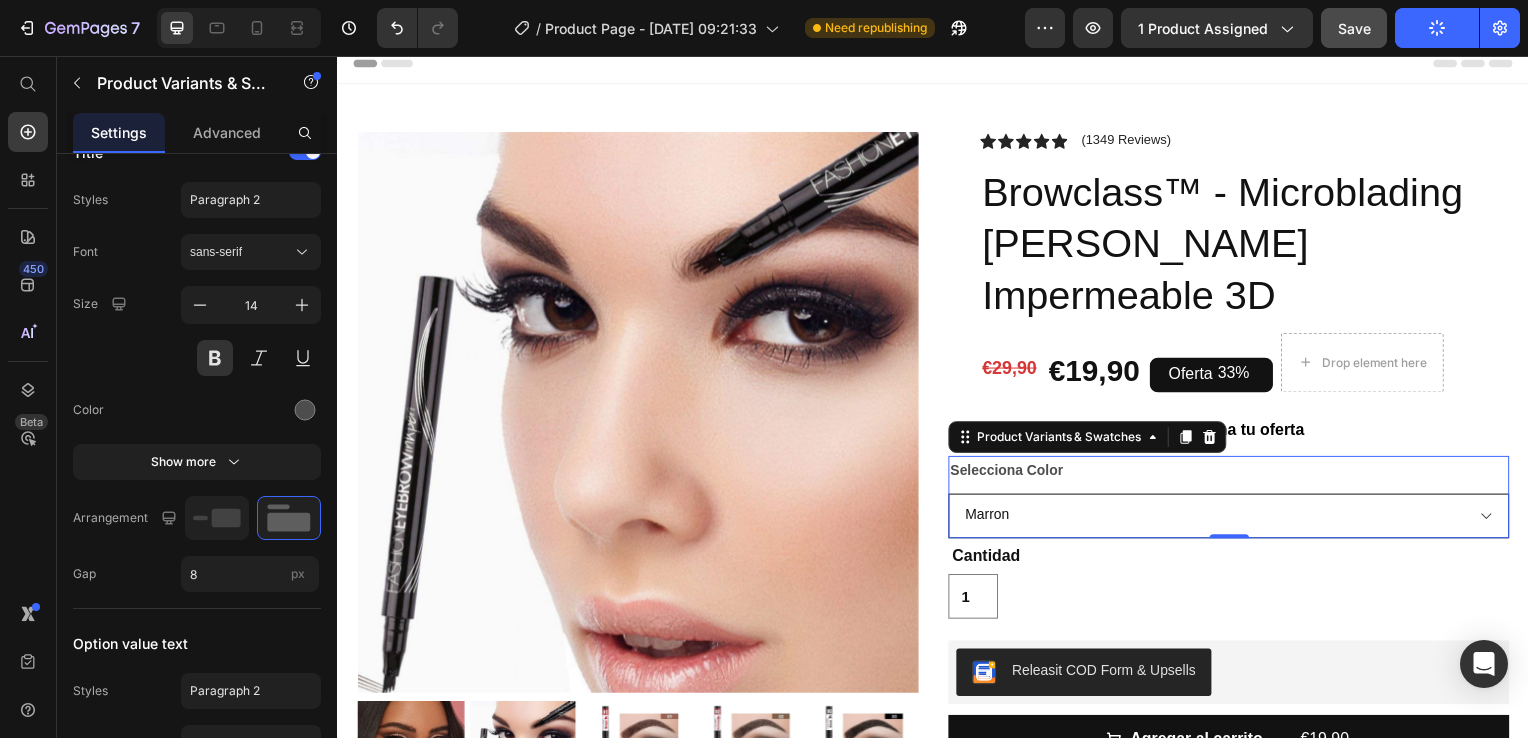 click on "Marron Marrón Oscuro Negro" at bounding box center (1234, 519) 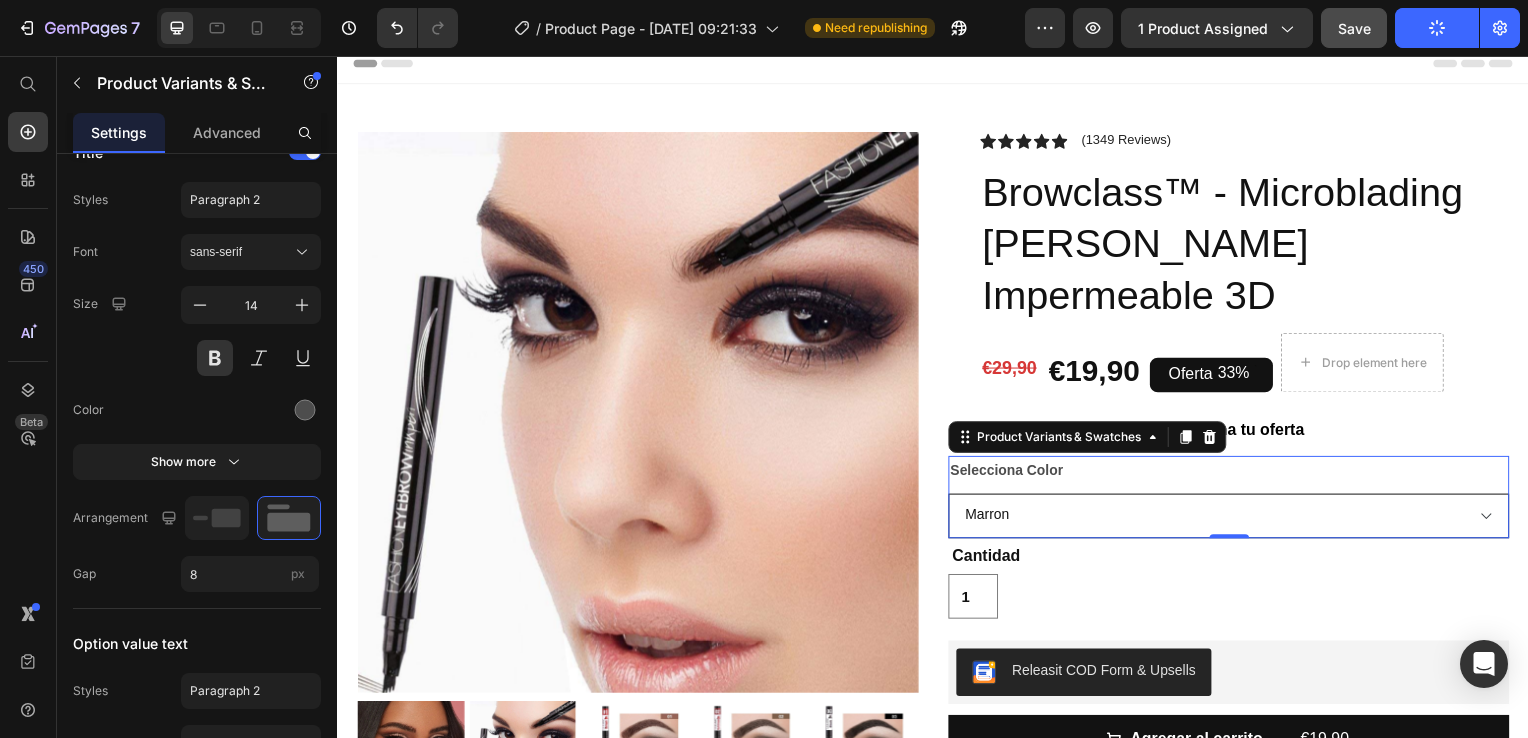 click on "Marron Marrón Oscuro Negro" at bounding box center (1234, 519) 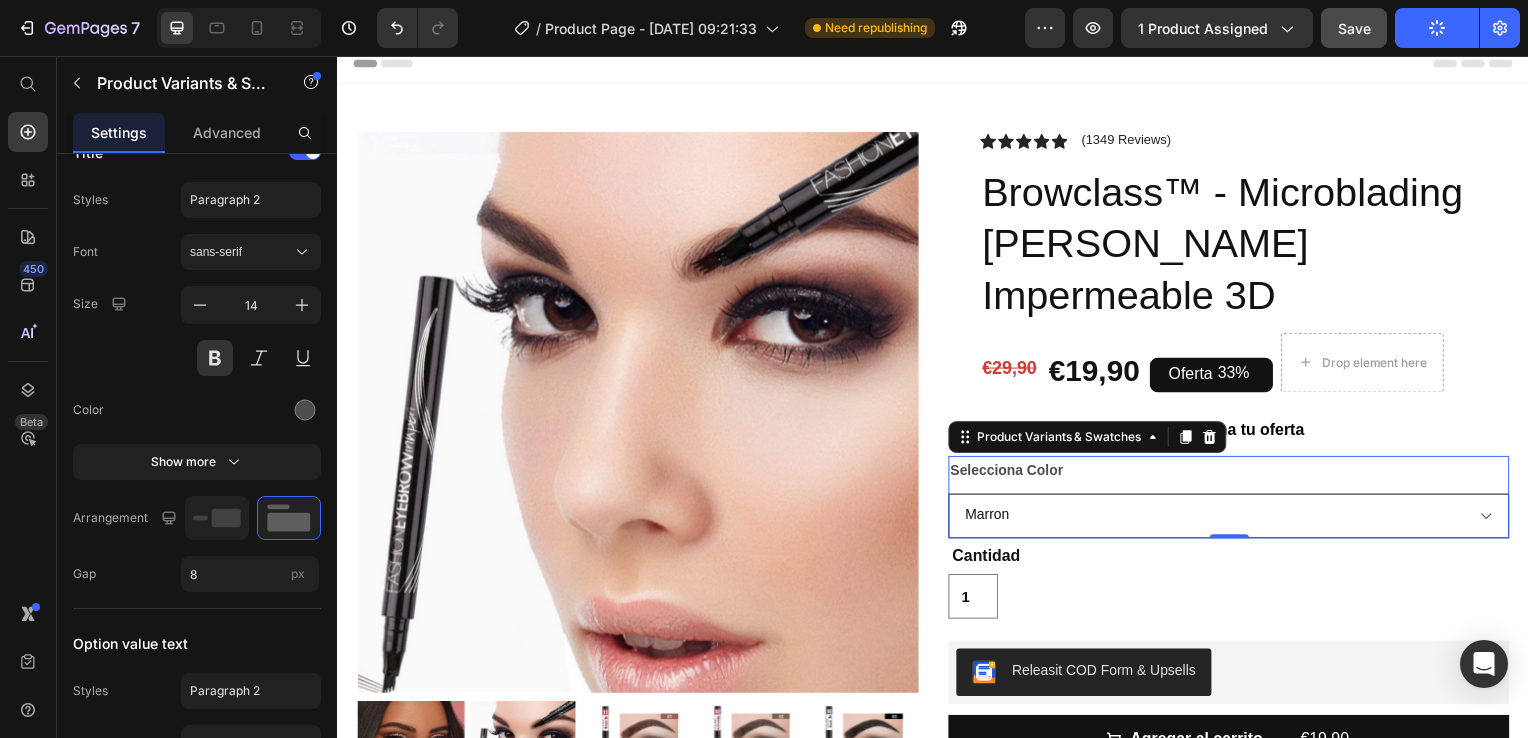 click on "Marron Marrón Oscuro Negro" at bounding box center (1234, 519) 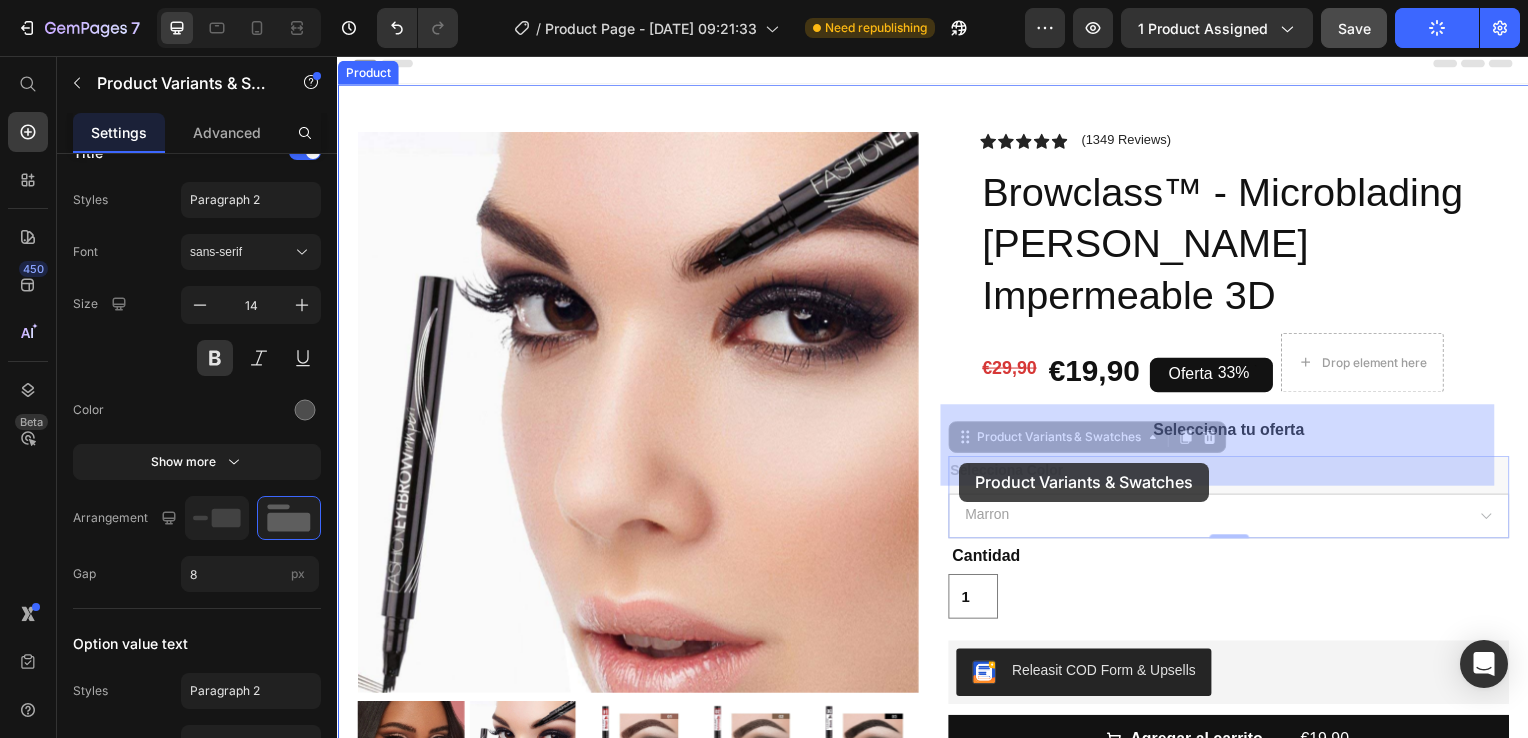 drag, startPoint x: 1050, startPoint y: 468, endPoint x: 966, endPoint y: 467, distance: 84.00595 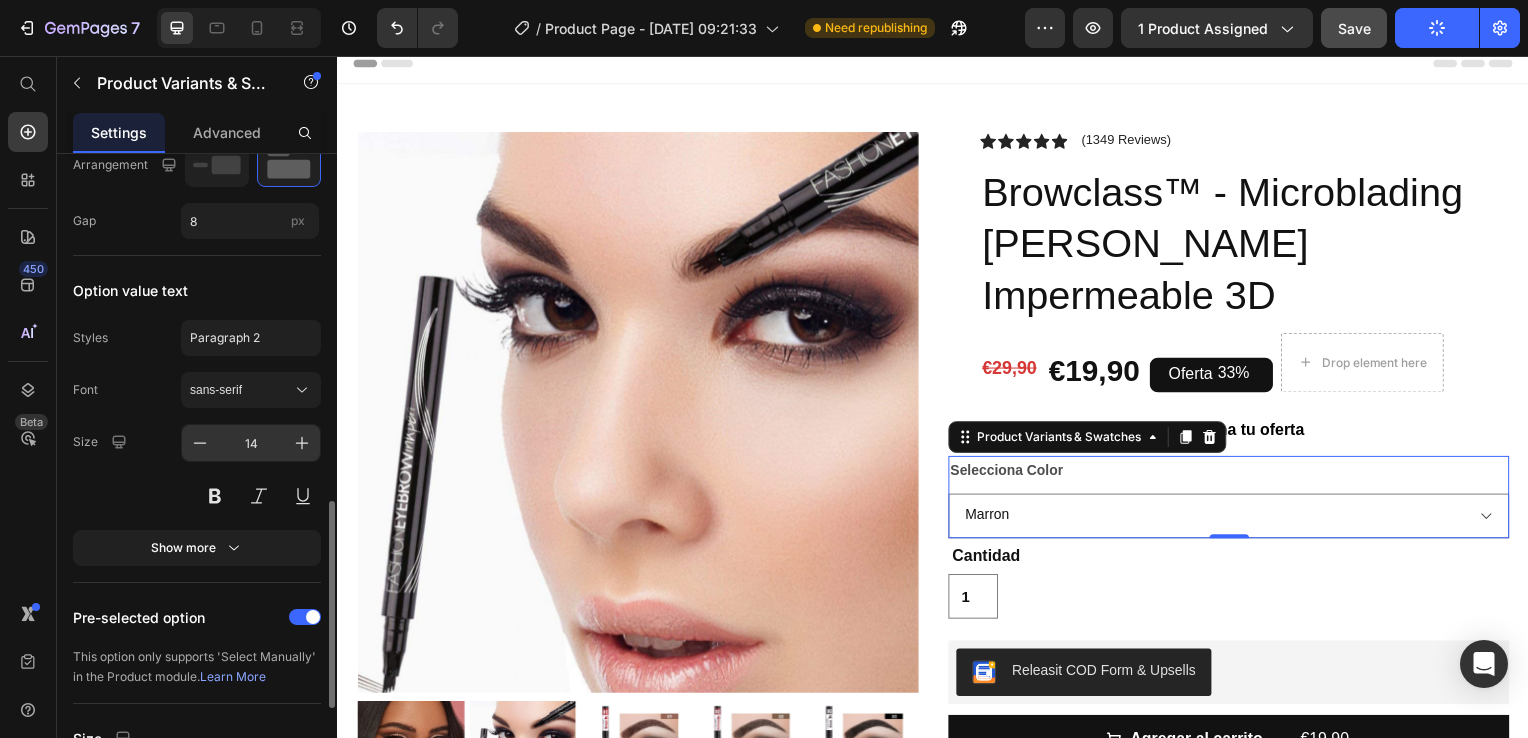 scroll, scrollTop: 1078, scrollLeft: 0, axis: vertical 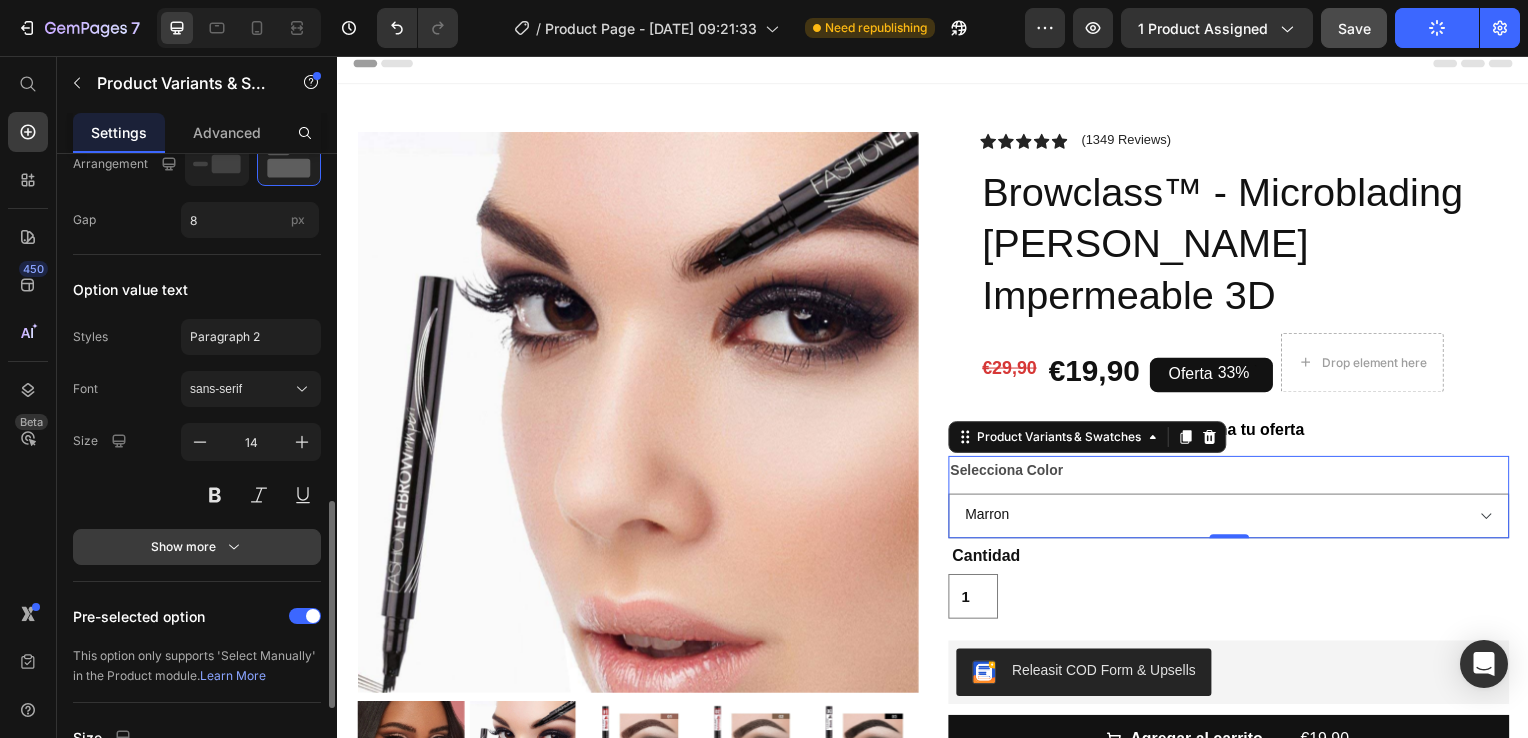 click on "Show more" at bounding box center (197, 547) 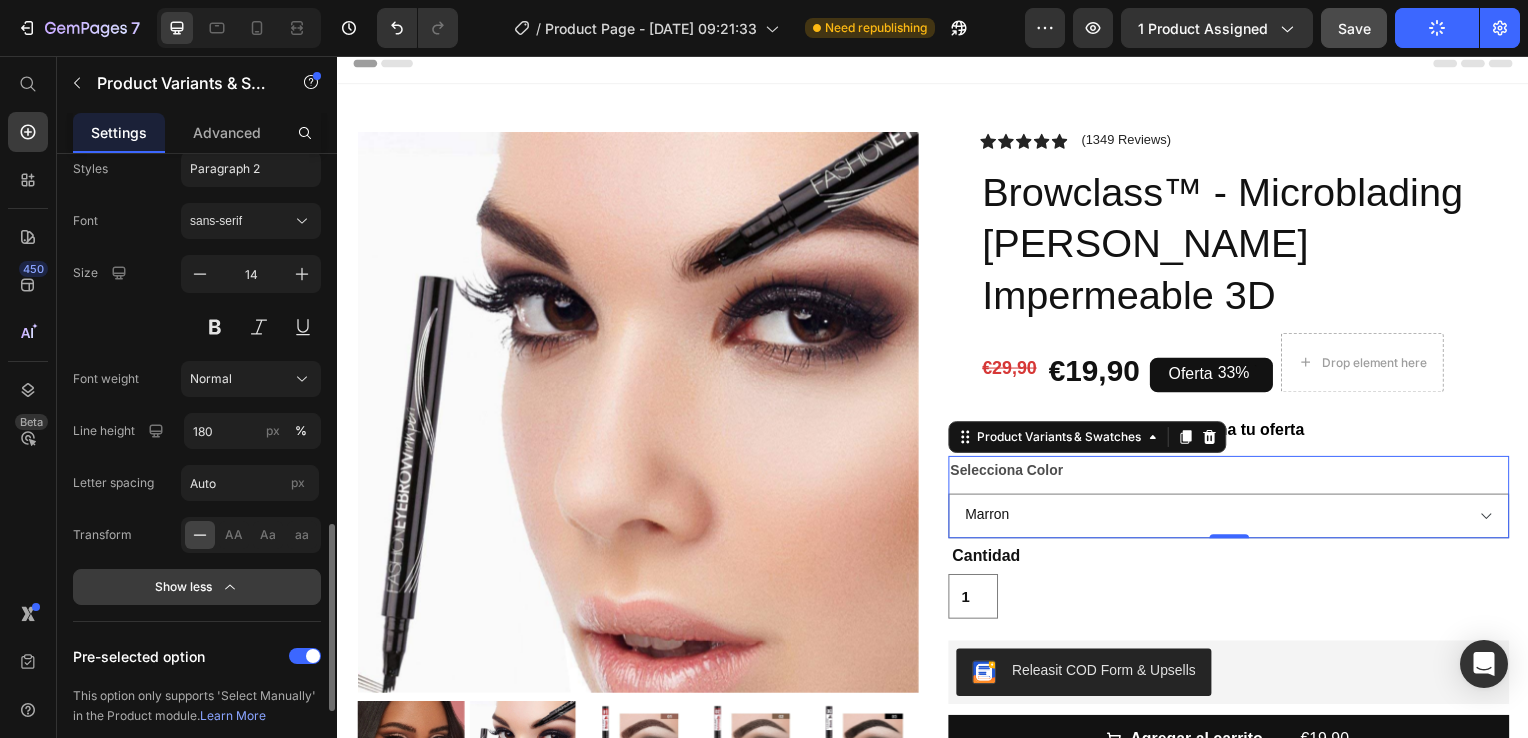 scroll, scrollTop: 1251, scrollLeft: 0, axis: vertical 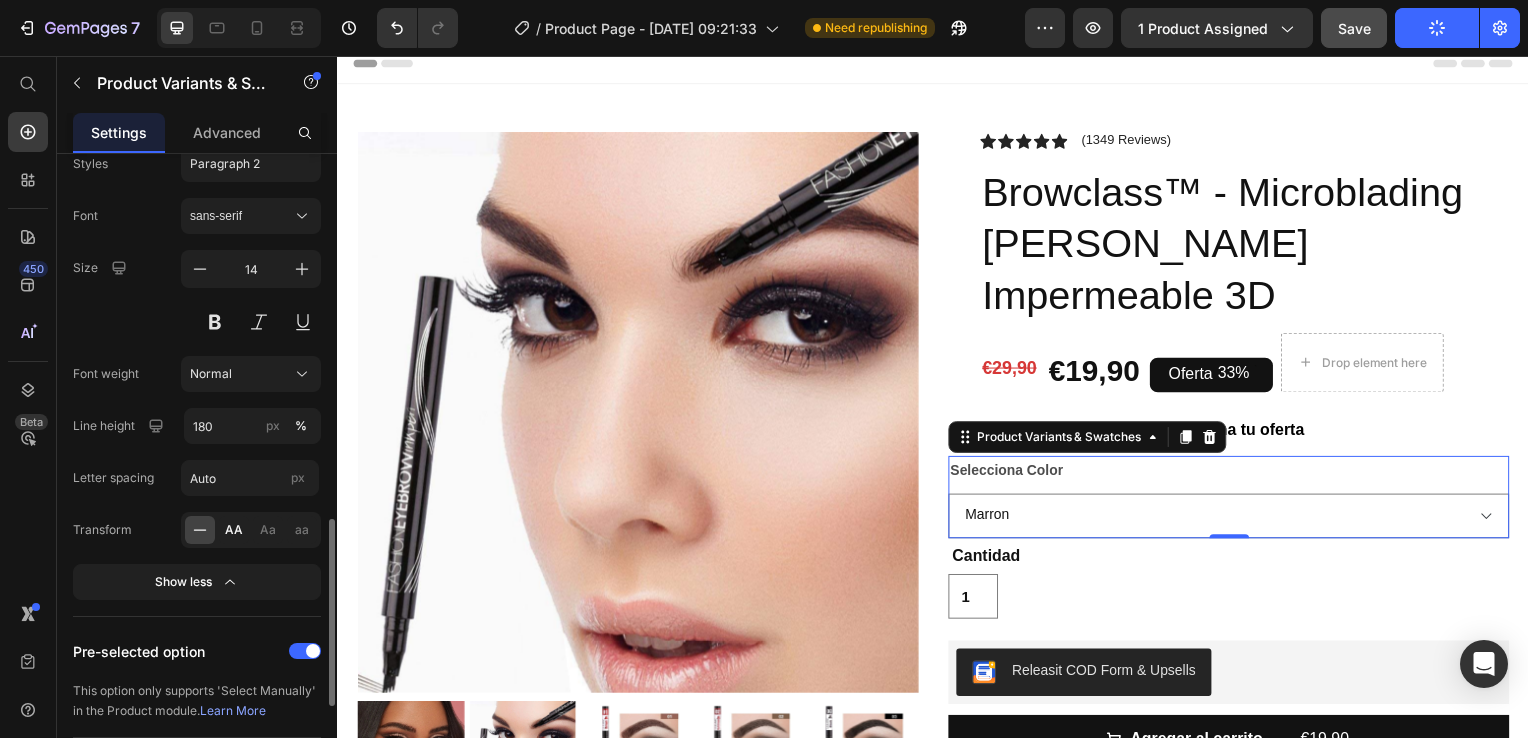 click on "AA" 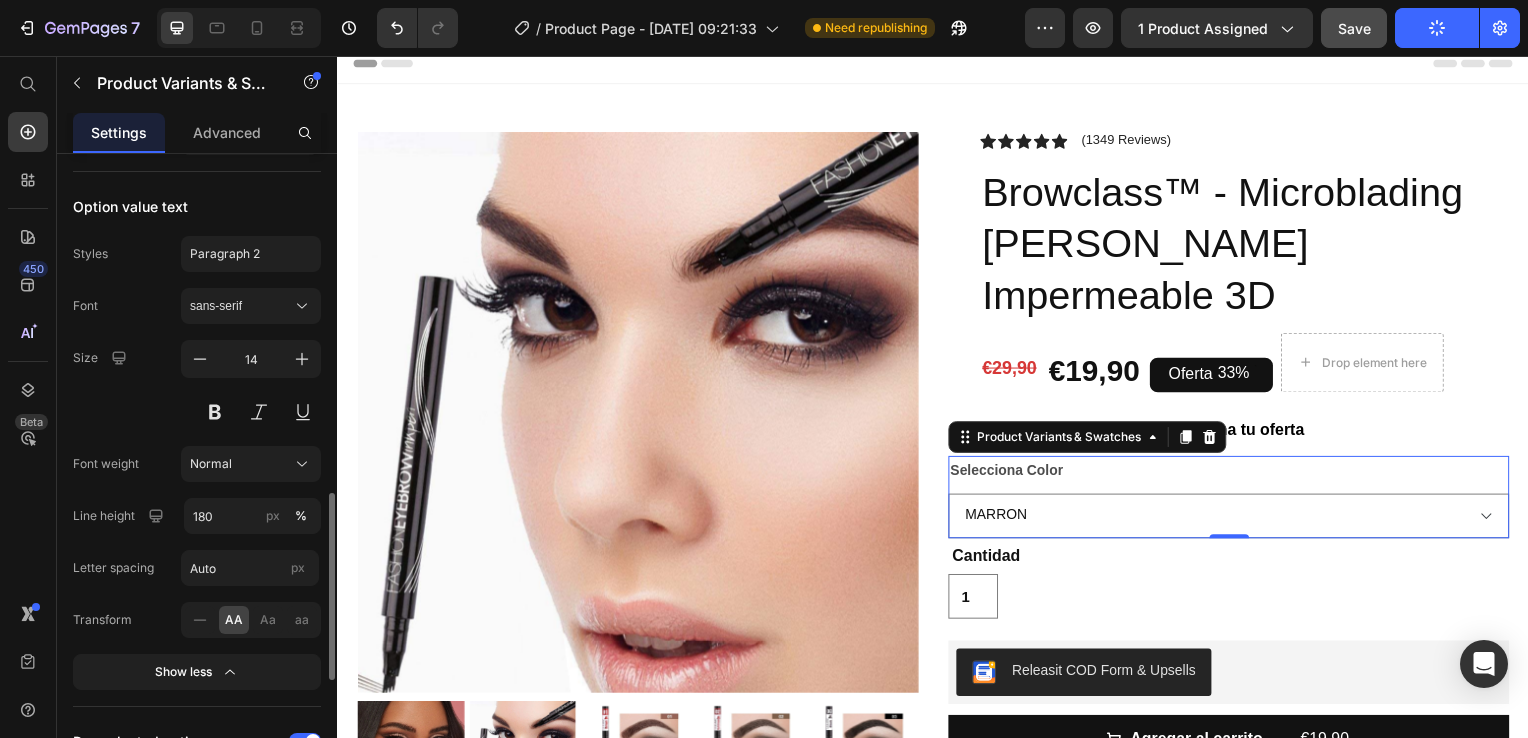 scroll, scrollTop: 1160, scrollLeft: 0, axis: vertical 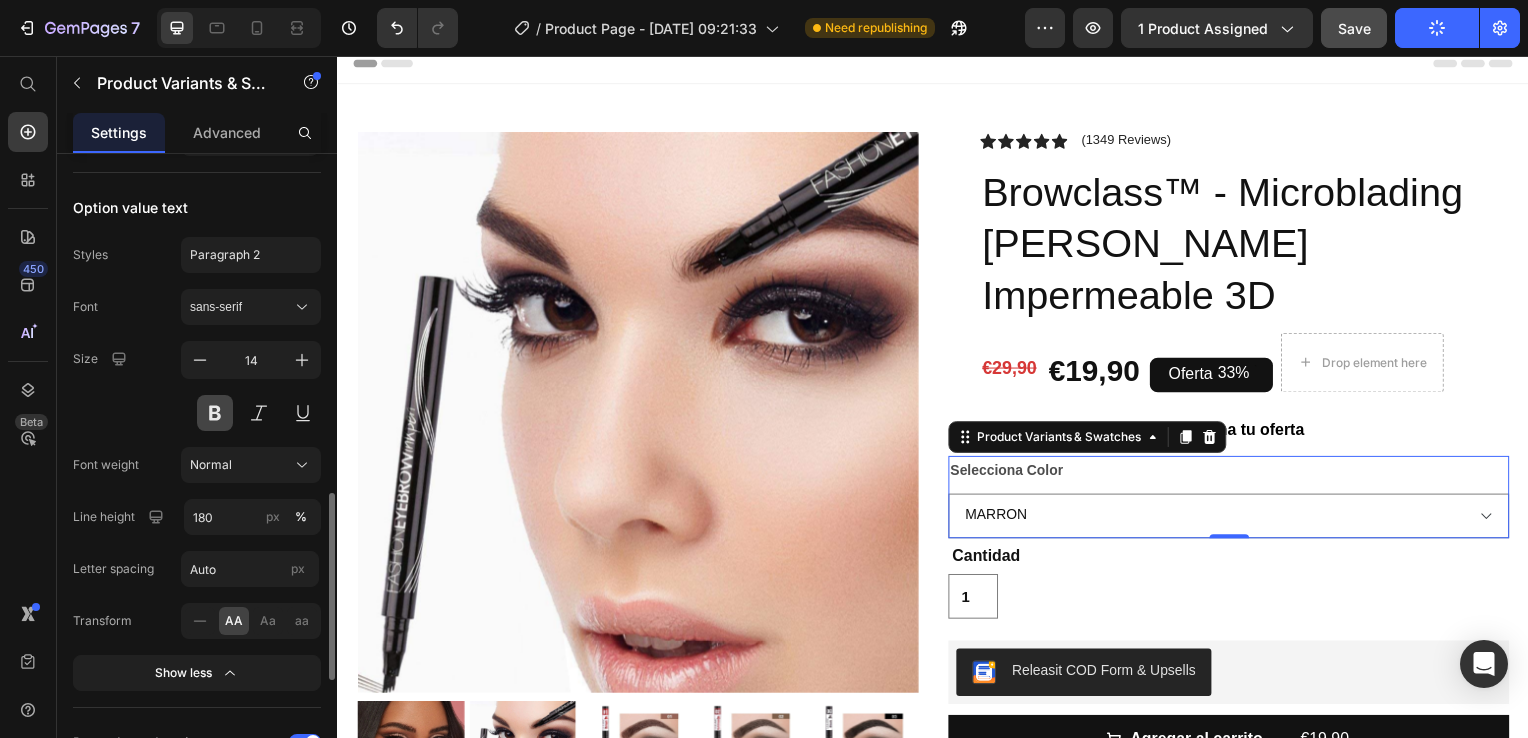 click at bounding box center (215, 413) 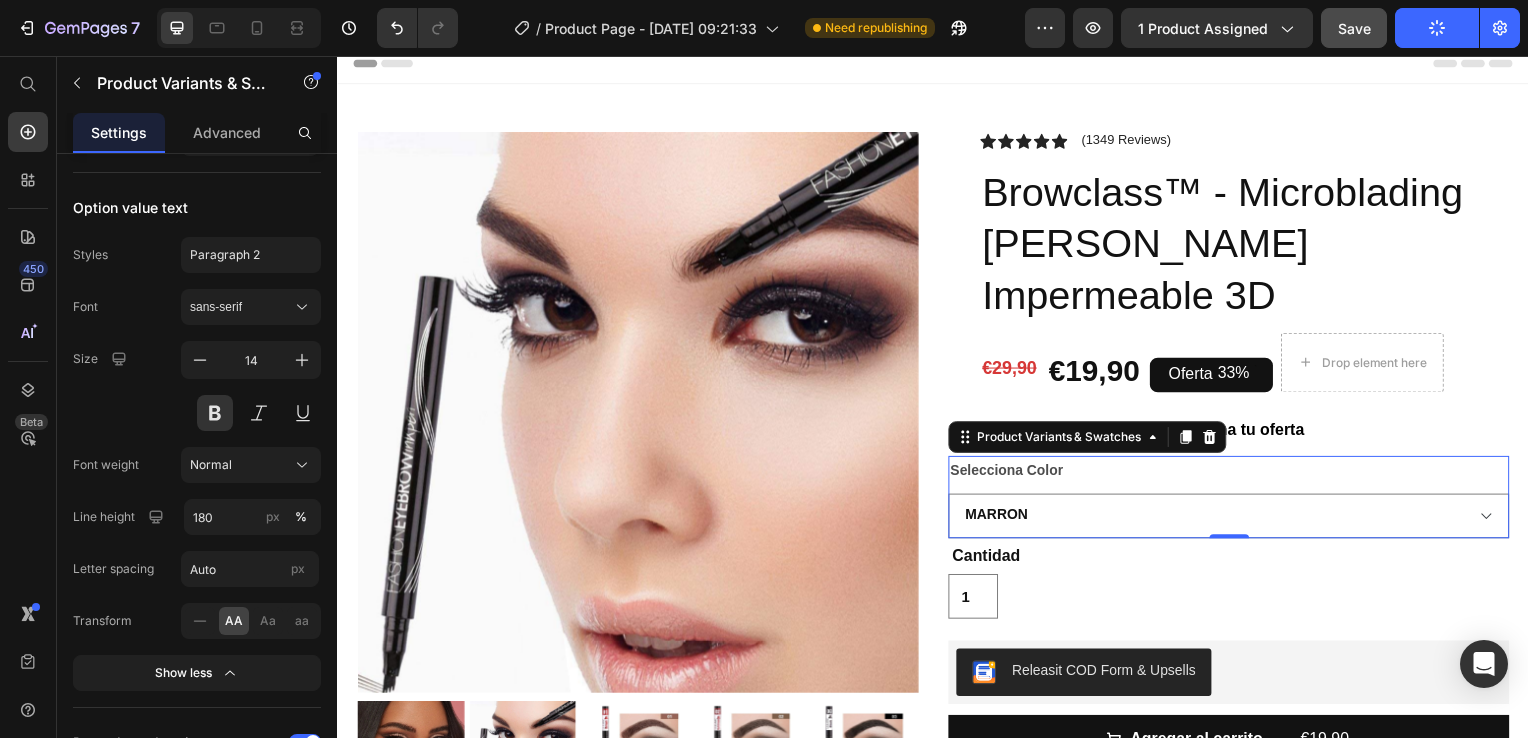 click on "Selecciona Color" at bounding box center (1011, 473) 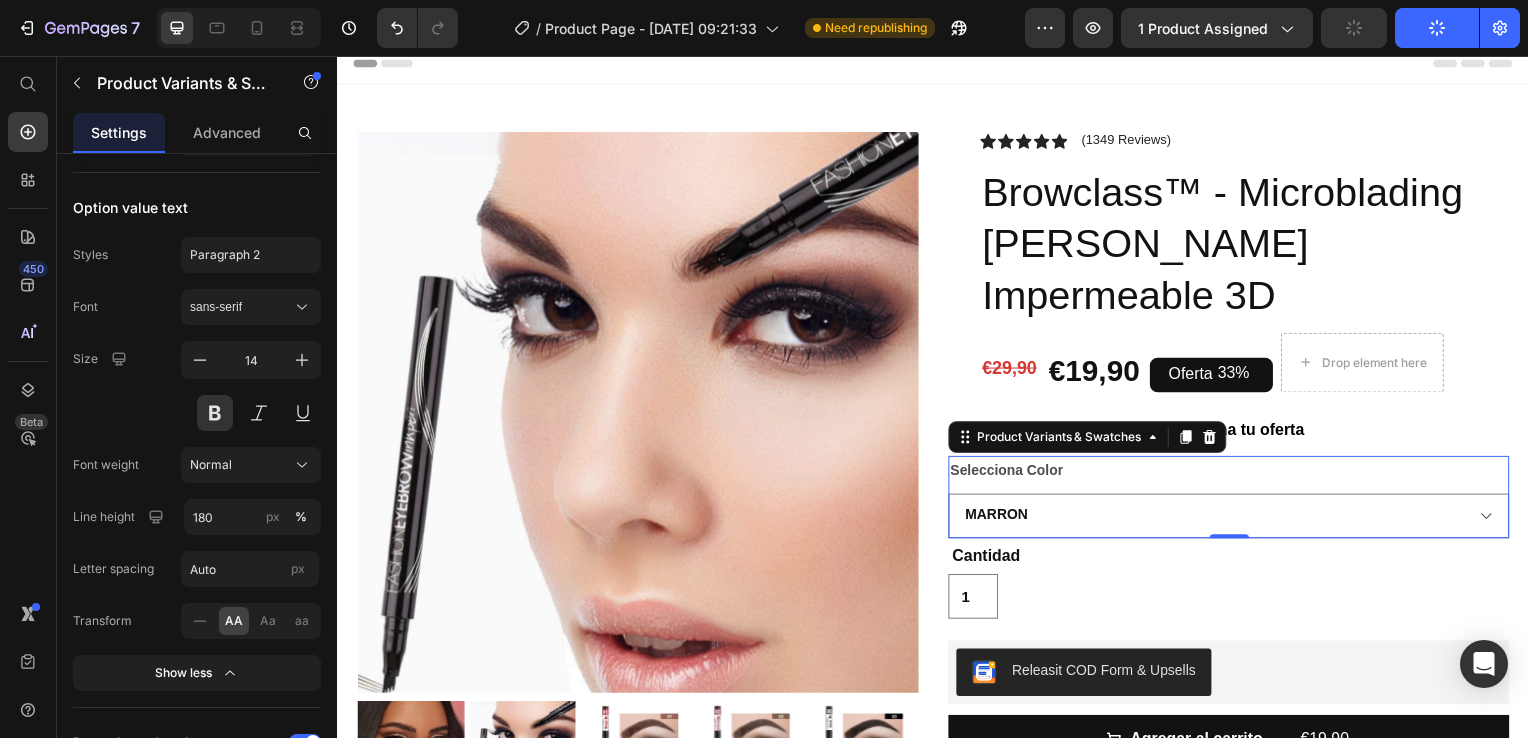 click on "Selecciona Color" at bounding box center [1011, 473] 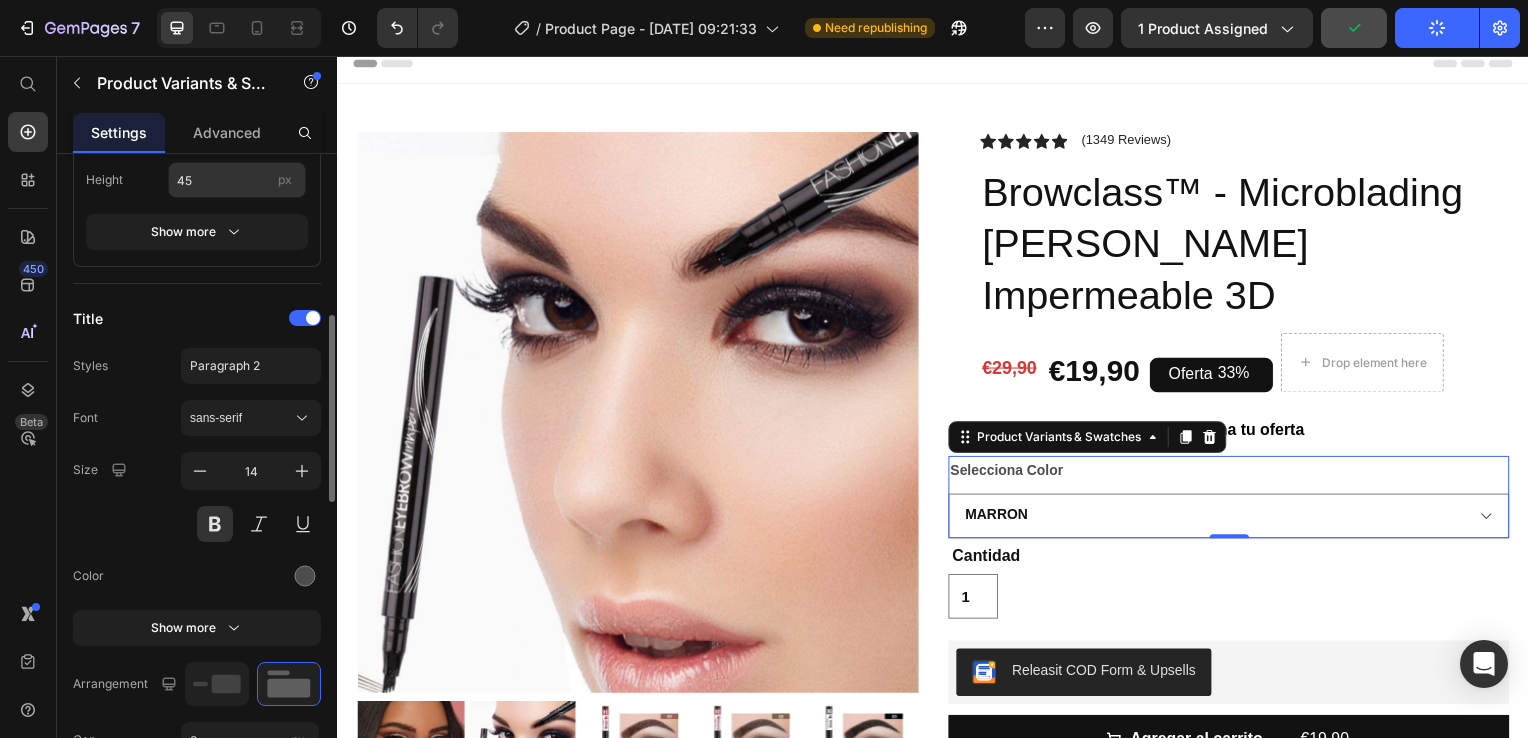 scroll, scrollTop: 557, scrollLeft: 0, axis: vertical 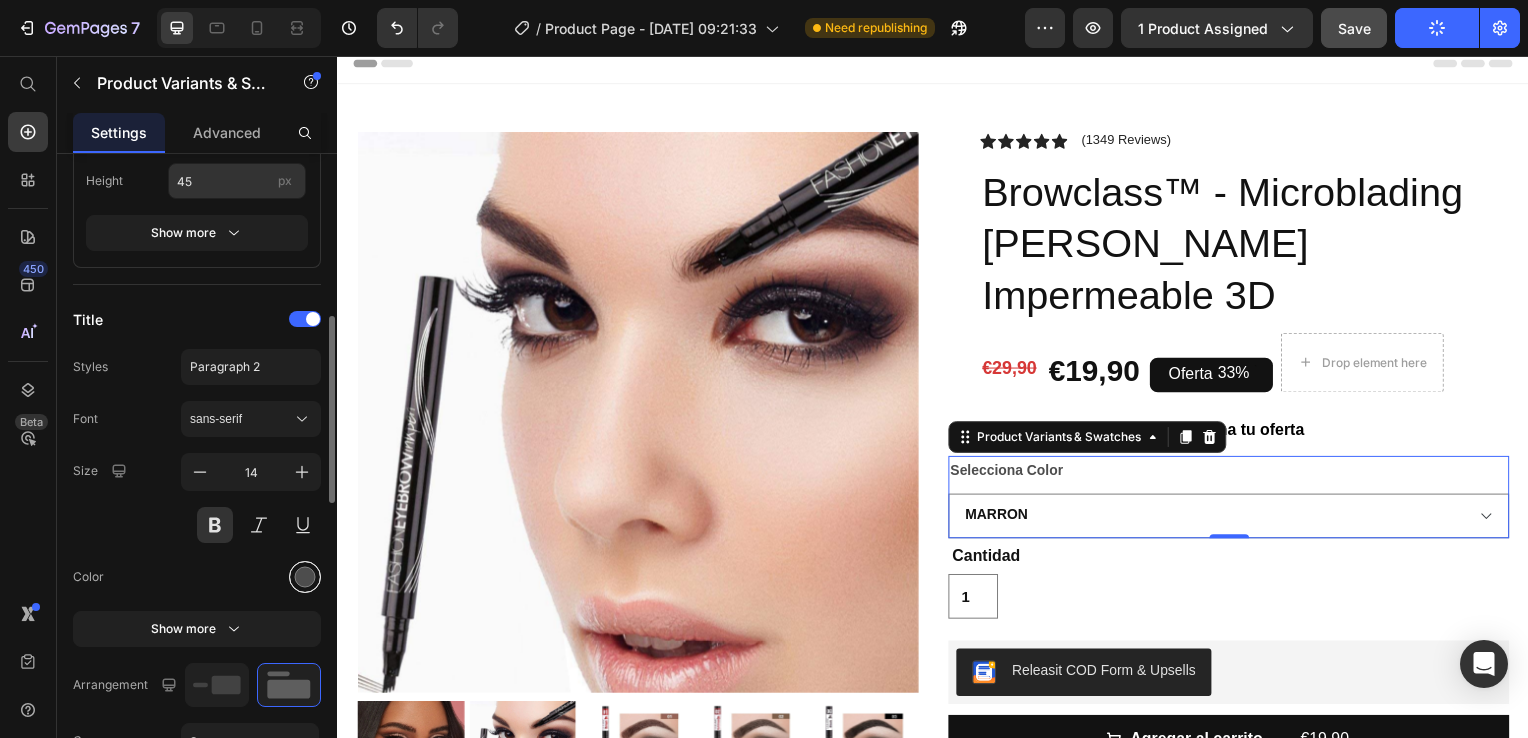 click at bounding box center [305, 577] 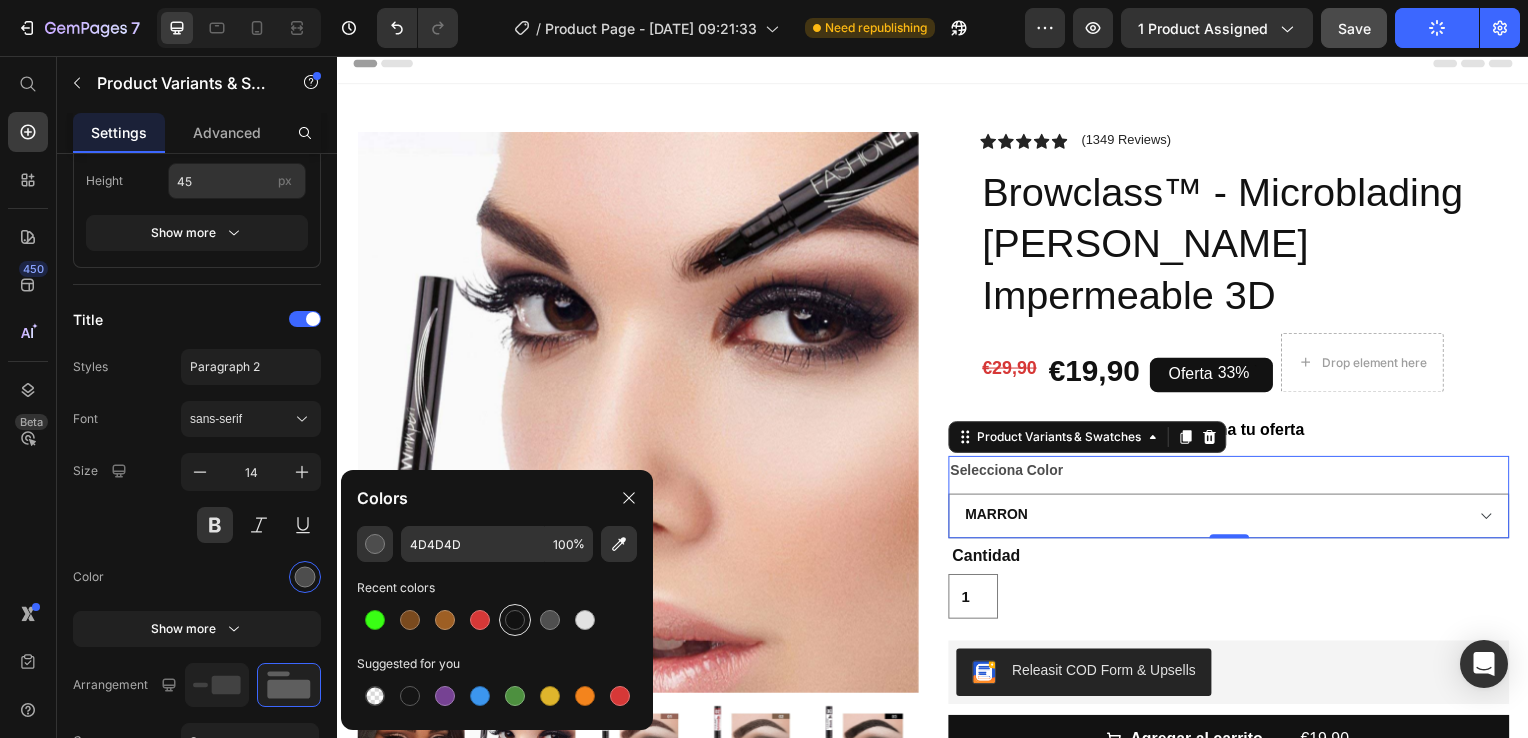 click at bounding box center [515, 620] 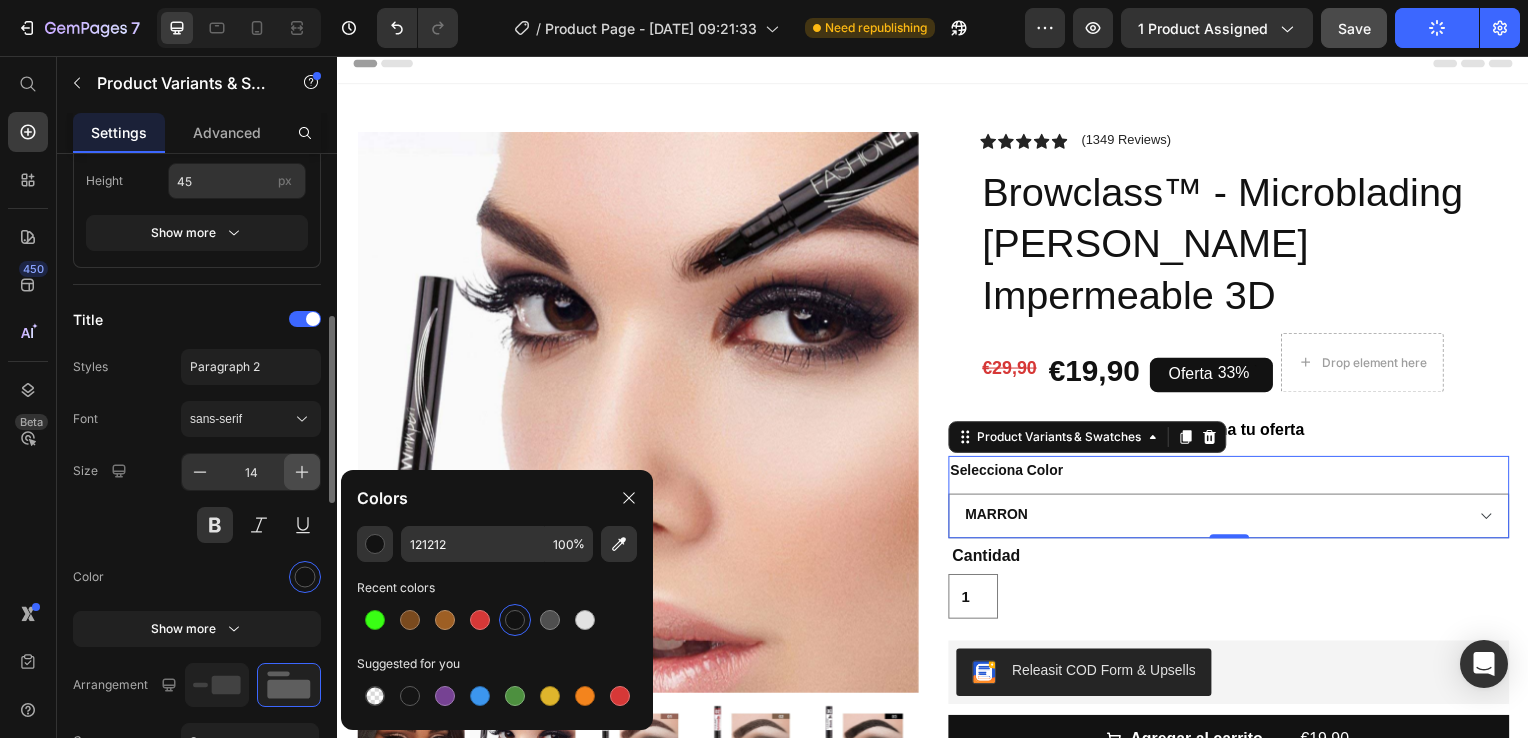 click 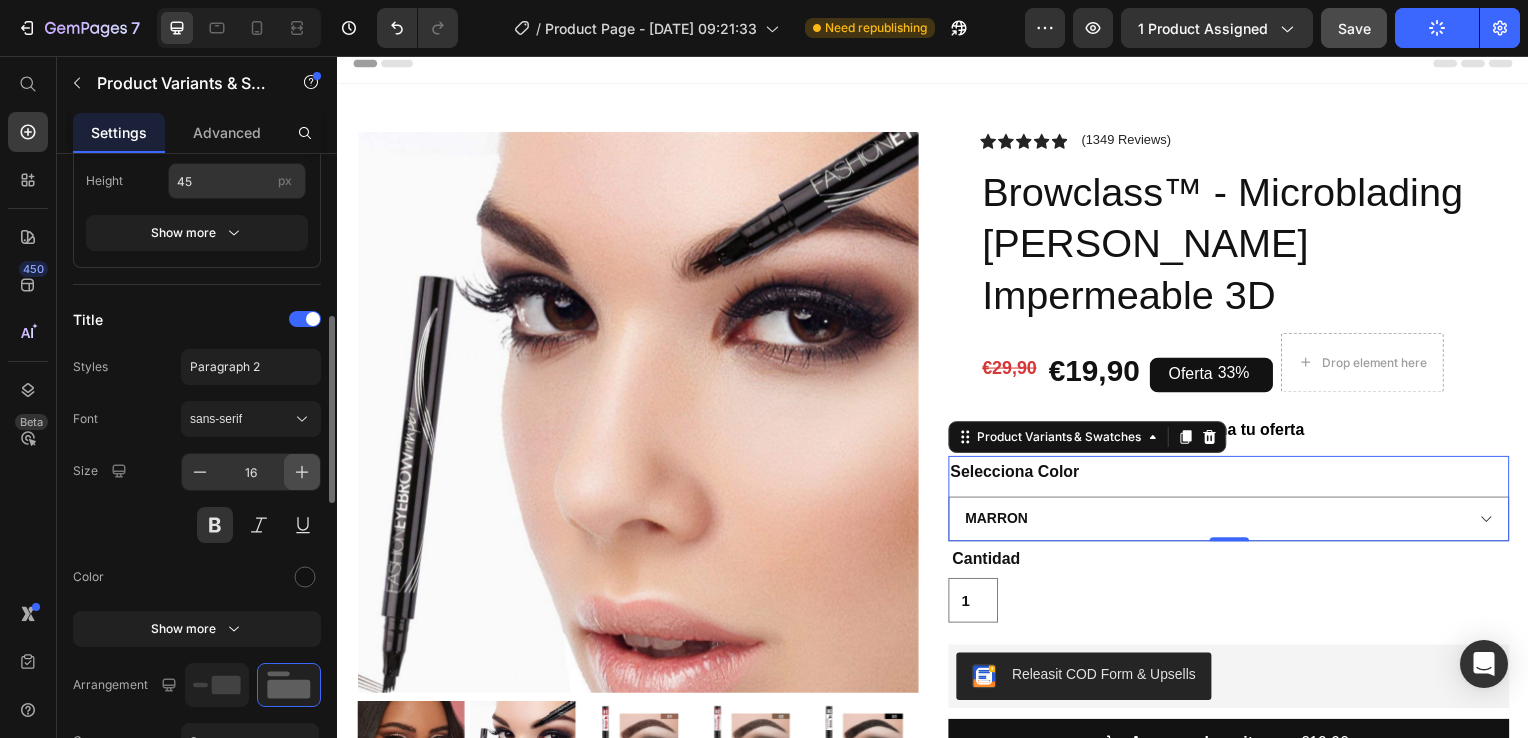 click 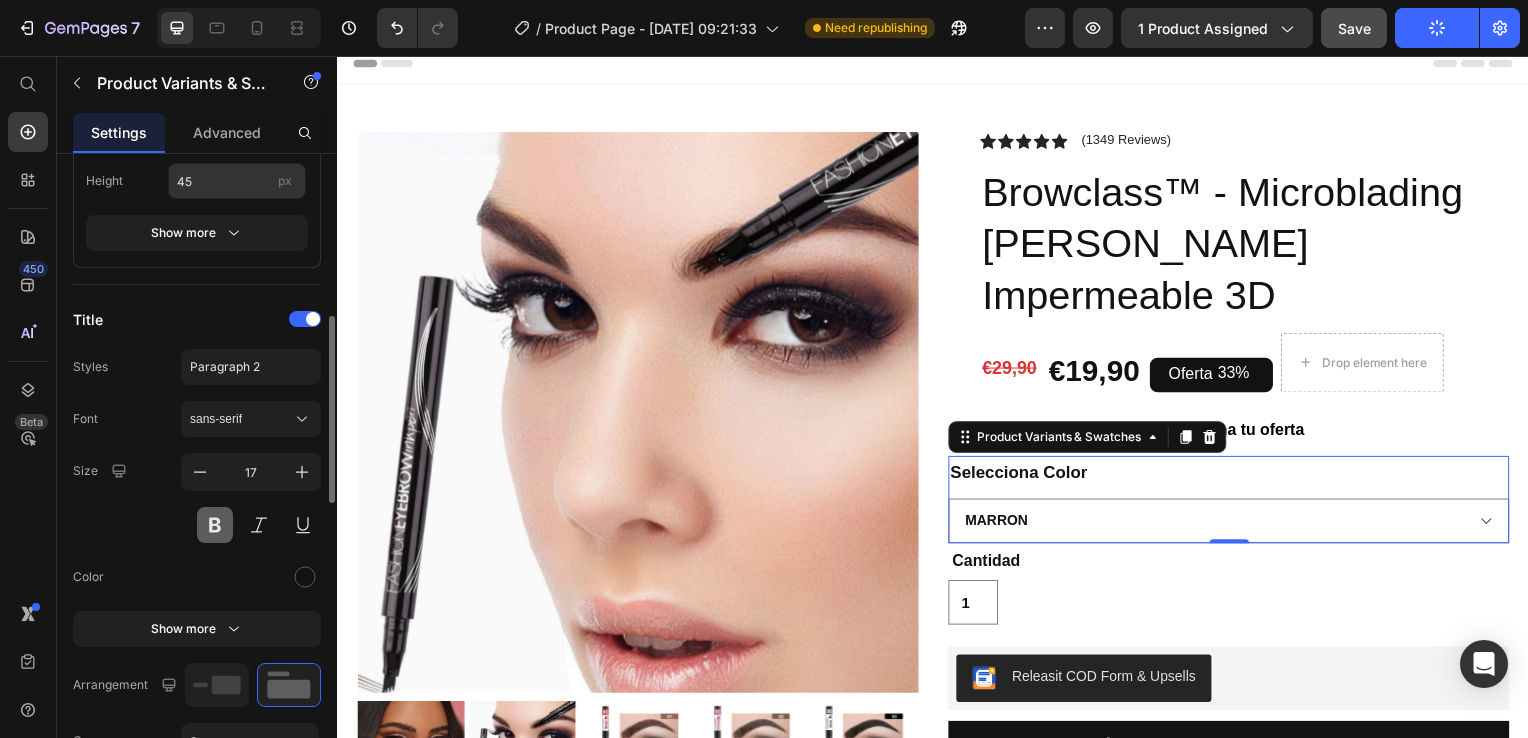 click at bounding box center [215, 525] 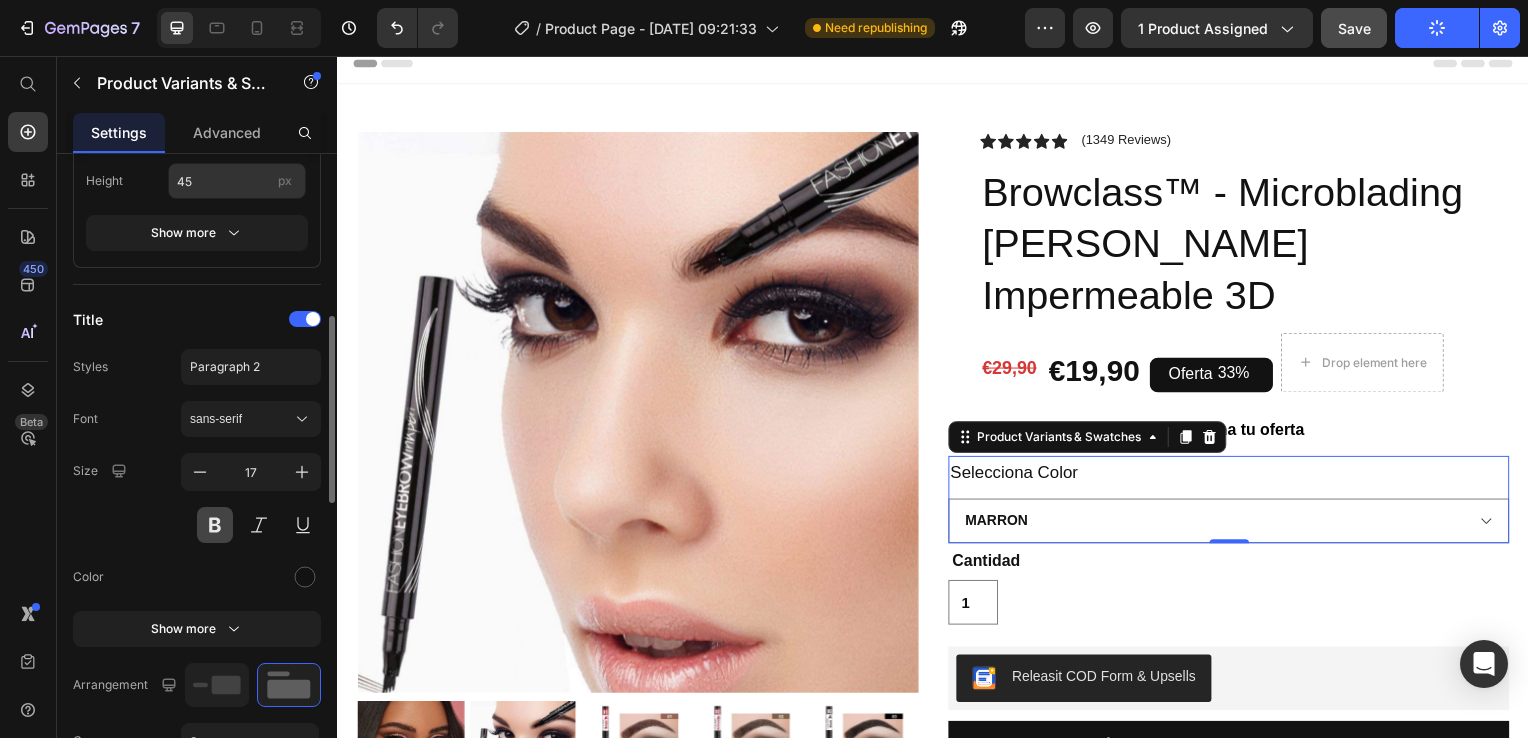 click at bounding box center [215, 525] 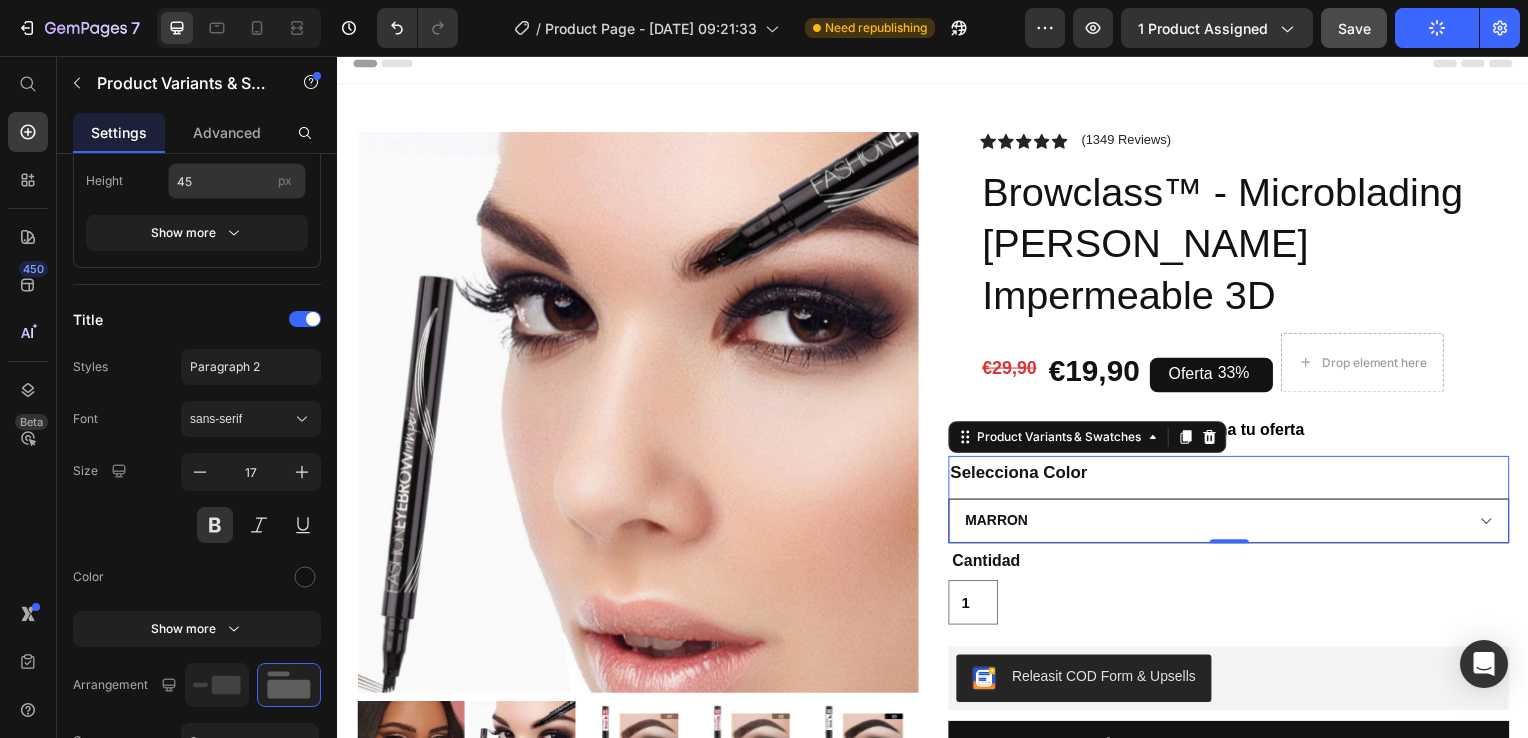 click on "Marron Marrón Oscuro Negro" at bounding box center (1234, 524) 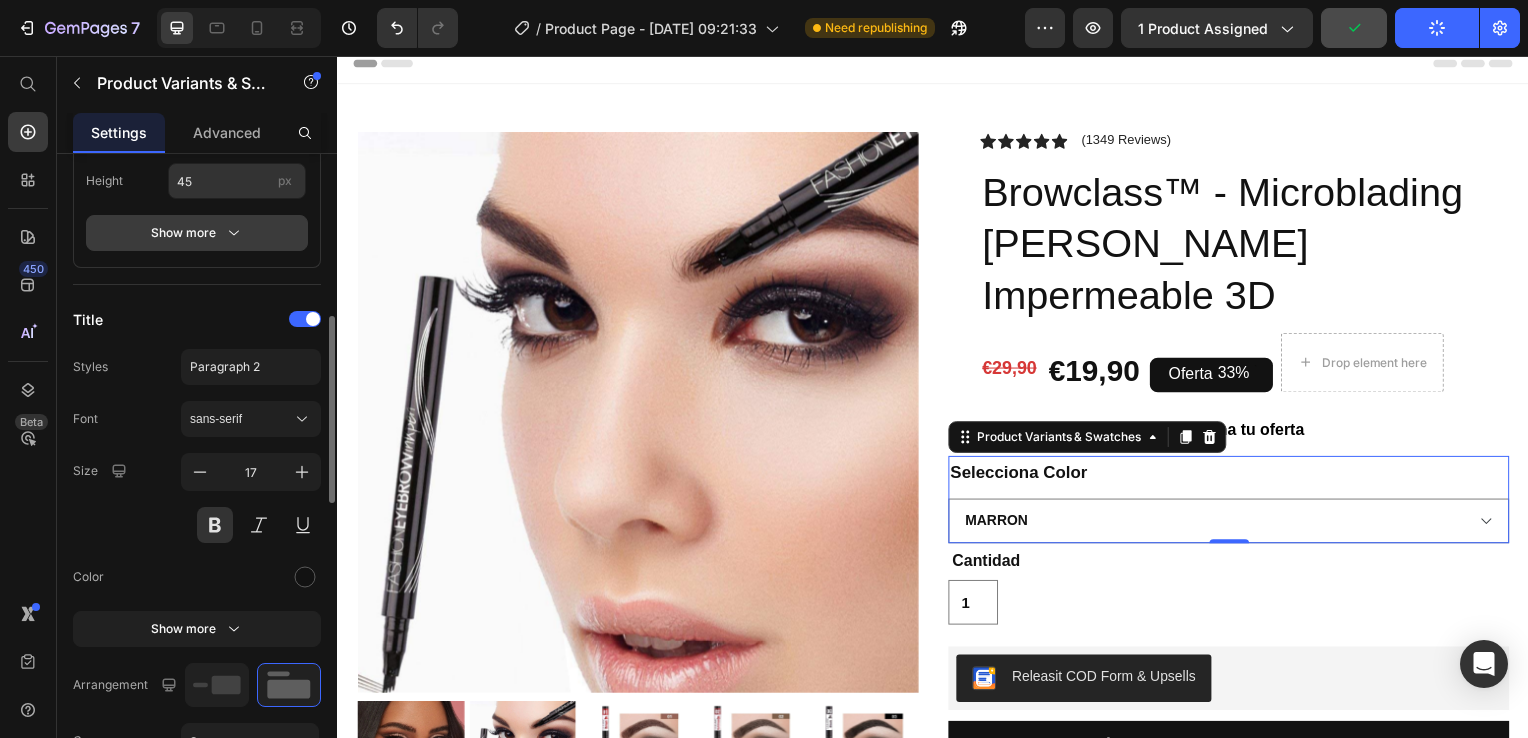 click 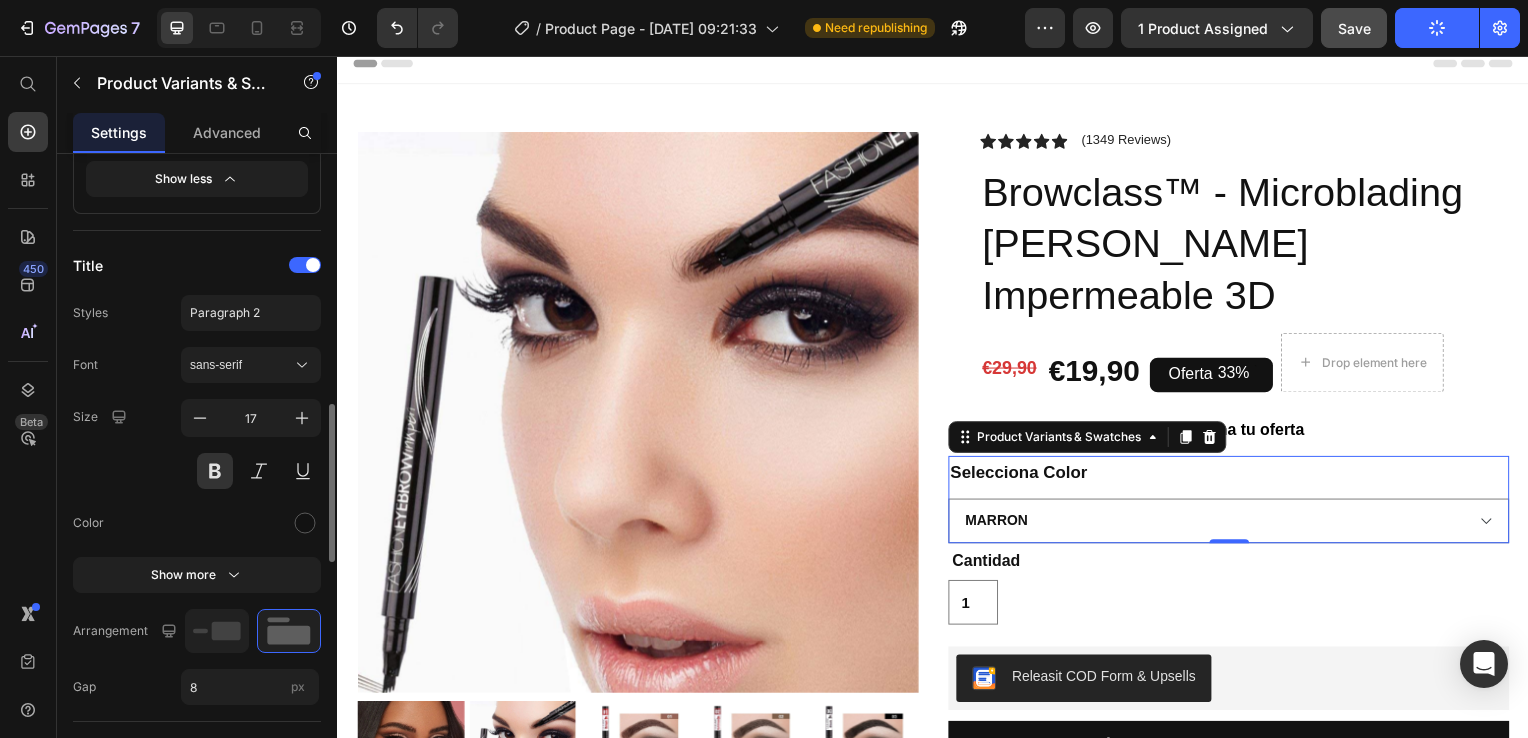 scroll, scrollTop: 1011, scrollLeft: 0, axis: vertical 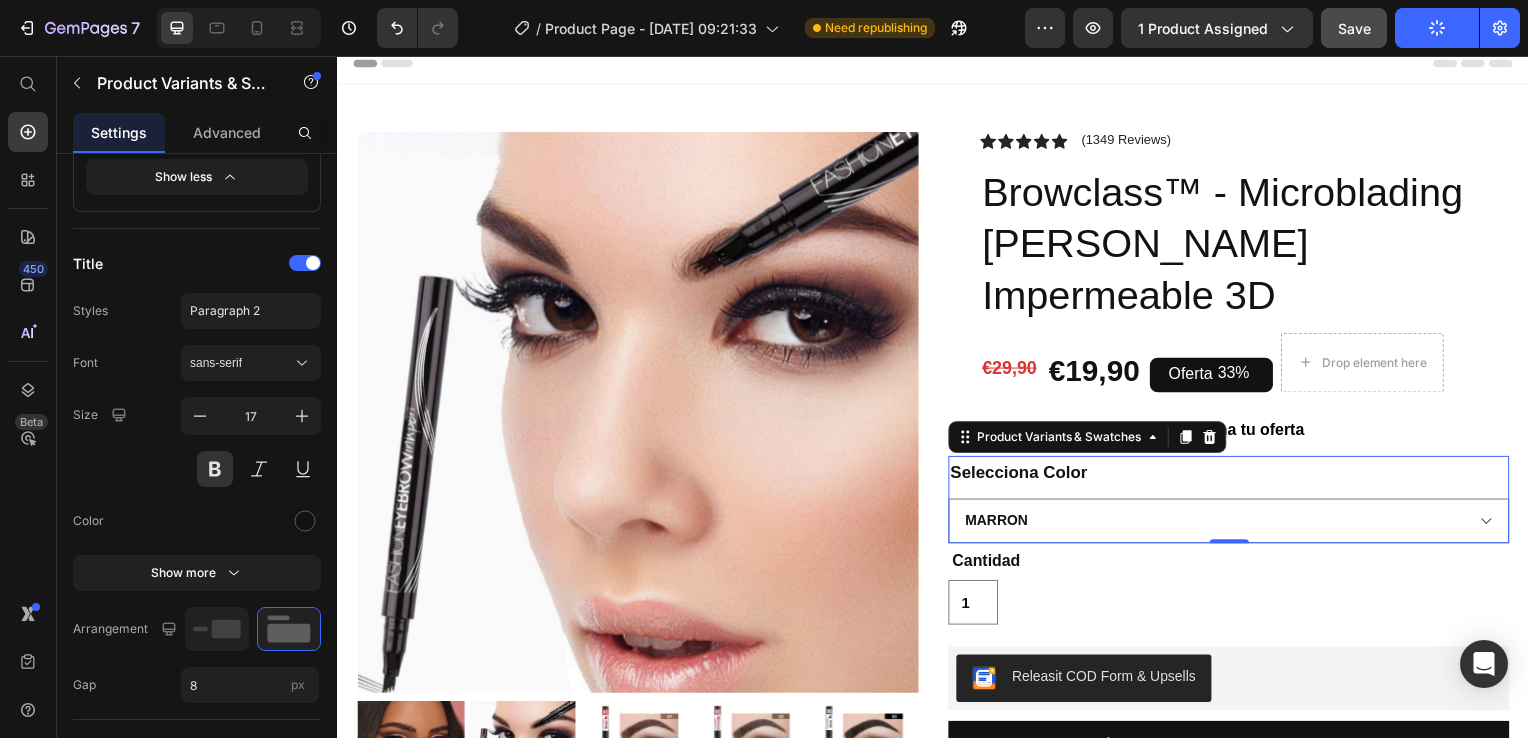 click on "Selecciona Color" at bounding box center (1023, 476) 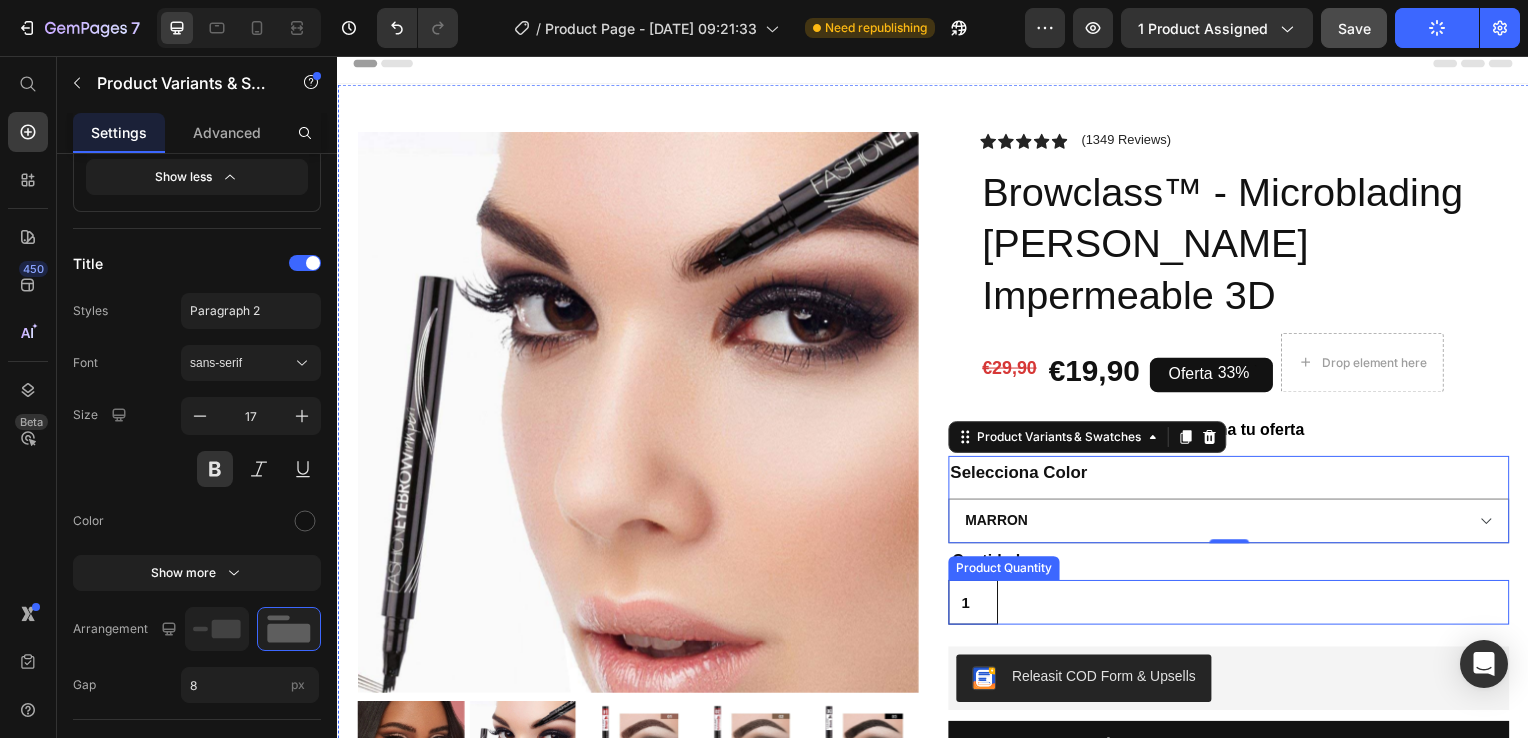 click on "2" at bounding box center [977, 606] 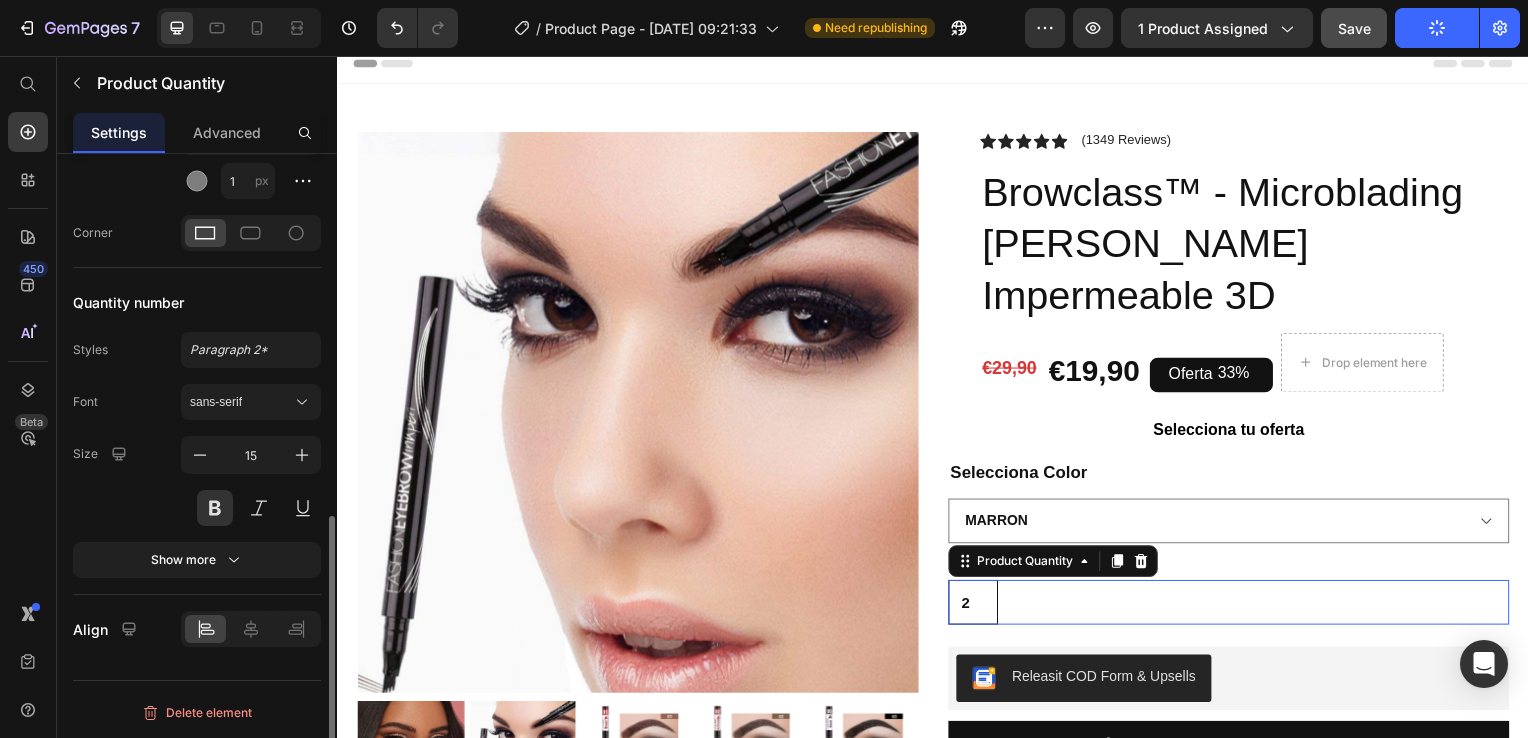 scroll, scrollTop: 0, scrollLeft: 0, axis: both 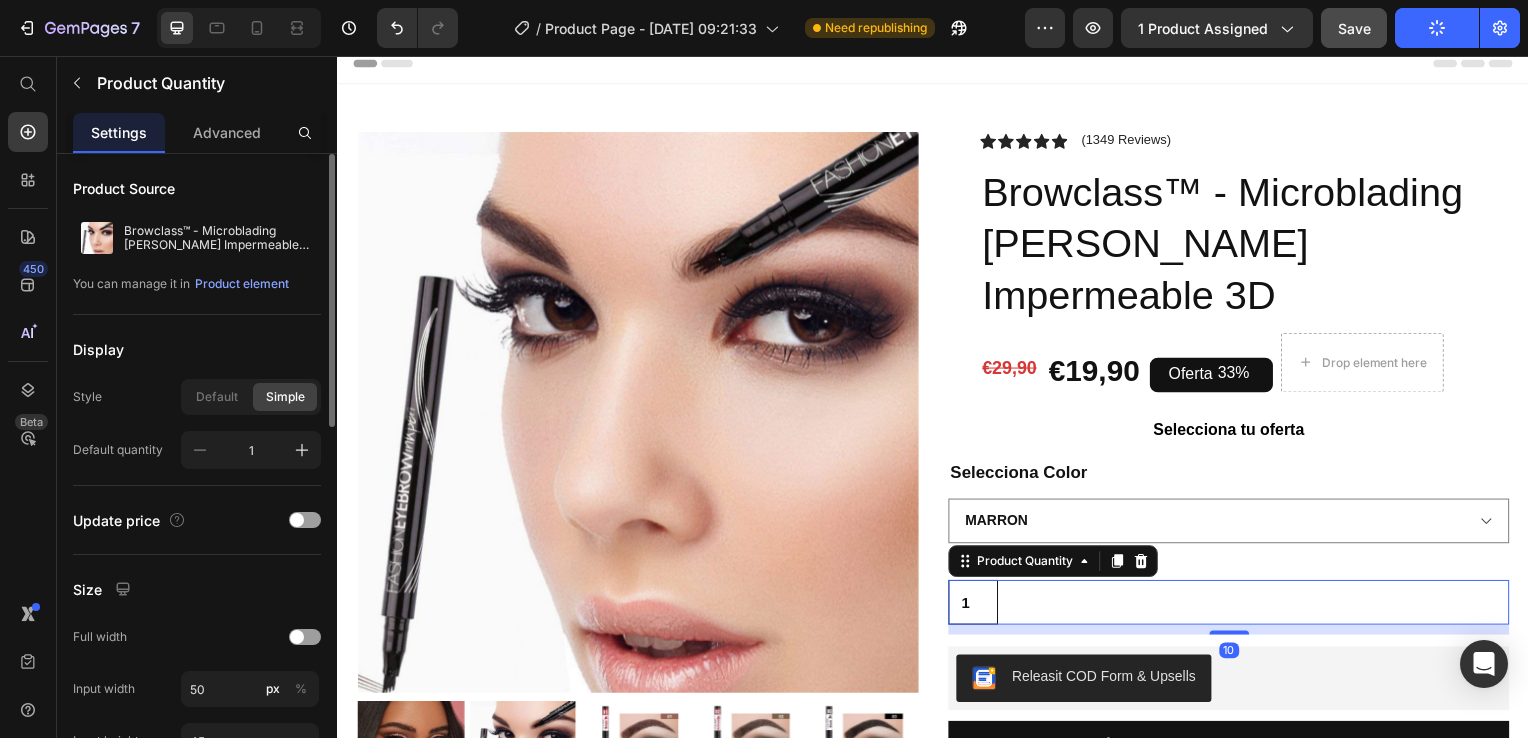 type on "1" 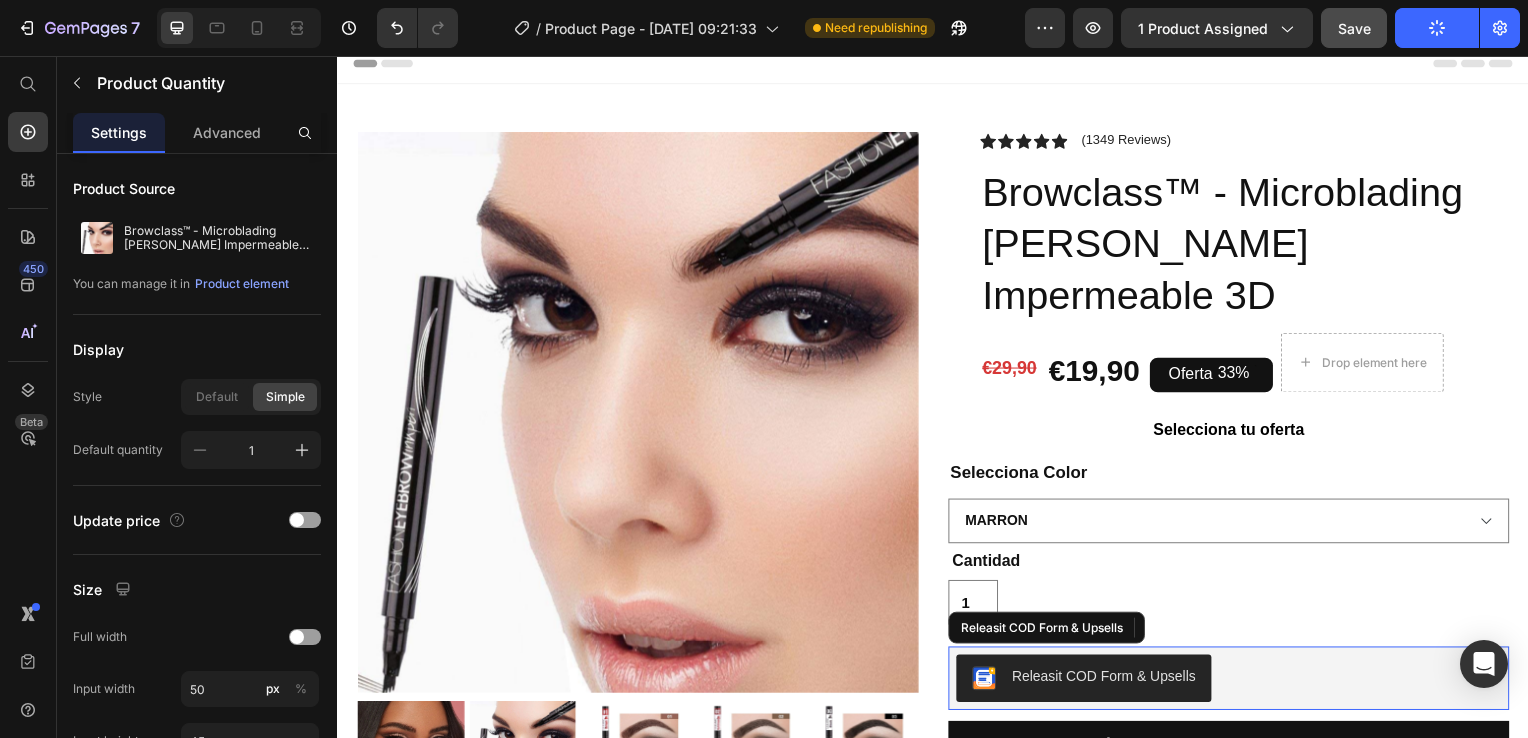 click on "Releasit COD Form & Upsells" at bounding box center (1234, 683) 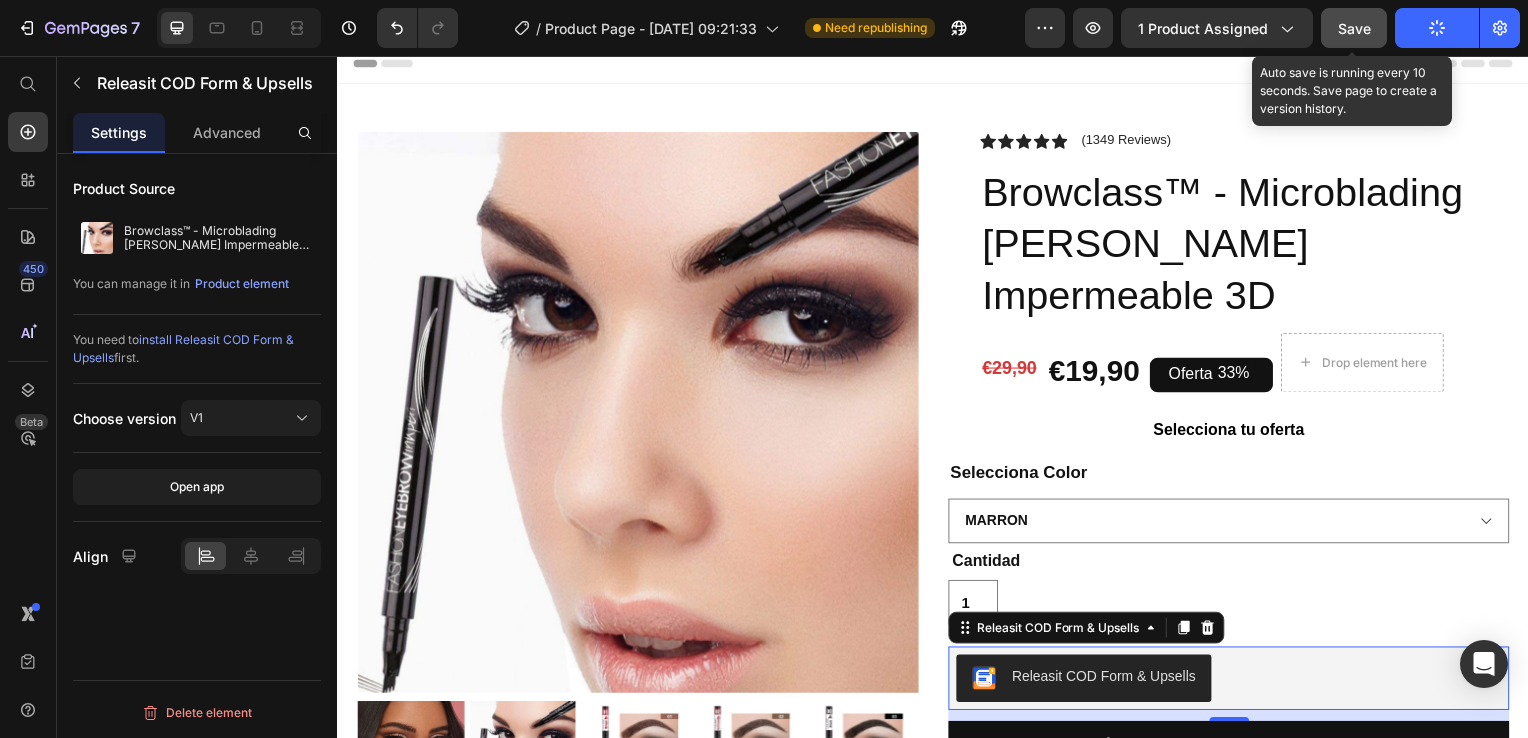 click on "Save" at bounding box center [1354, 28] 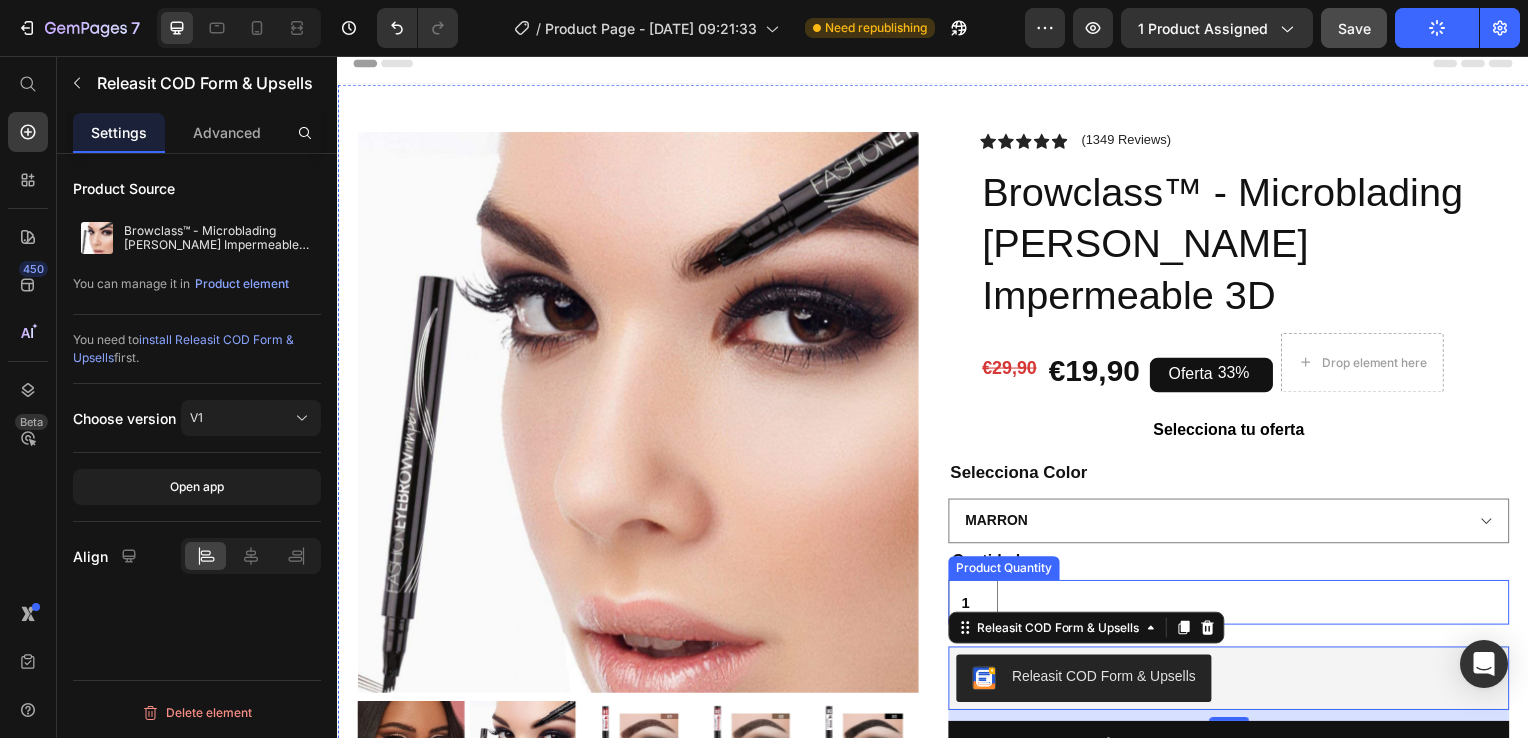 scroll, scrollTop: 63, scrollLeft: 0, axis: vertical 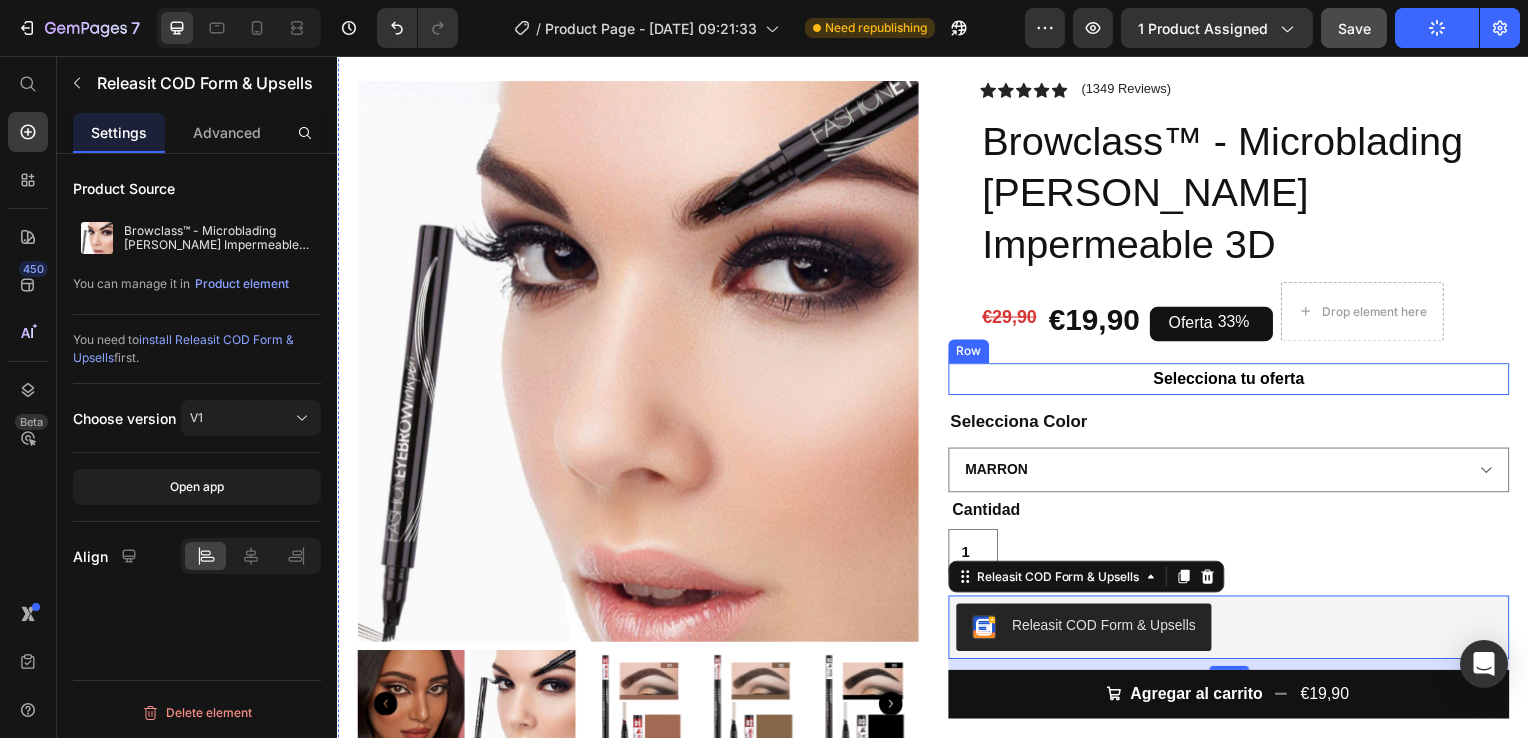 click on "Selecciona tu oferta Text Block Row" at bounding box center (1234, 382) 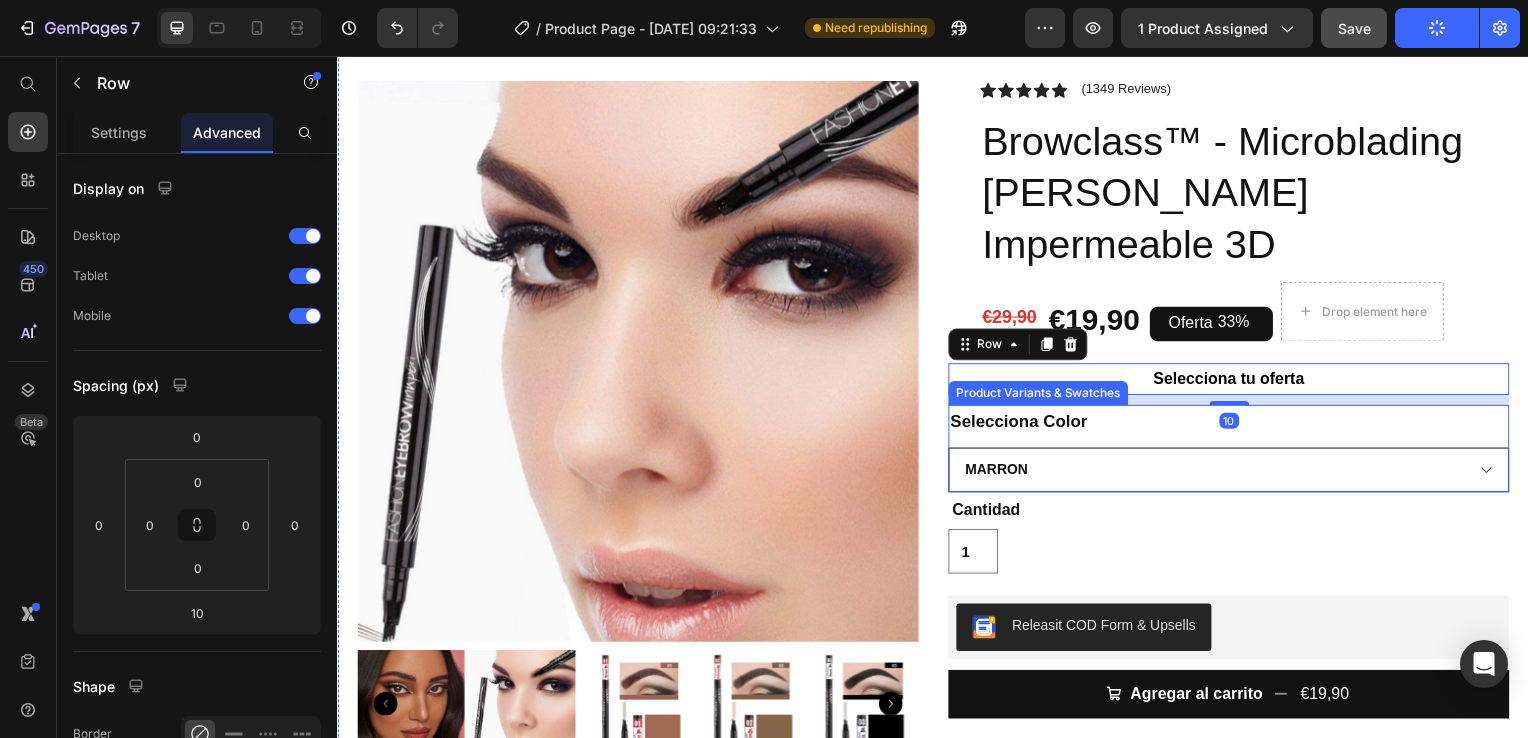 click on "Marron Marrón Oscuro Negro" at bounding box center [1234, 473] 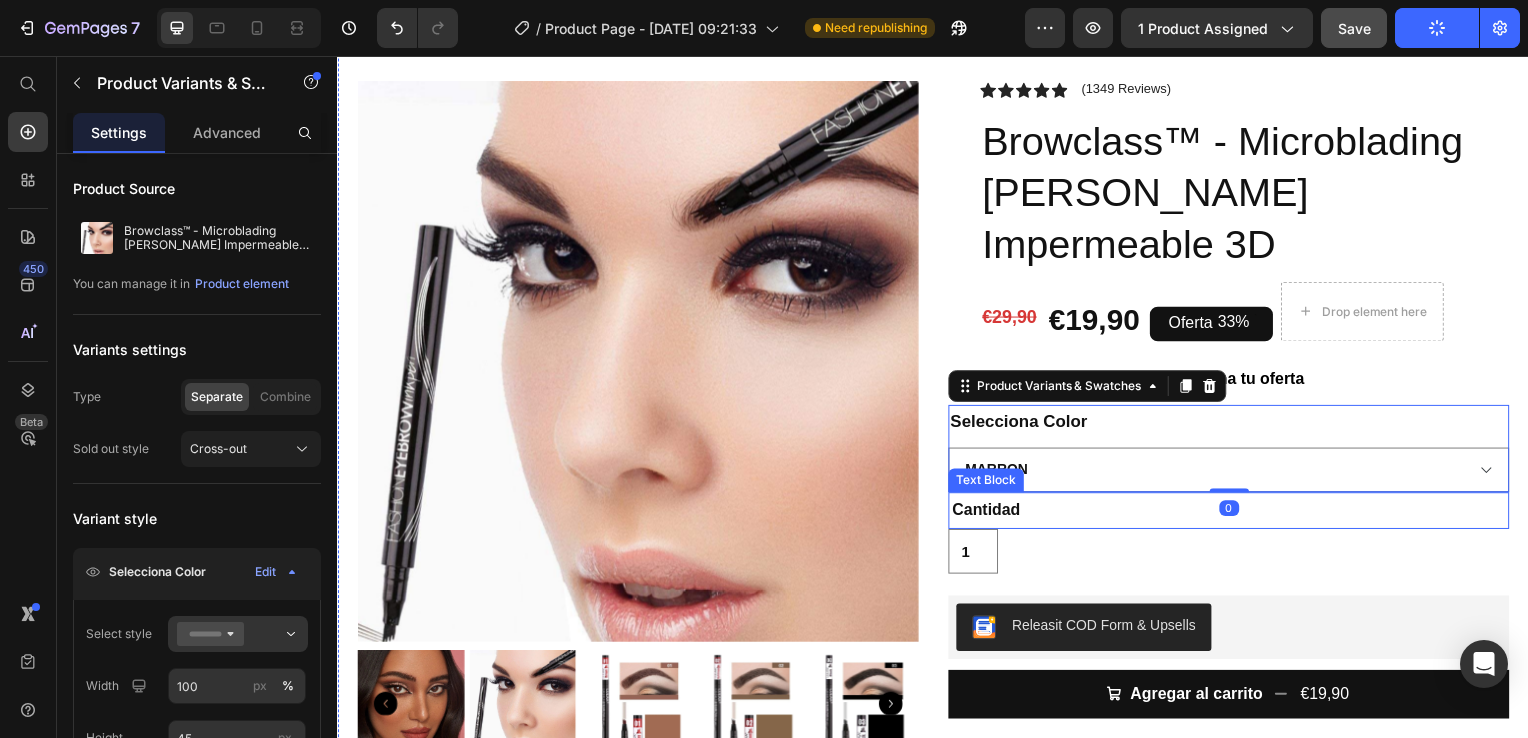 click on "Marron Marrón Oscuro Negro" at bounding box center [1234, 473] 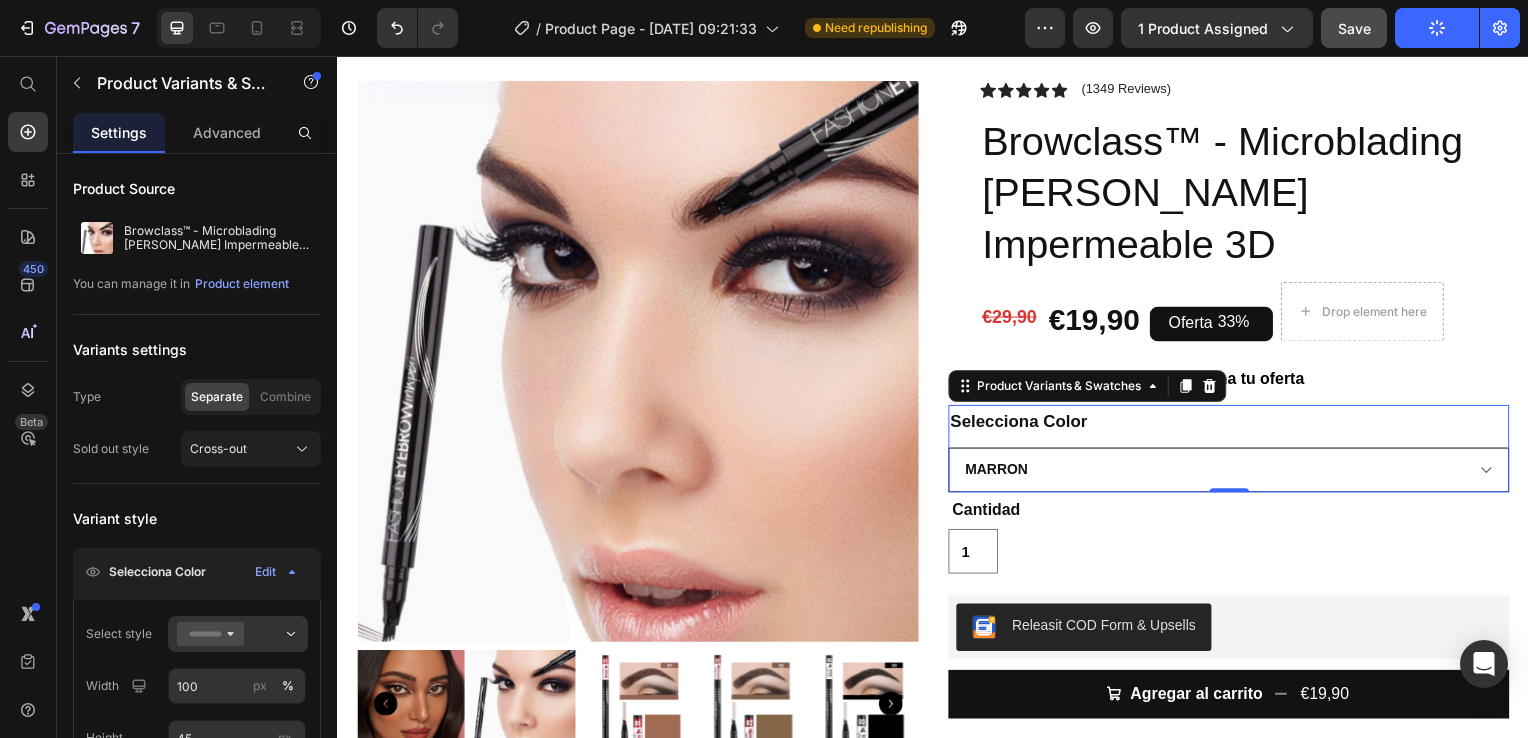 click on "Marron Marrón Oscuro Negro" at bounding box center (1234, 473) 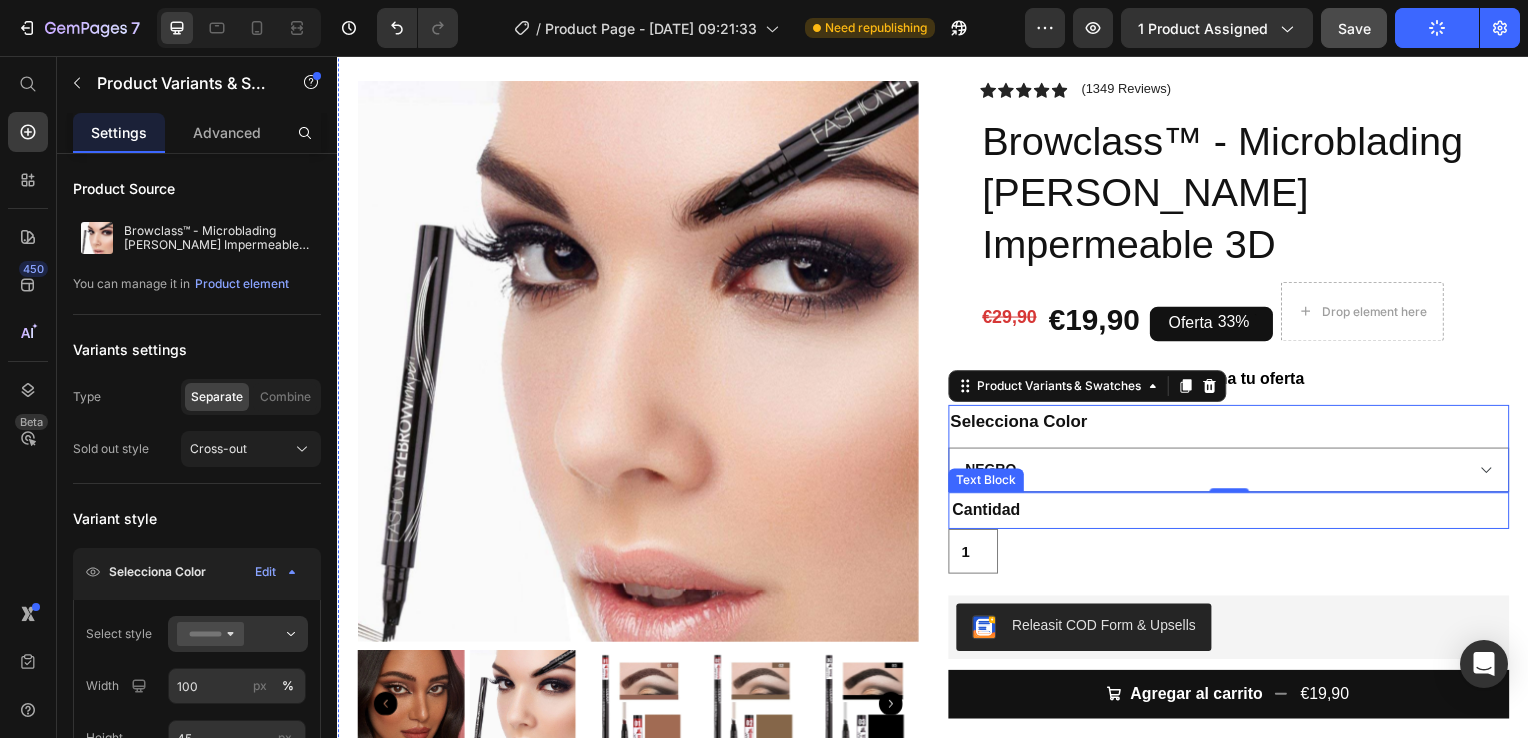 click on "Marron Marrón Oscuro Negro" at bounding box center (1234, 473) 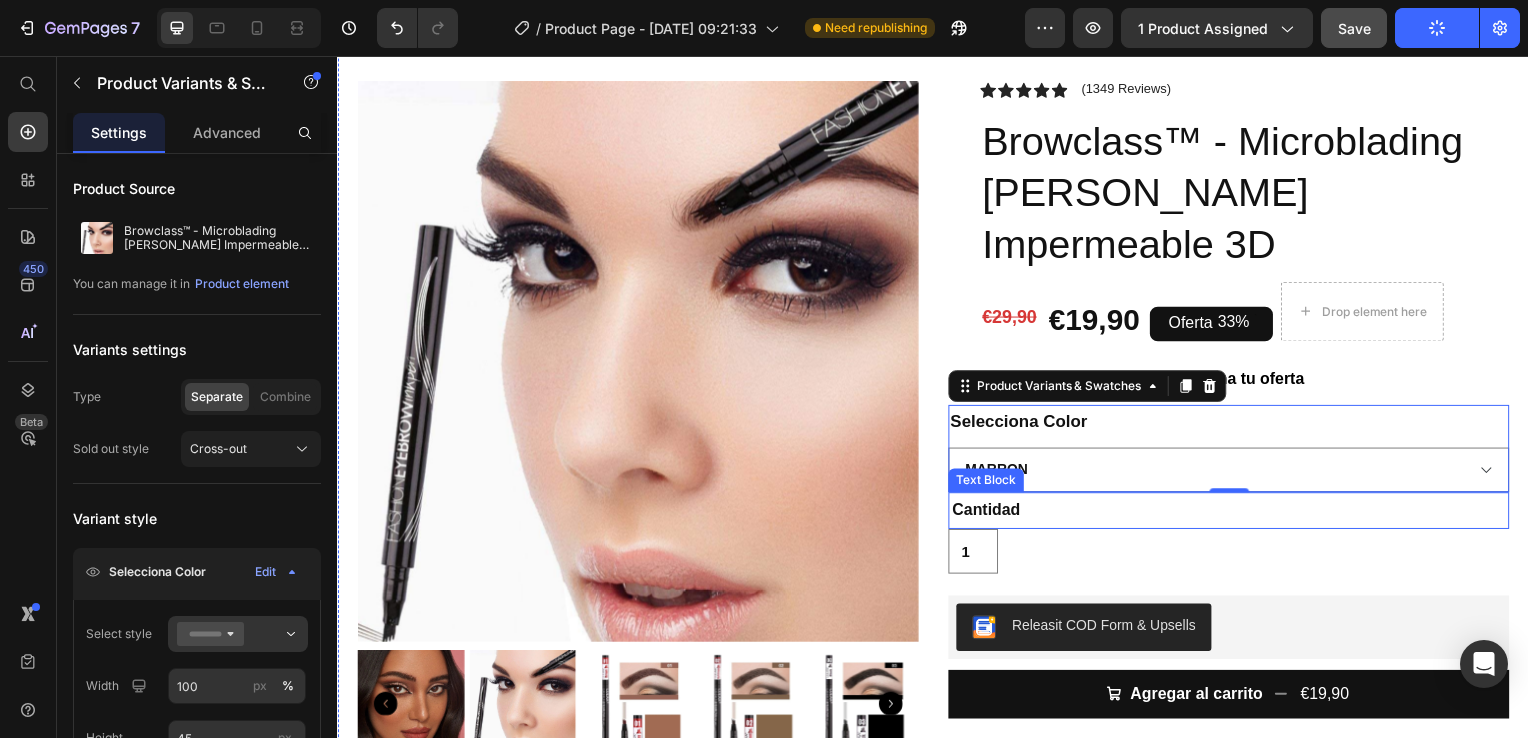 select on "Negro" 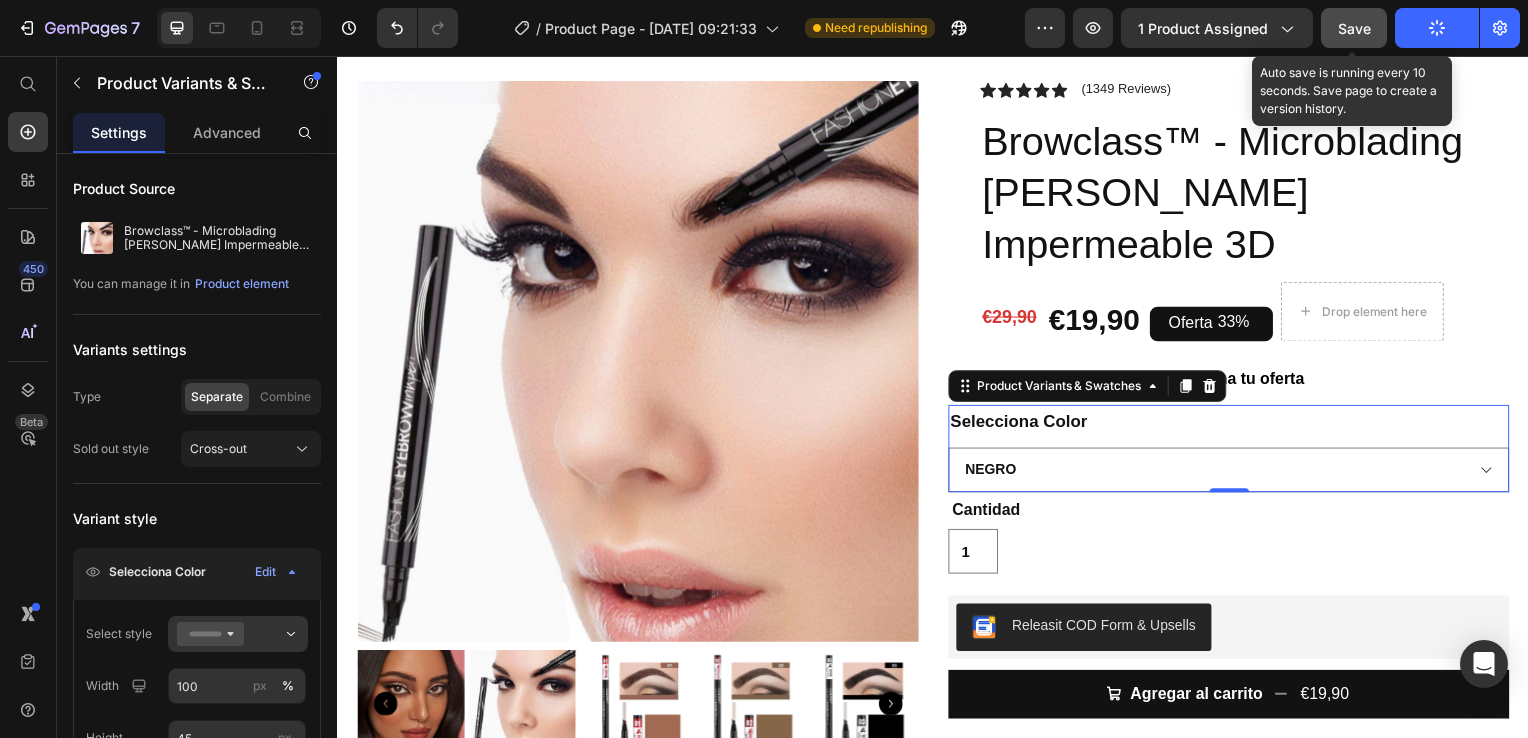 click on "Save" at bounding box center (1354, 28) 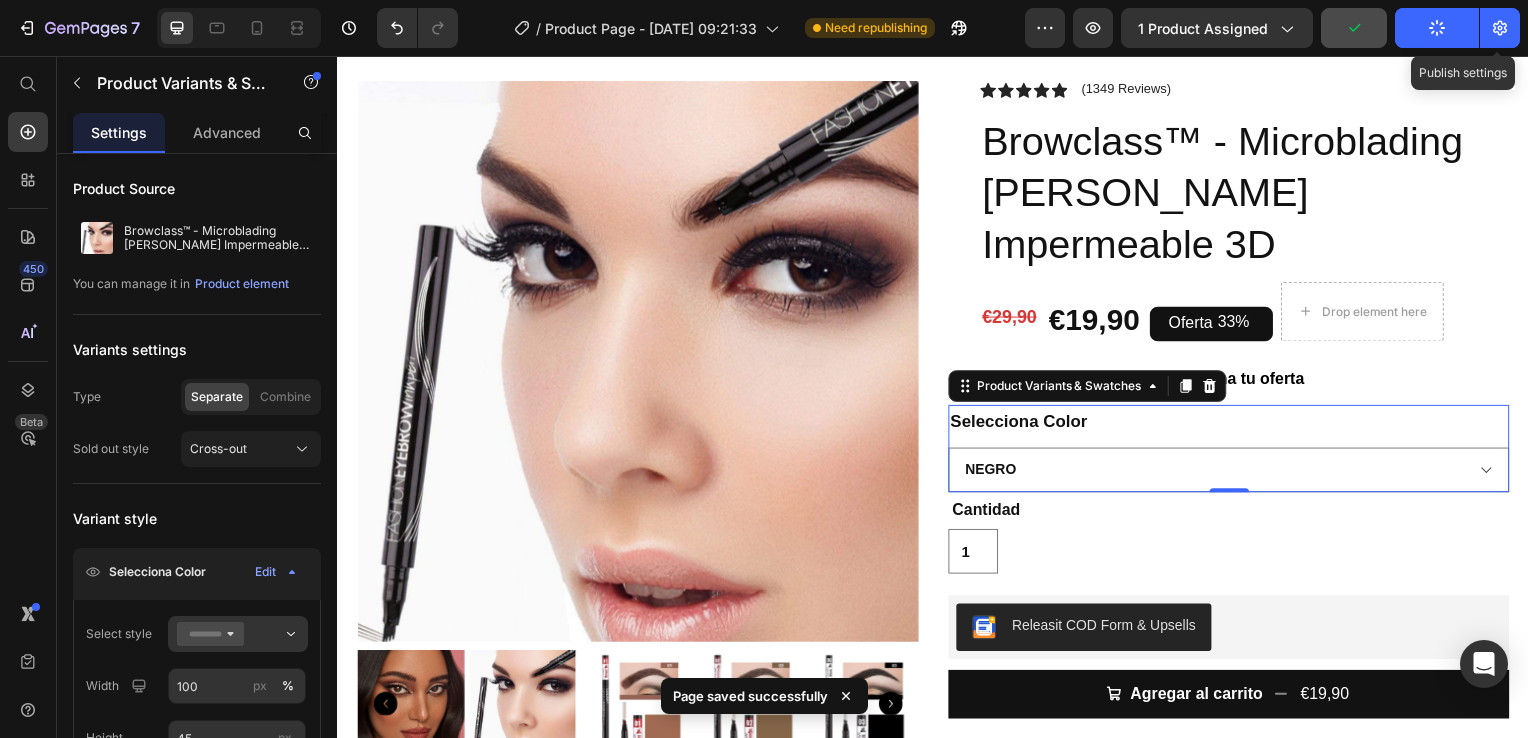 drag, startPoint x: 1365, startPoint y: 30, endPoint x: 1475, endPoint y: 34, distance: 110.0727 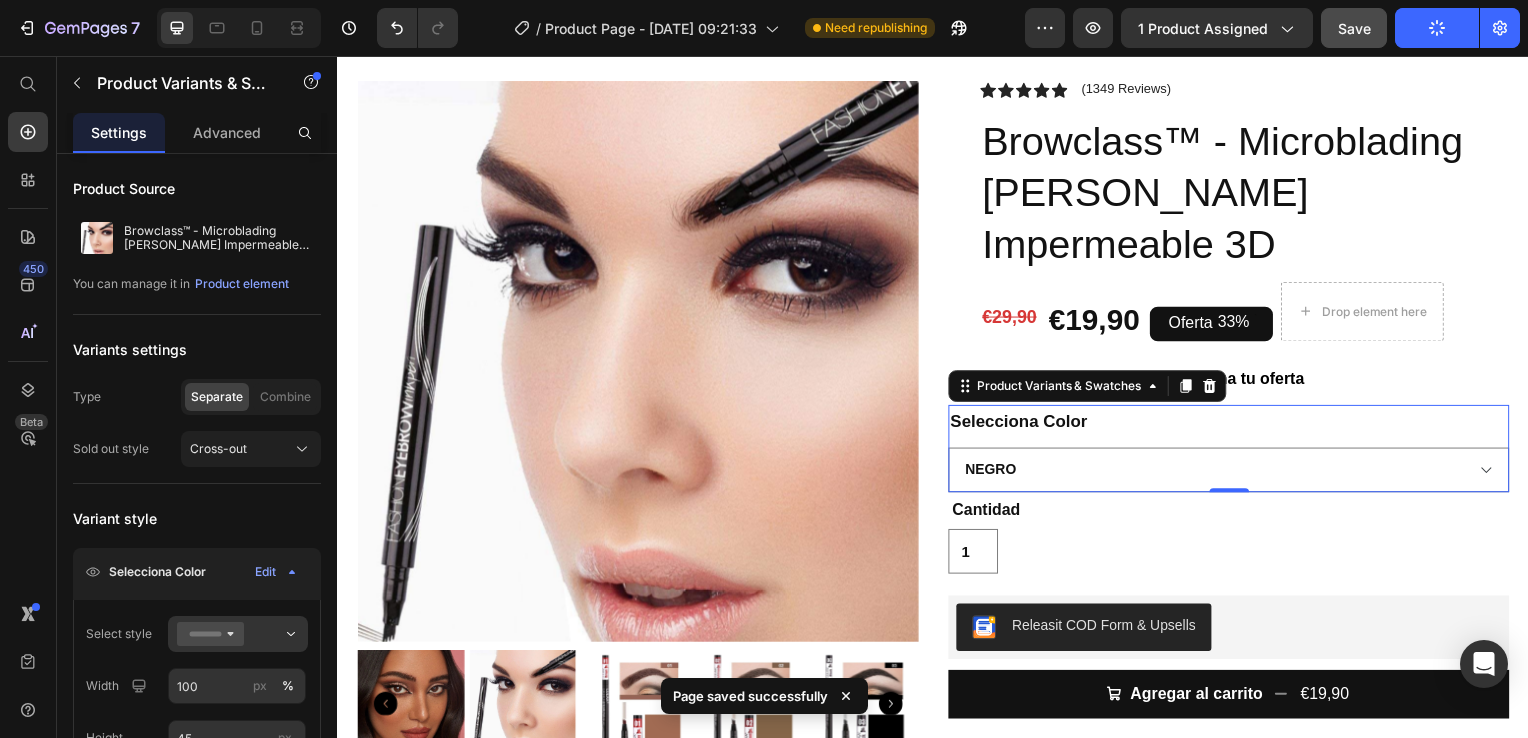 click 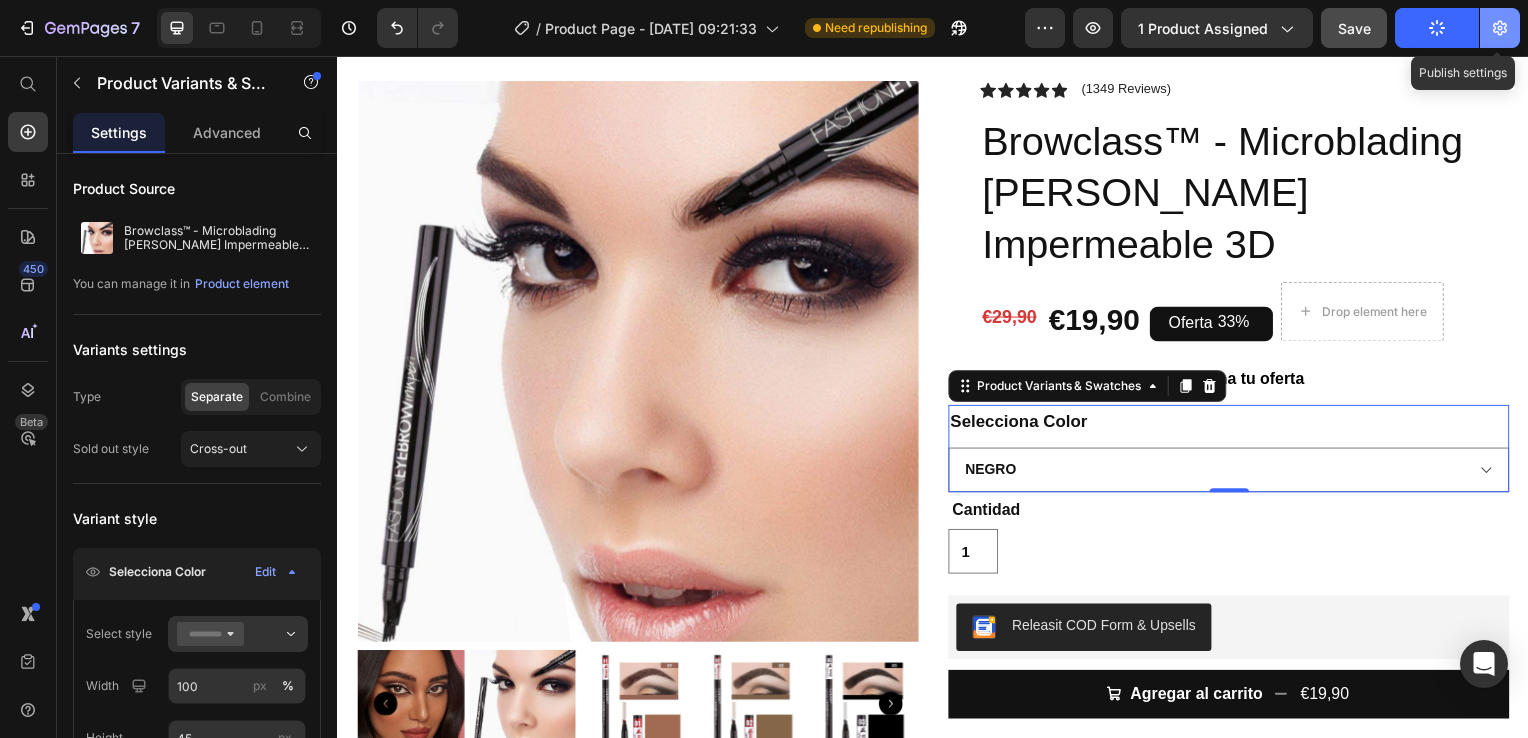 click 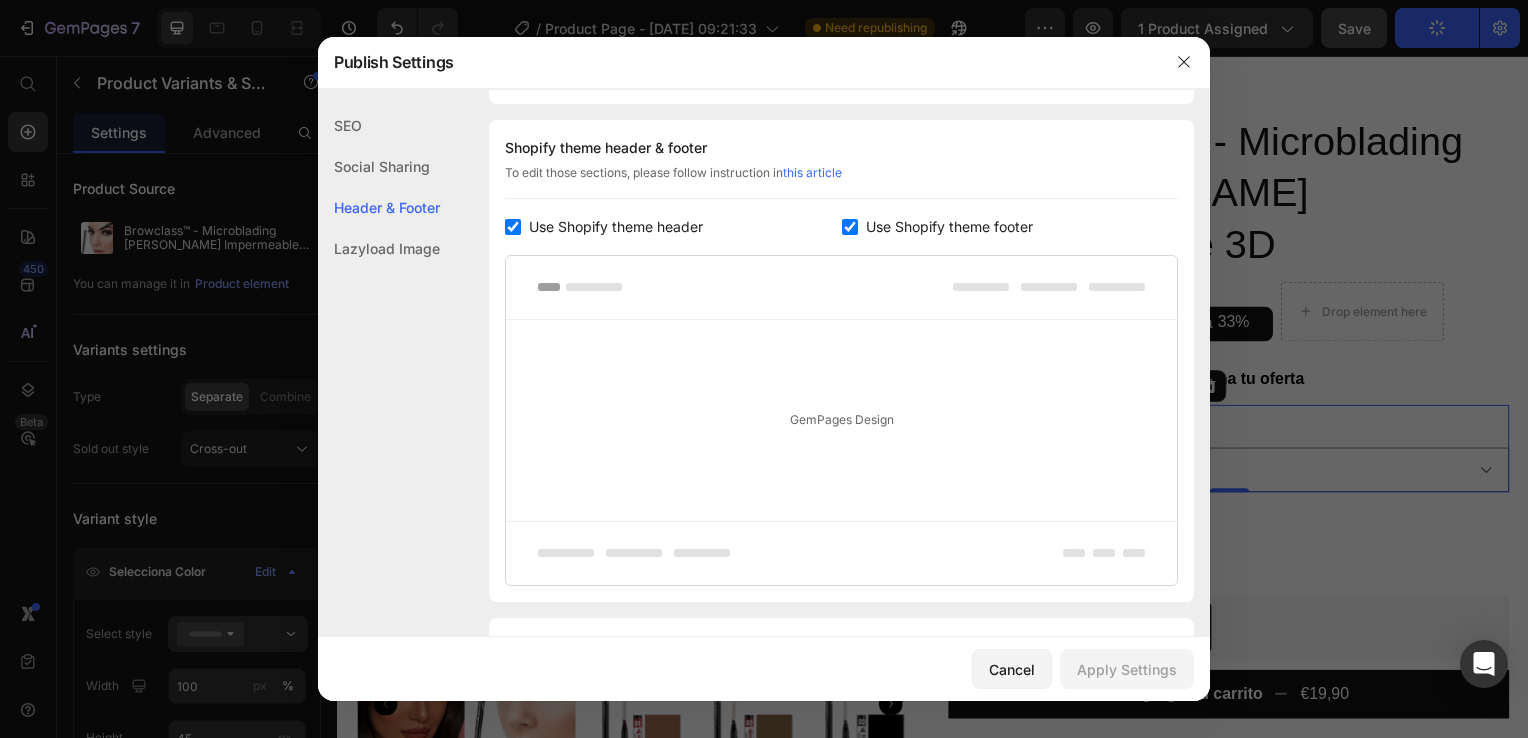 scroll, scrollTop: 284, scrollLeft: 0, axis: vertical 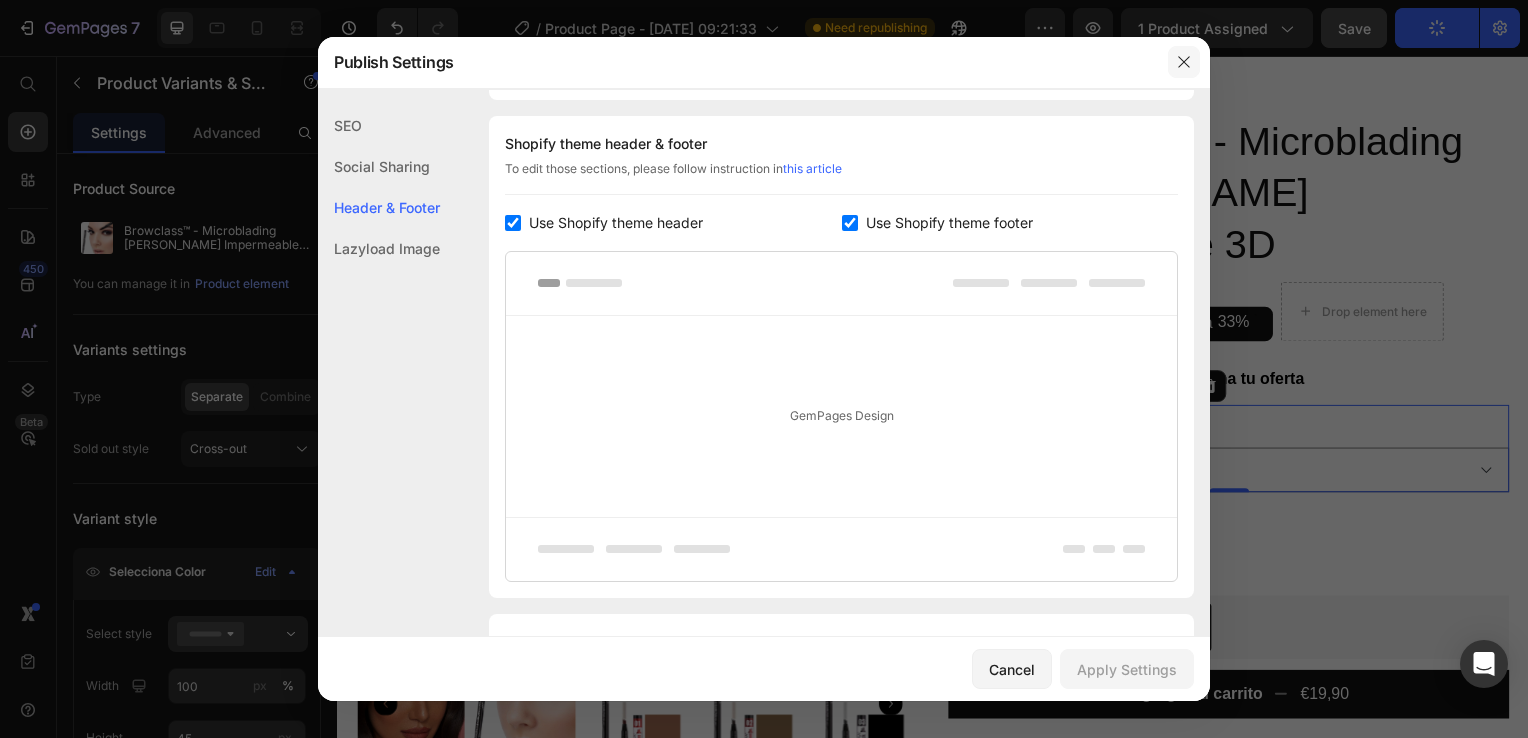 click 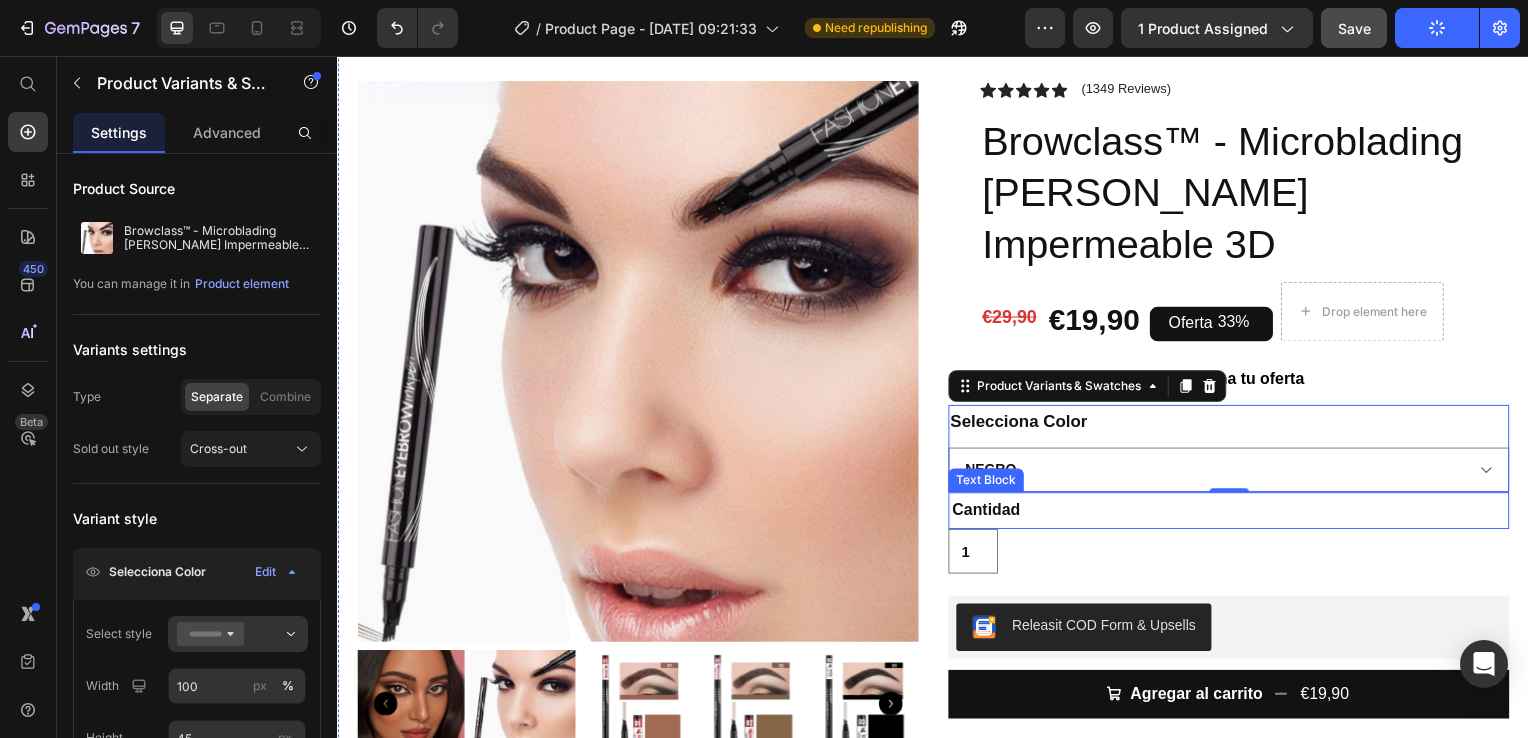click on "Cantidad" at bounding box center (1234, 514) 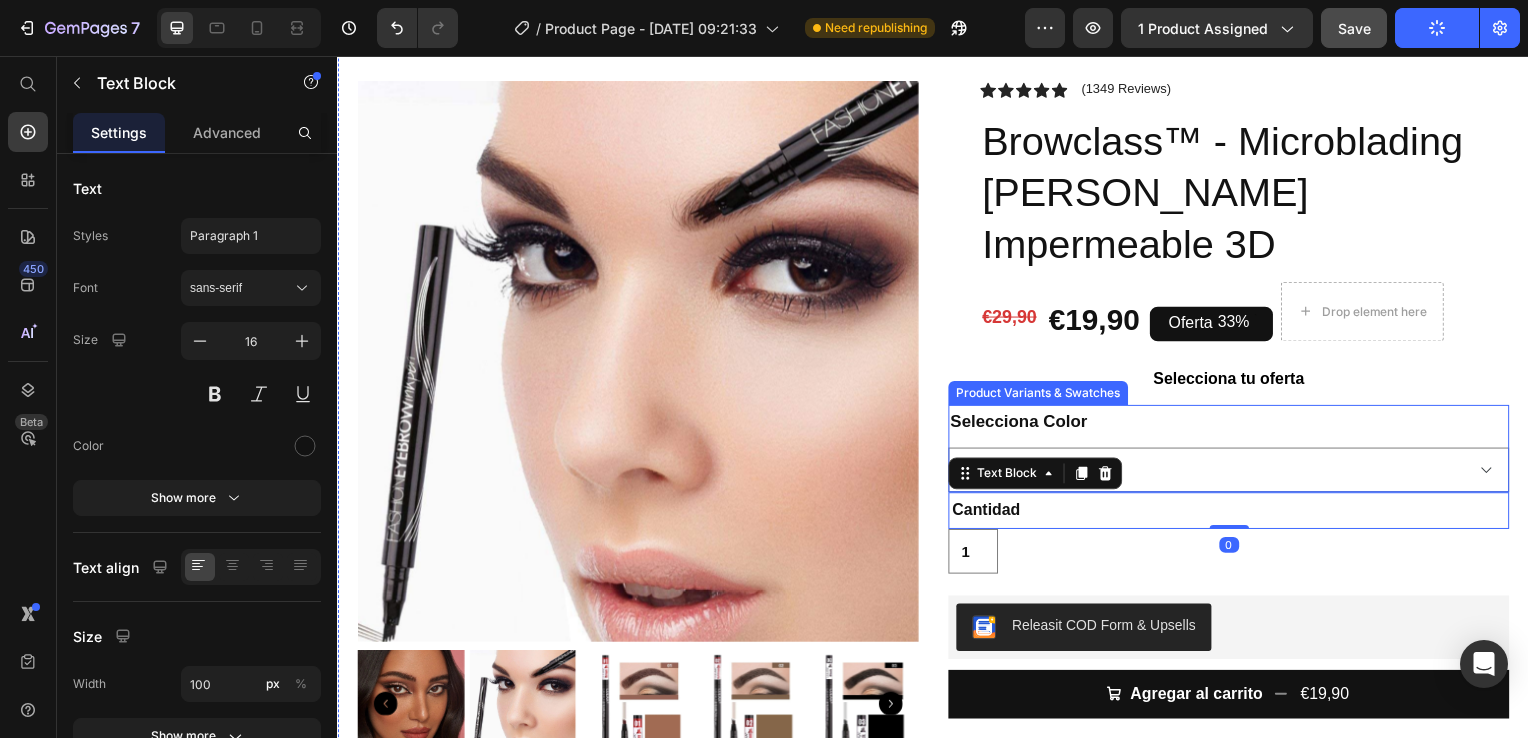 click on "Selecciona Color Marron Marrón Oscuro Negro" at bounding box center [1234, 452] 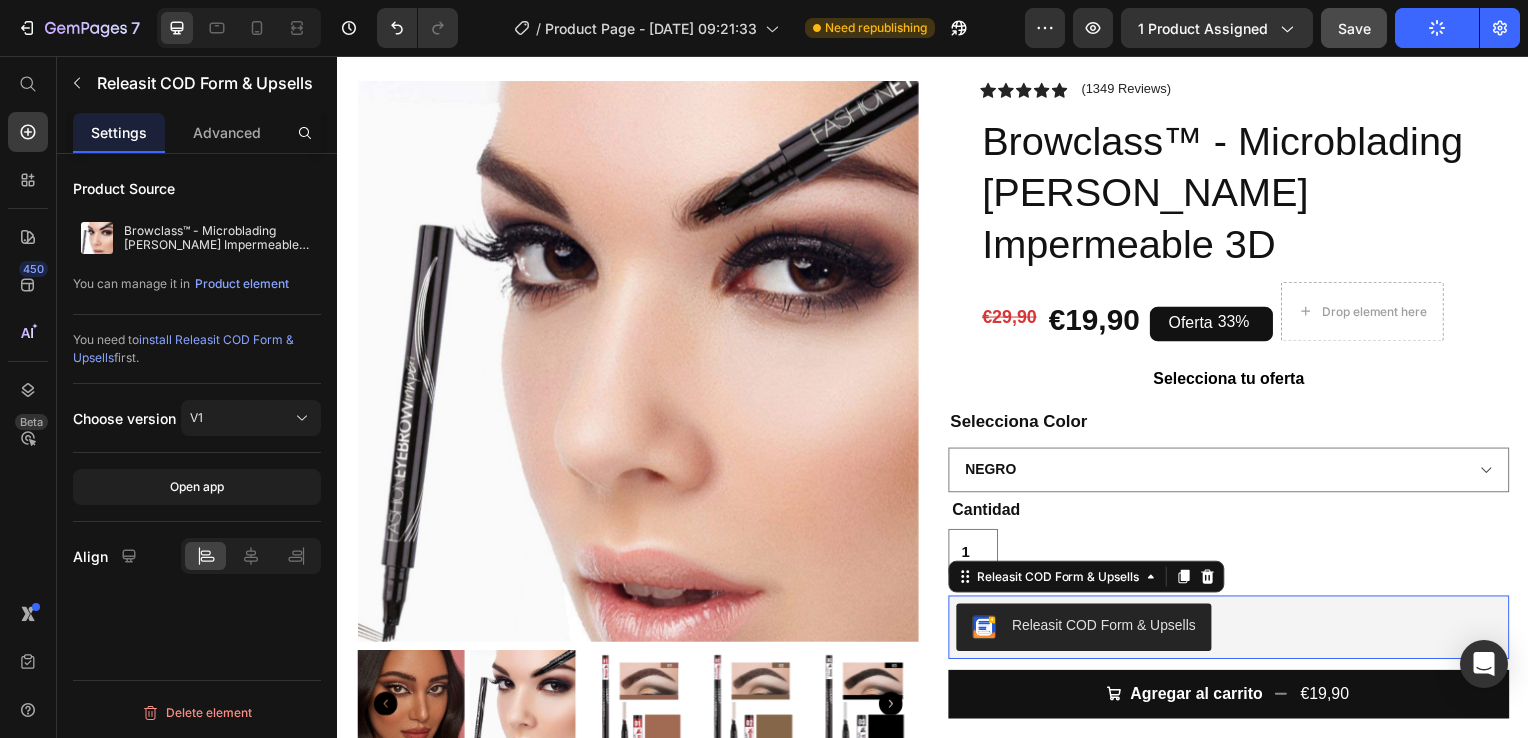 drag, startPoint x: 1457, startPoint y: 585, endPoint x: 1383, endPoint y: 207, distance: 385.1753 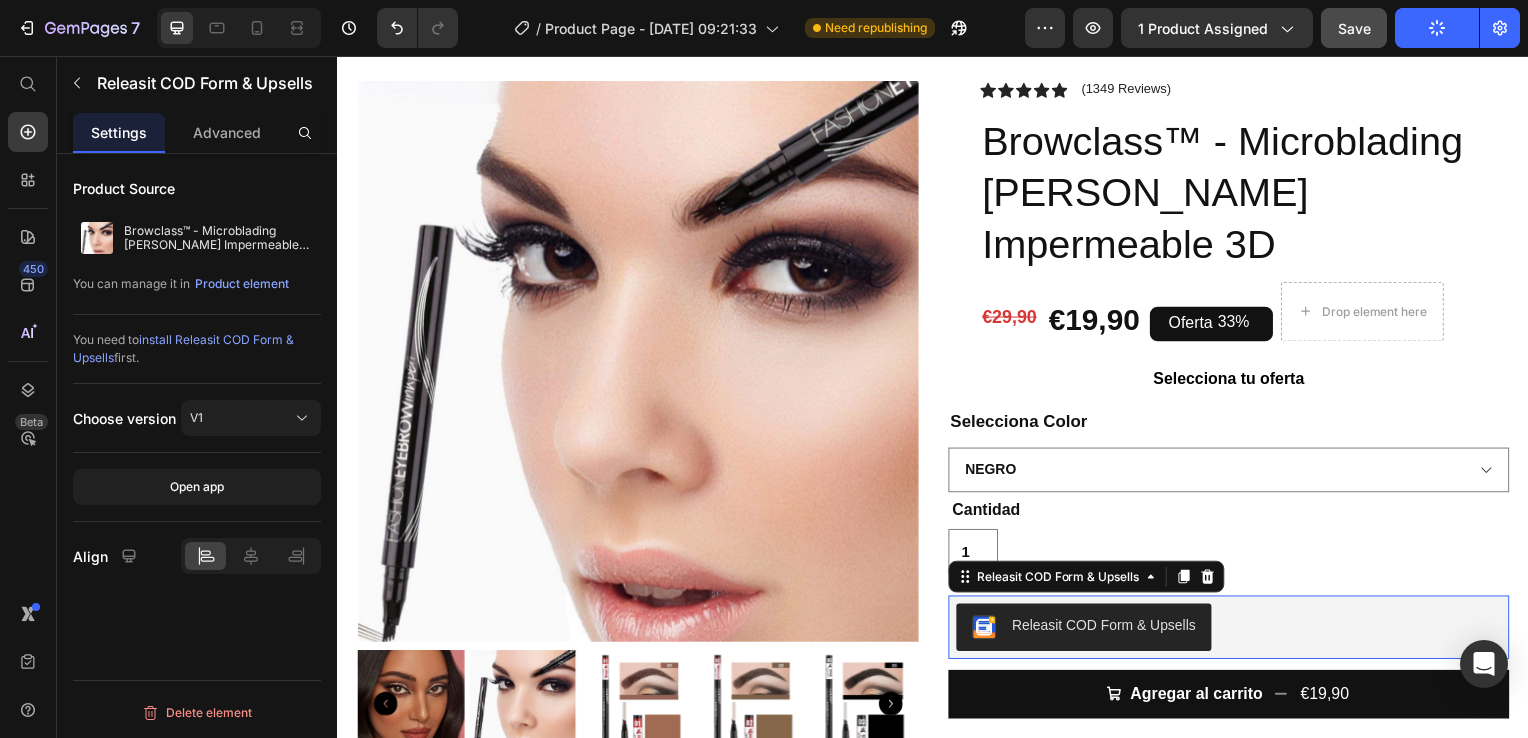 click on "Icon Icon Icon Icon Icon Icon List (1349 Reviews) Text Block Row Browclass™ - Microblading [PERSON_NAME] Impermeable 3D Product Title €29,90 Product Price €19,90 Product Price Oferta 33% Discount Tag
Drop element here Row Row Selecciona tu oferta Text Block Row Selecciona Color Marron Marrón Oscuro Negro Product Variants & Swatches Cantidad  Text Block 1 Product Quantity Releasit COD Form & Upsells Releasit COD Form & Upsells   0
Agregar al carrito
€19,90 Add to Cart
Confiamos plenamente en la calidad de nuestros productos. Por eso, le ofrecemos una  GARANTÍA DE SANTISFACCIÓN DE 30 DÍAS : Si por cualquier motivo no queda conforme con su compra, puede conservar el producto y le reembolsaremos el 100% del importe abonado. Sin preguntas ni complicaciones. Item List Row" at bounding box center (1234, 497) 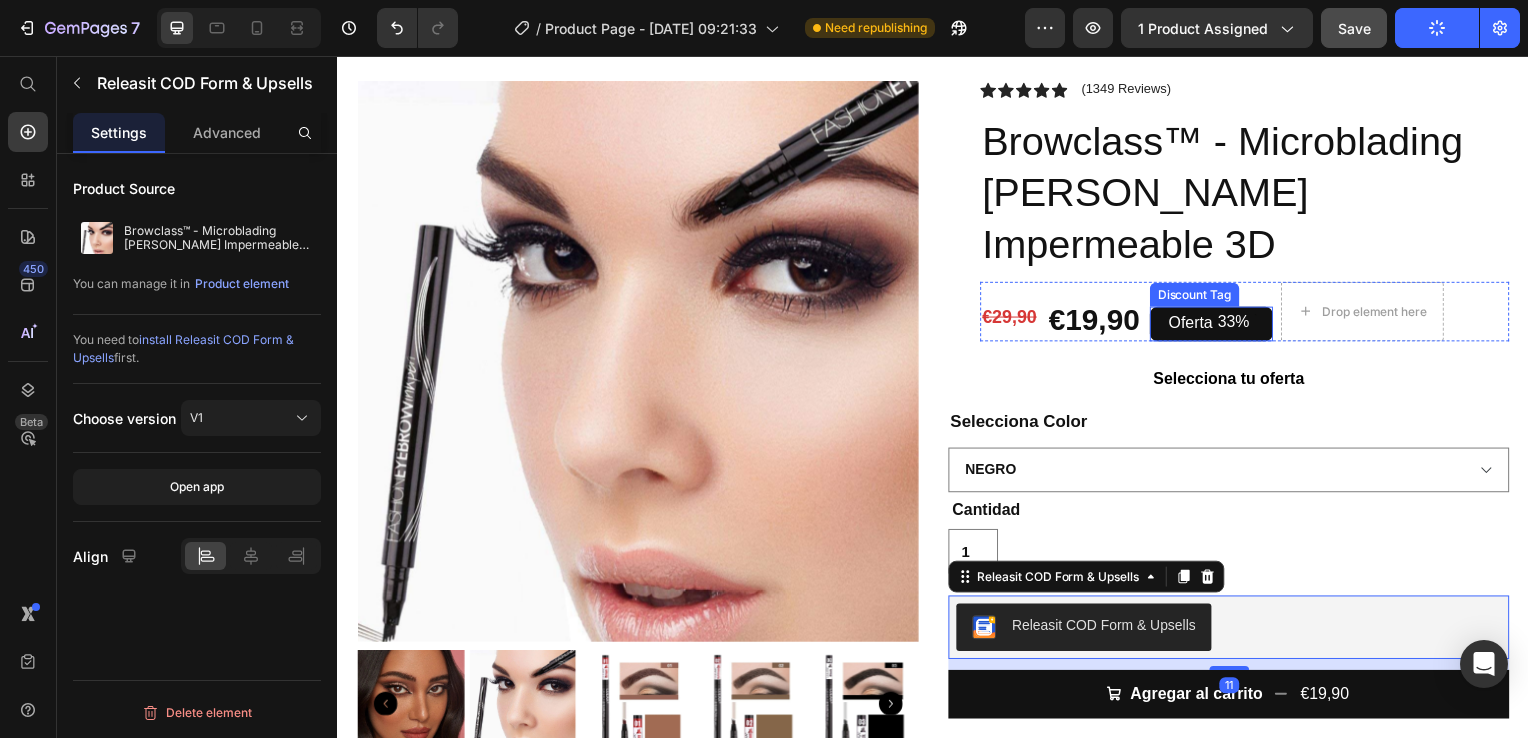 click on "33%" at bounding box center (1239, 325) 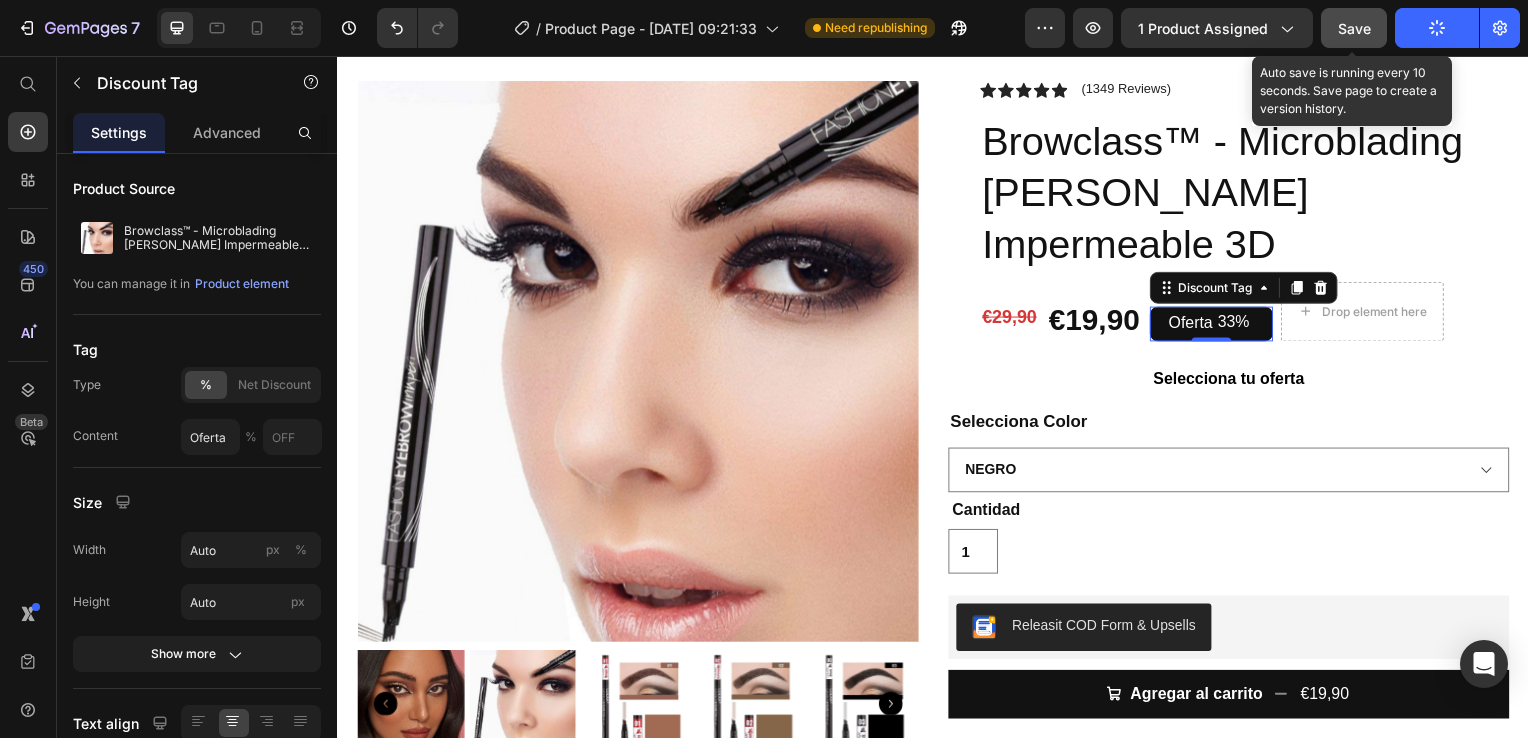 click on "Save" at bounding box center (1354, 28) 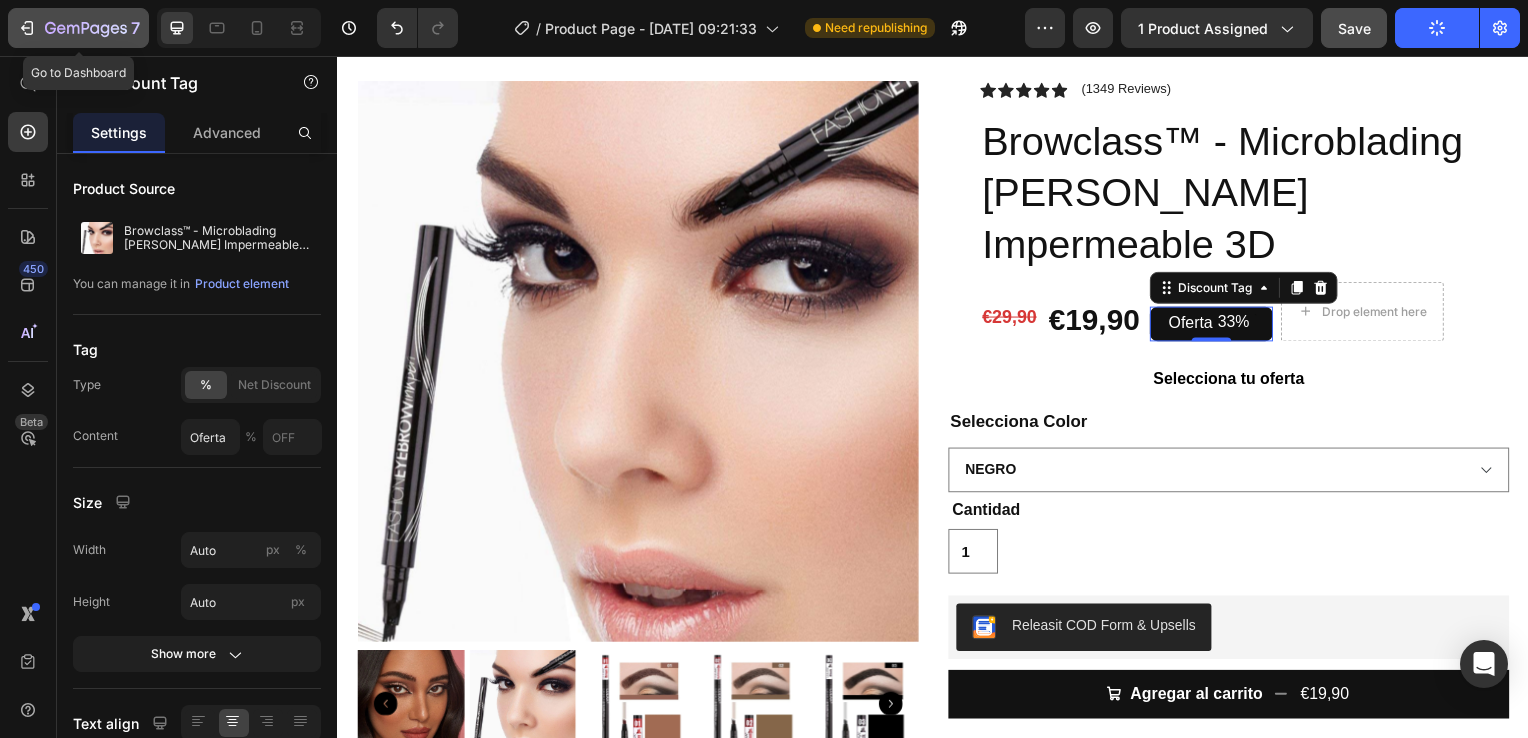 click 